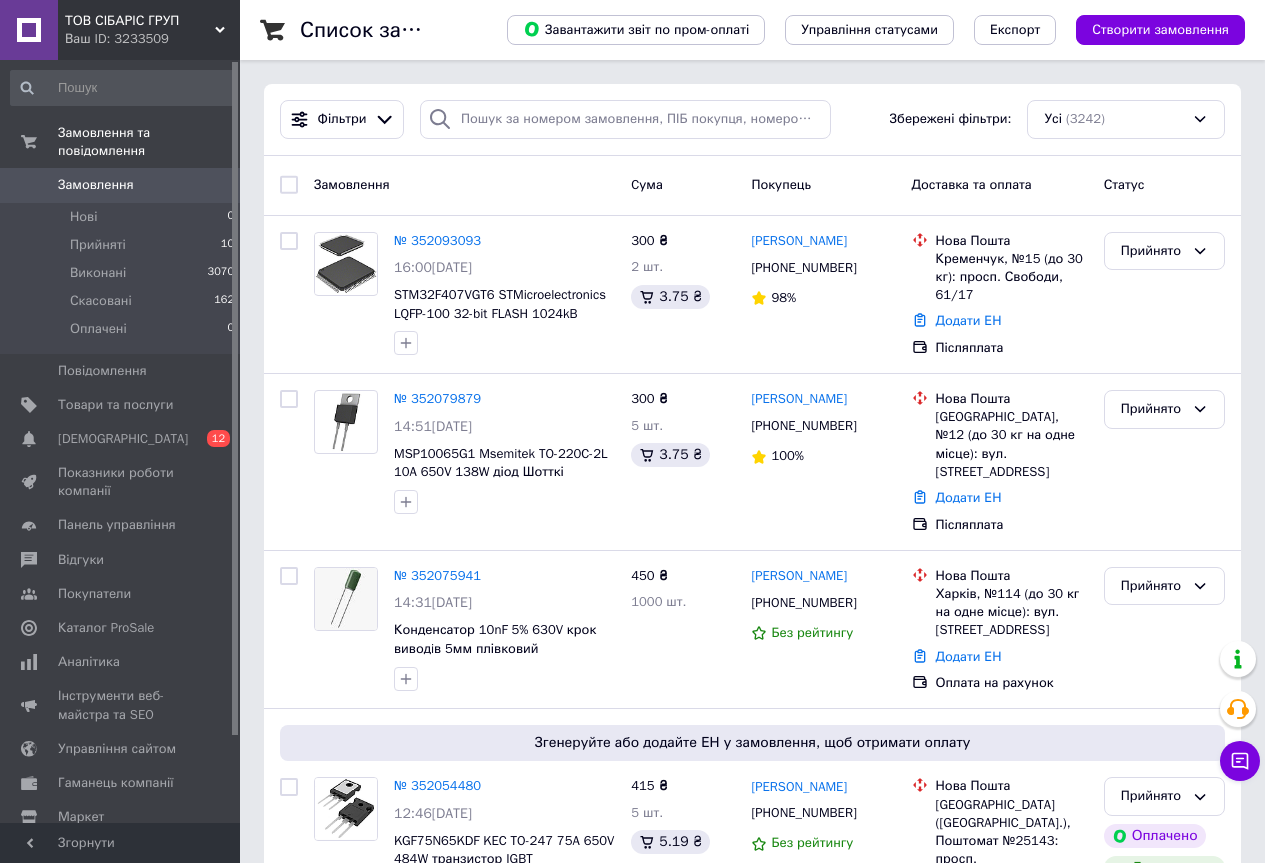 scroll, scrollTop: 0, scrollLeft: 0, axis: both 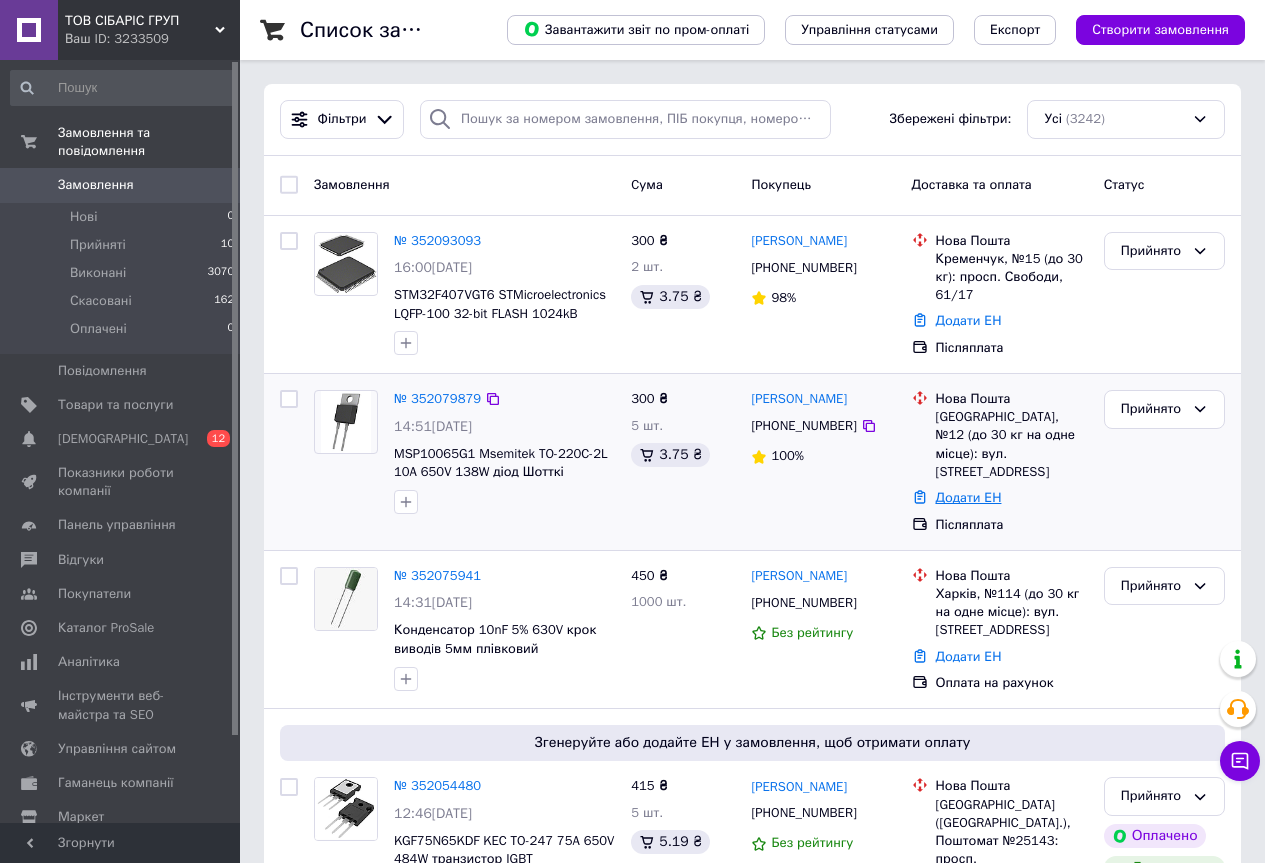 click on "Додати ЕН" at bounding box center [969, 497] 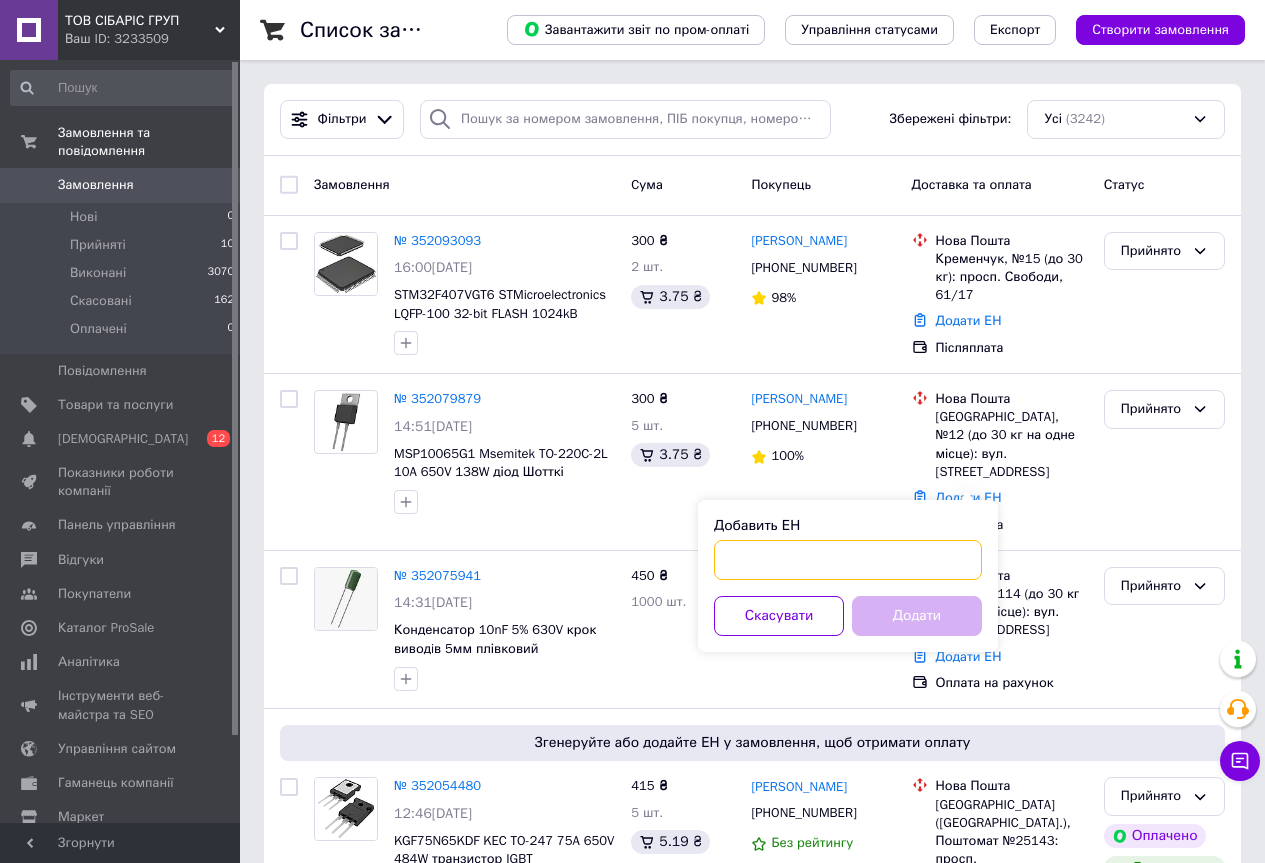 click on "Добавить ЕН" at bounding box center [848, 560] 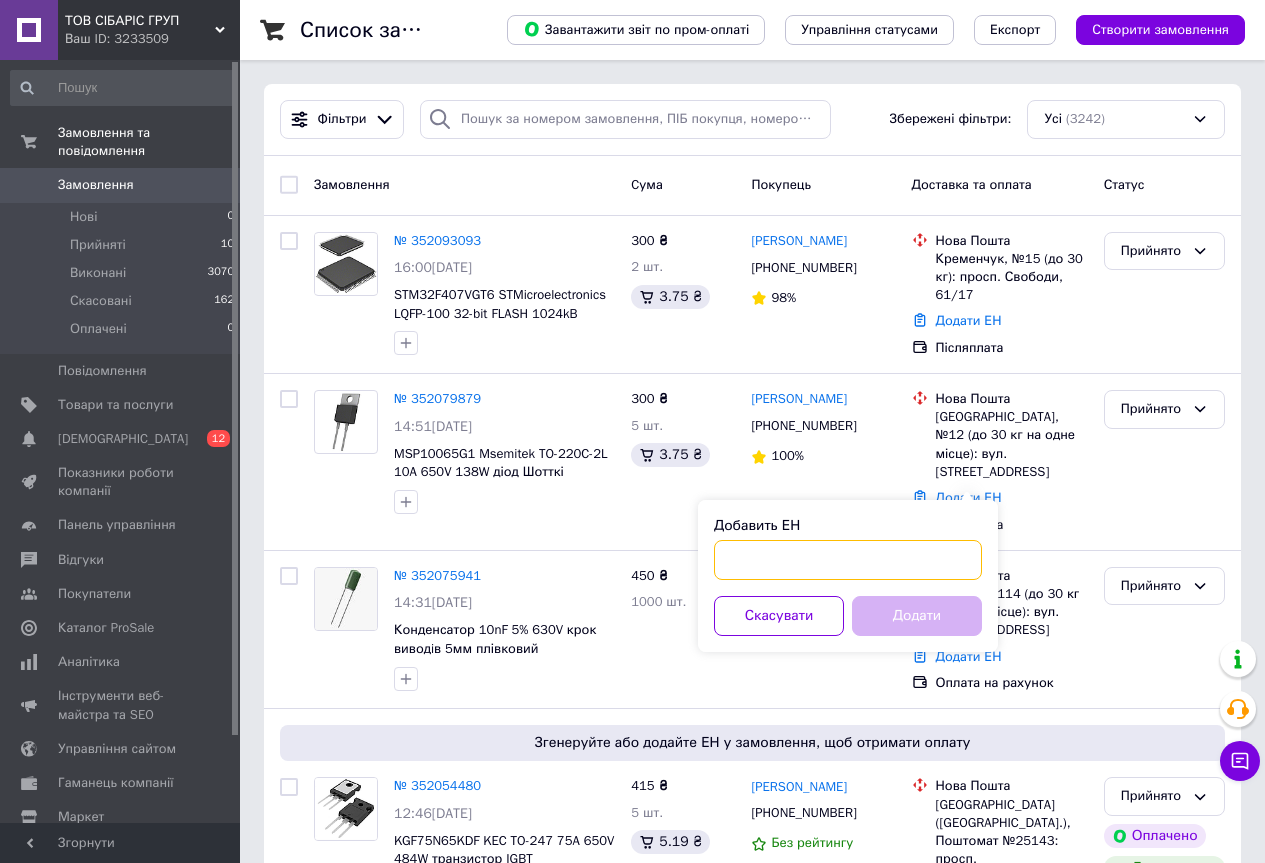 paste on "20451203184069" 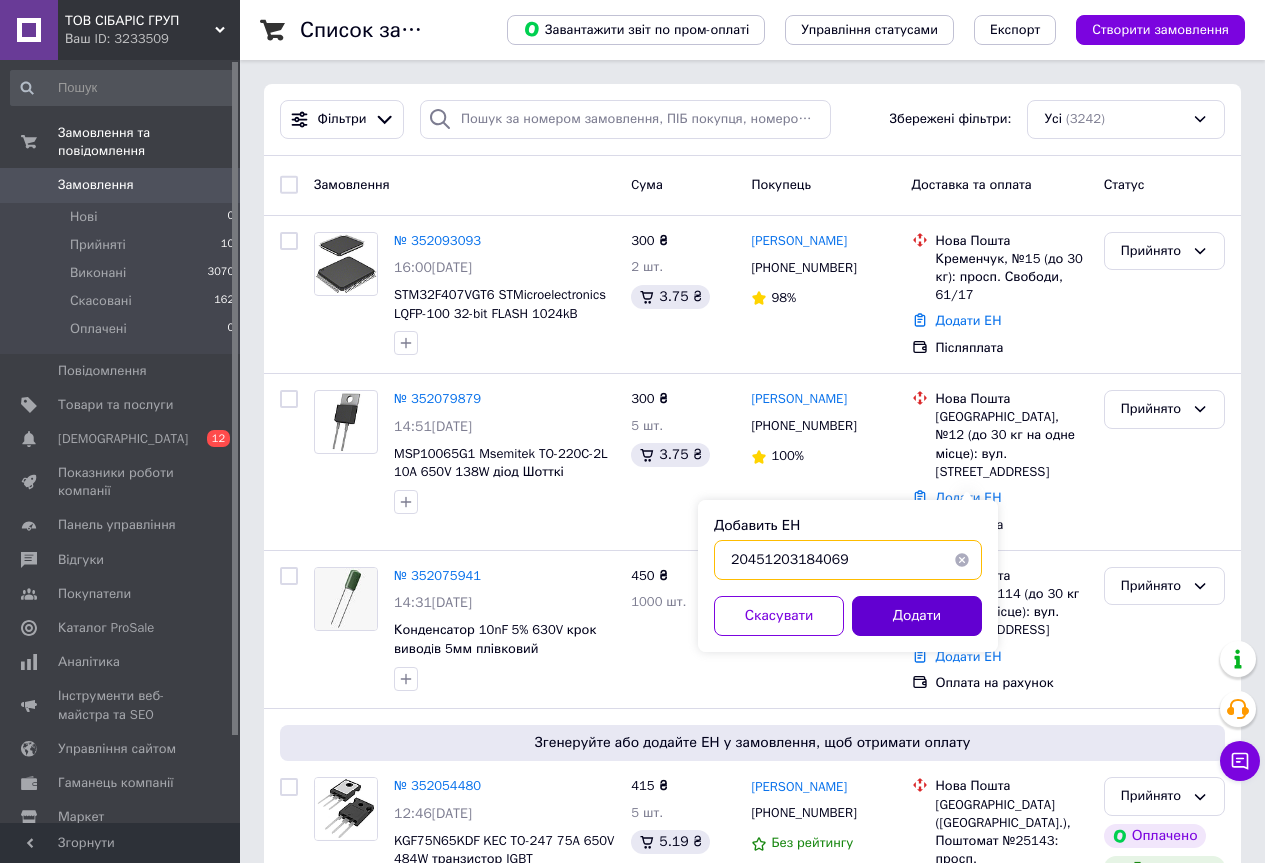 type on "20451203184069" 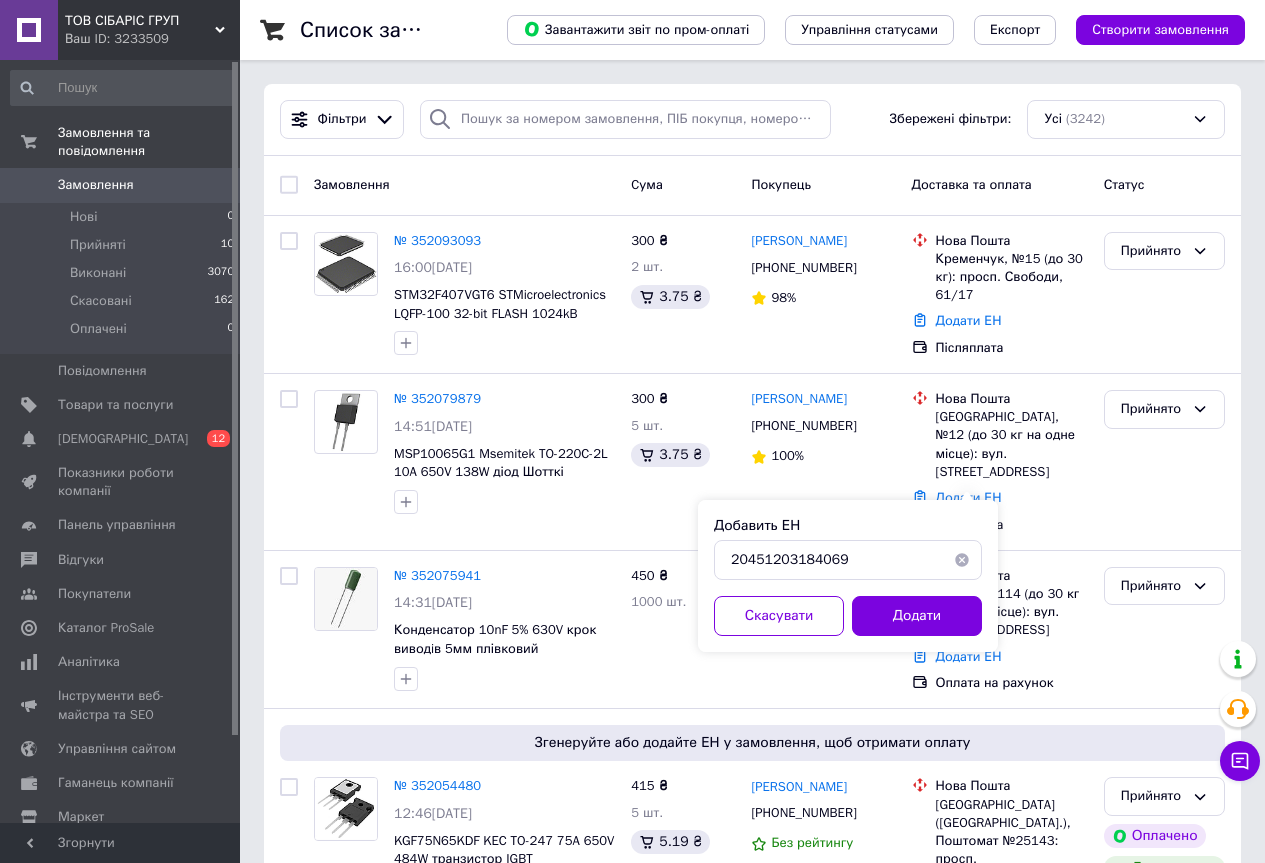 click on "Додати" at bounding box center [917, 616] 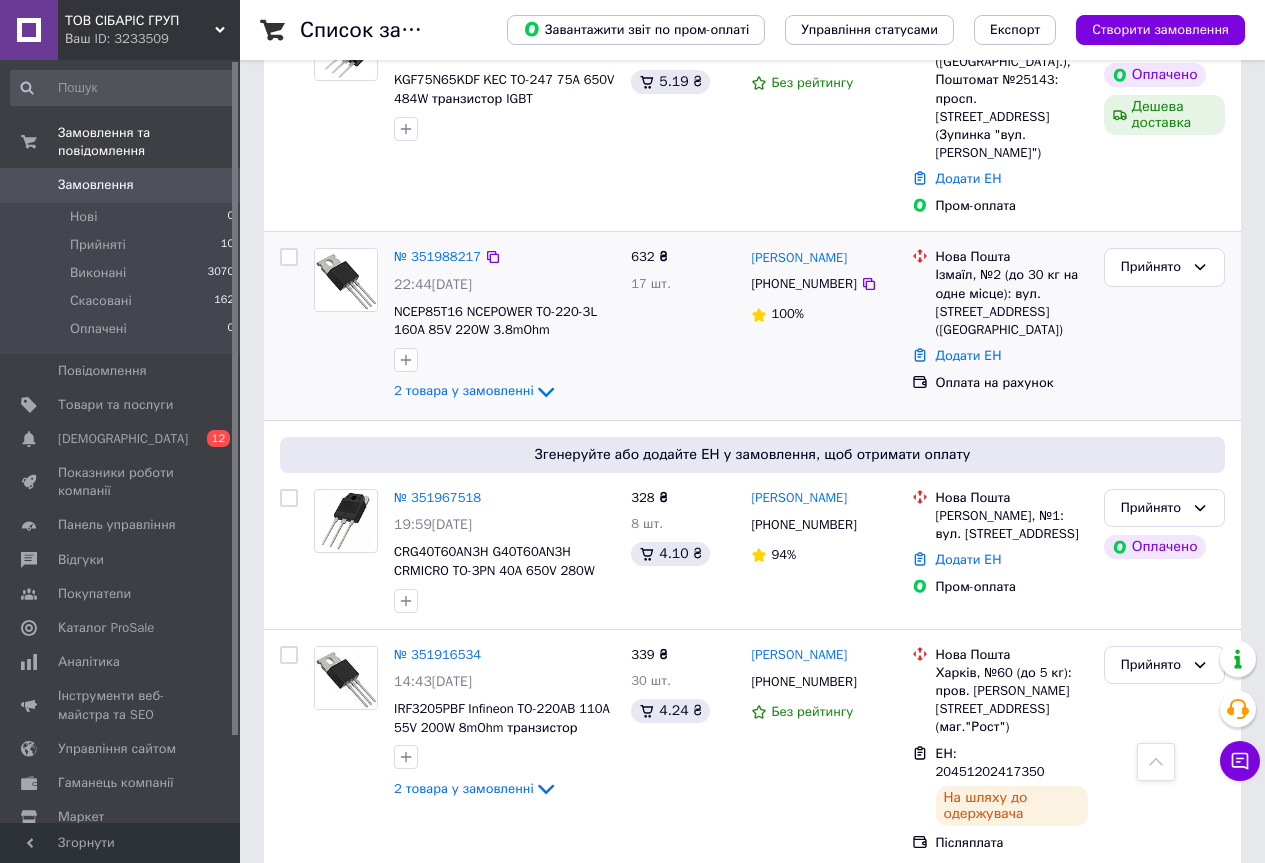 scroll, scrollTop: 900, scrollLeft: 0, axis: vertical 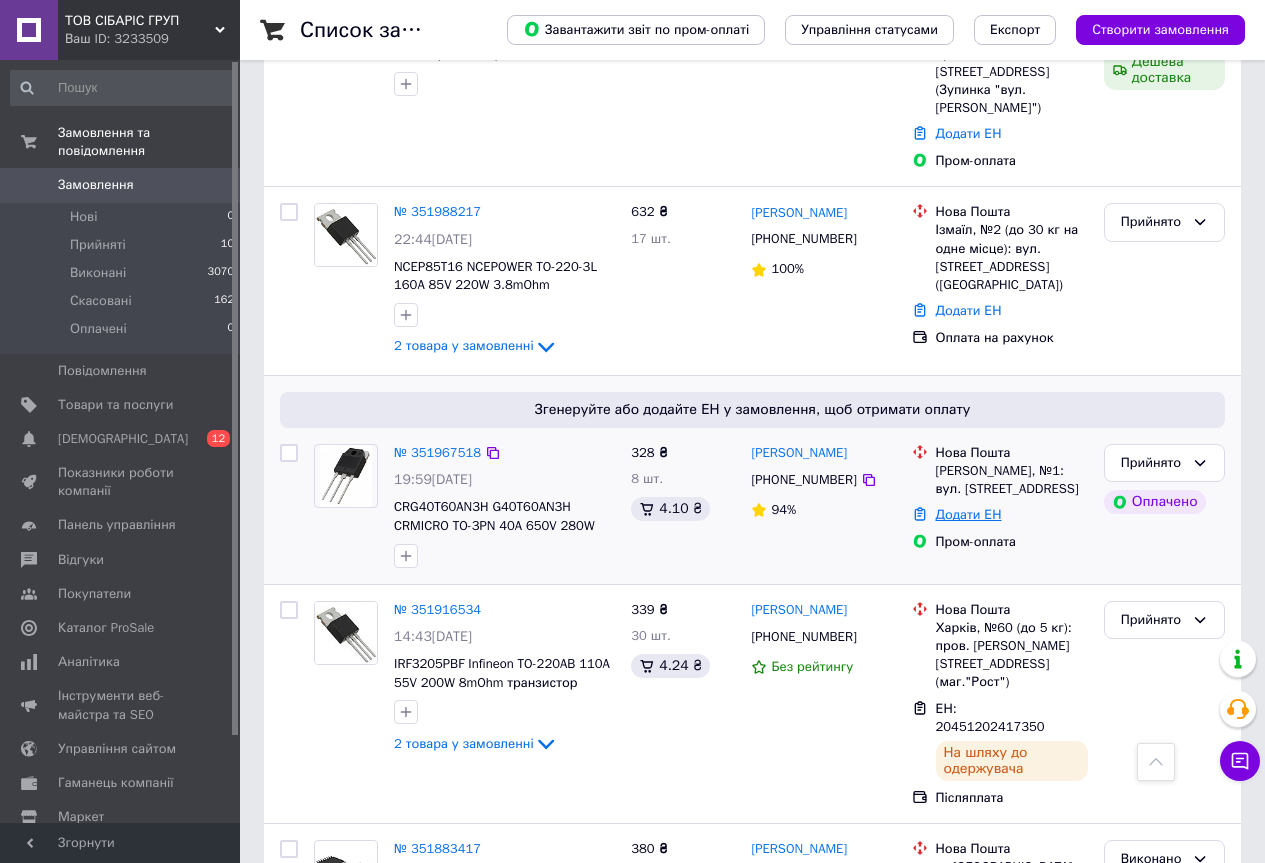 click on "Додати ЕН" at bounding box center [969, 514] 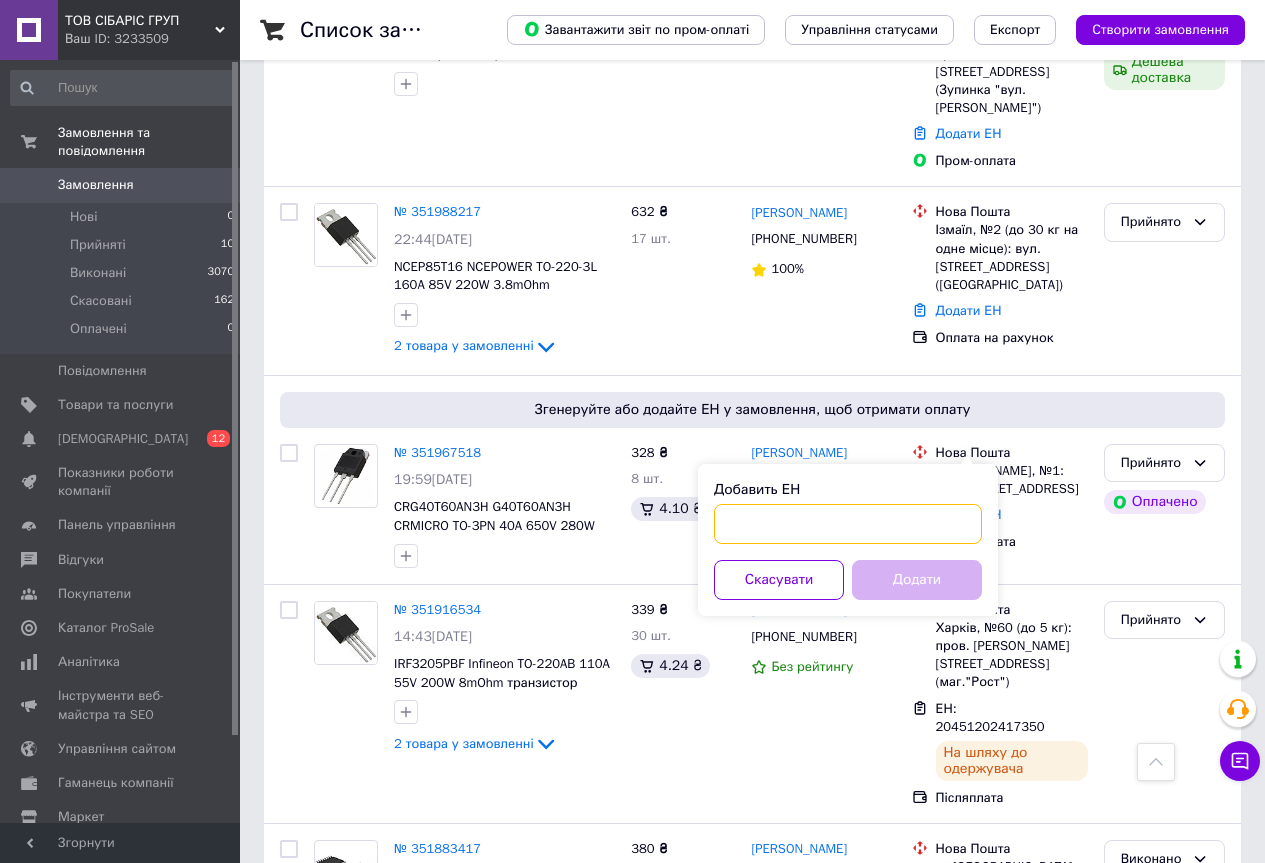 click on "Добавить ЕН" at bounding box center [848, 524] 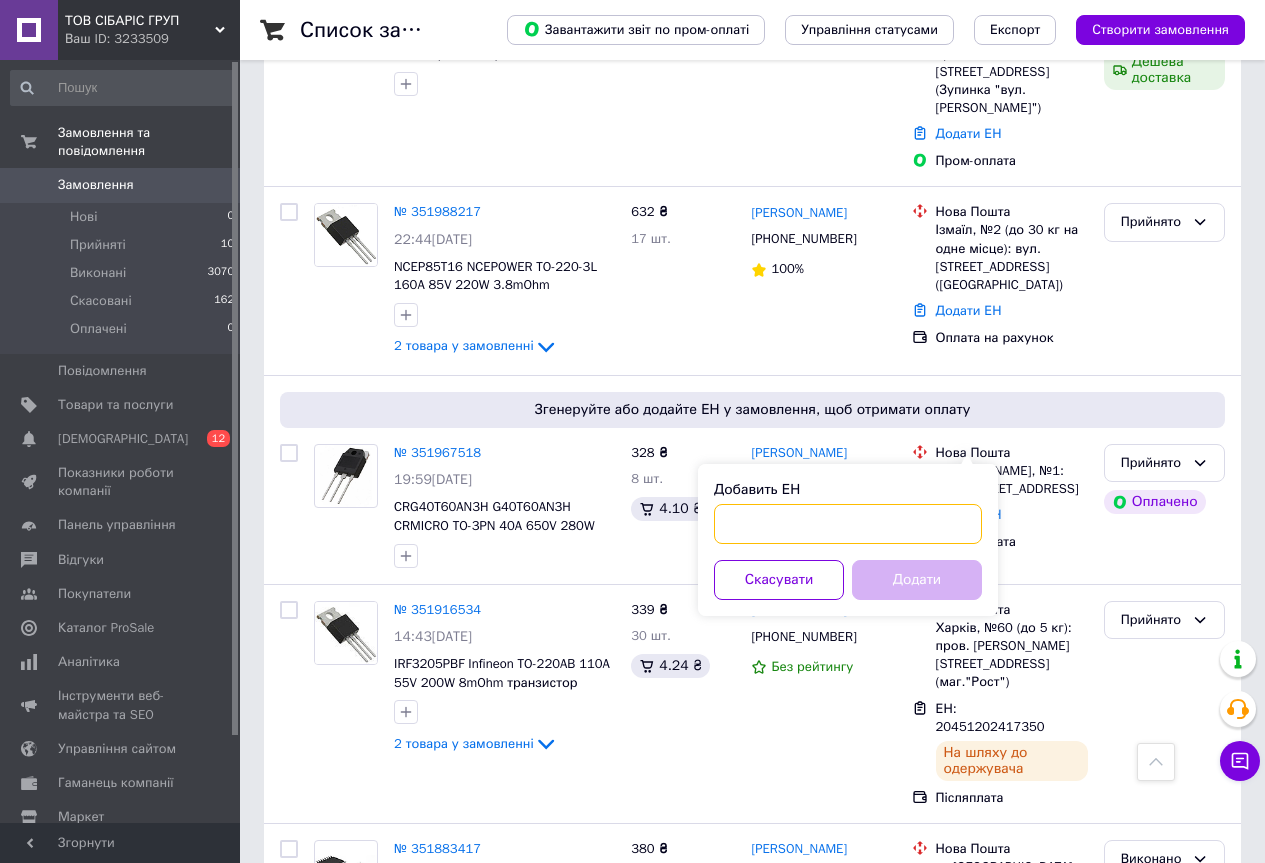 paste on "20451203193737" 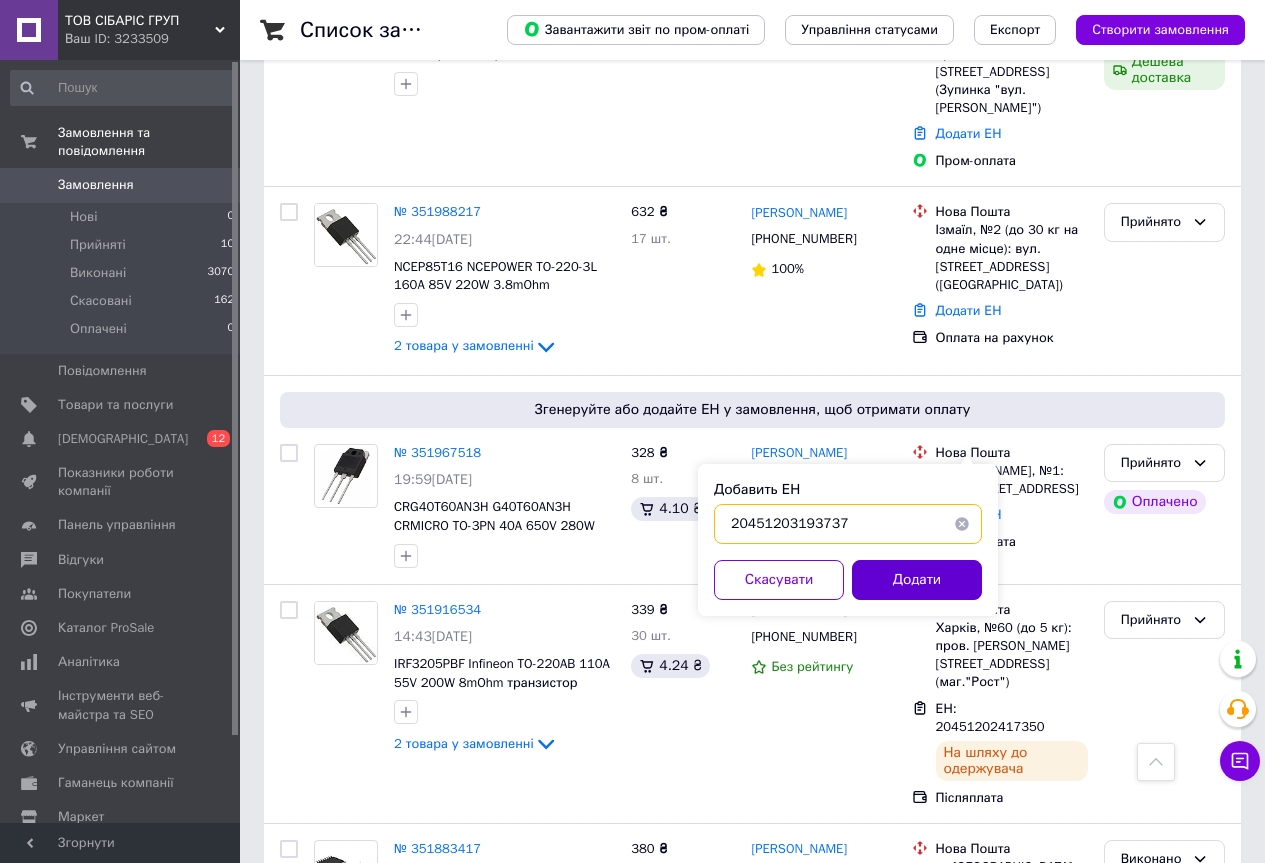 type on "20451203193737" 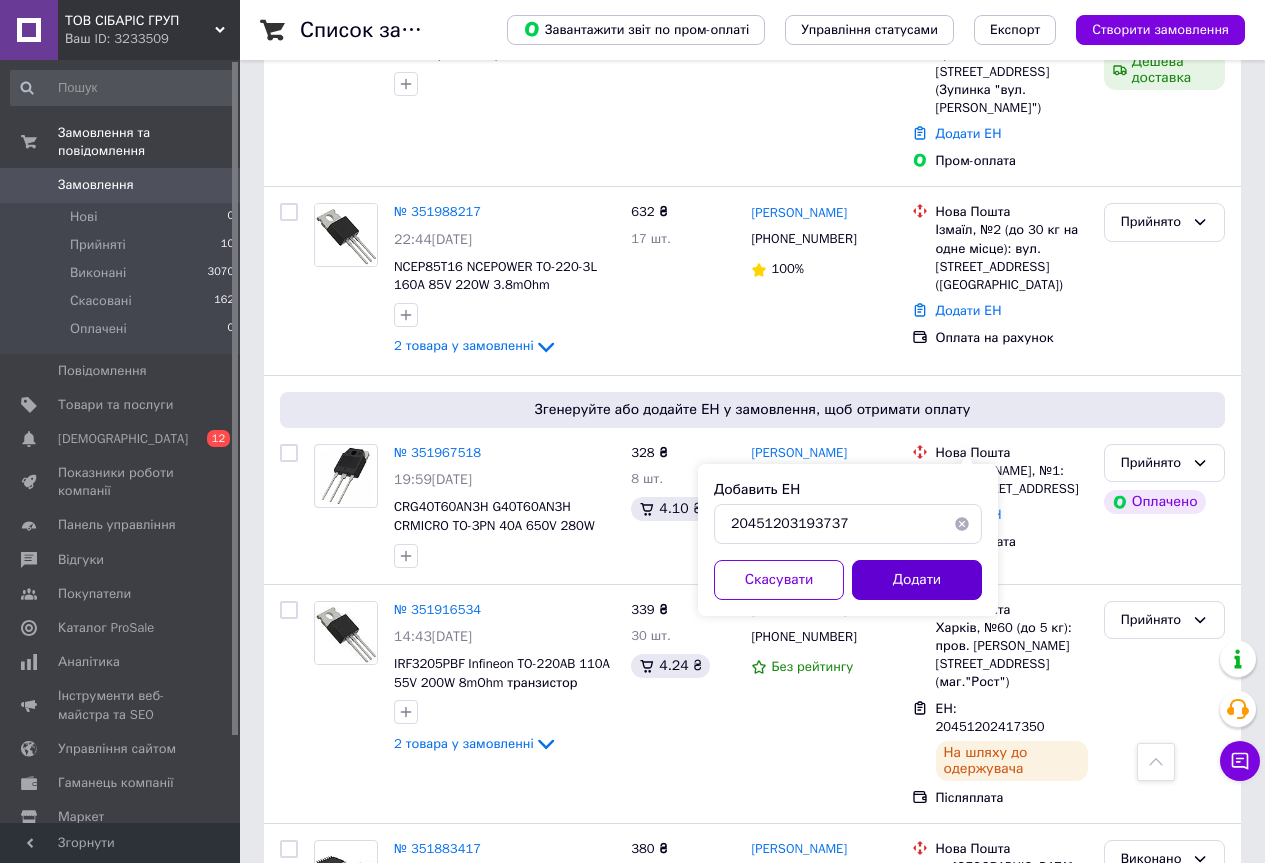 click on "Додати" at bounding box center (917, 580) 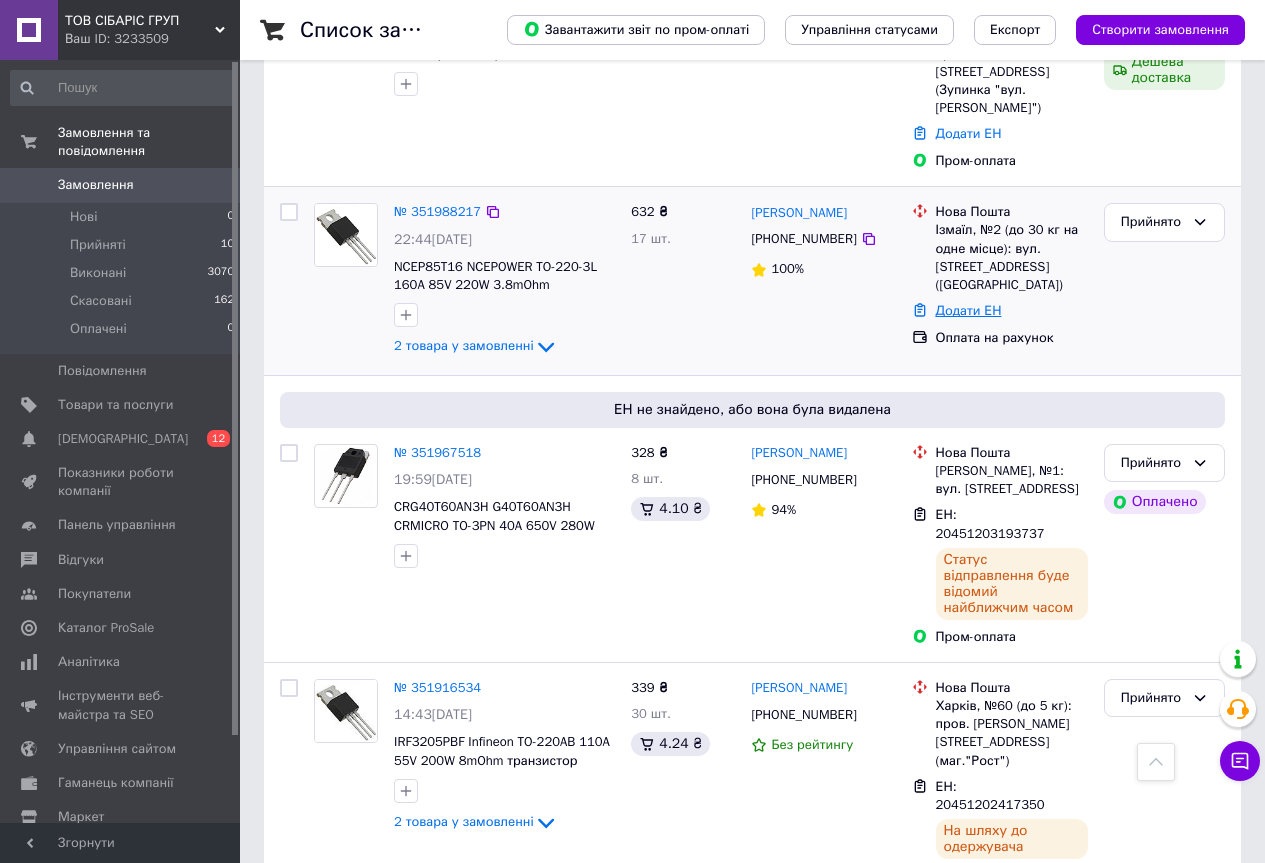 click on "Додати ЕН" at bounding box center (969, 310) 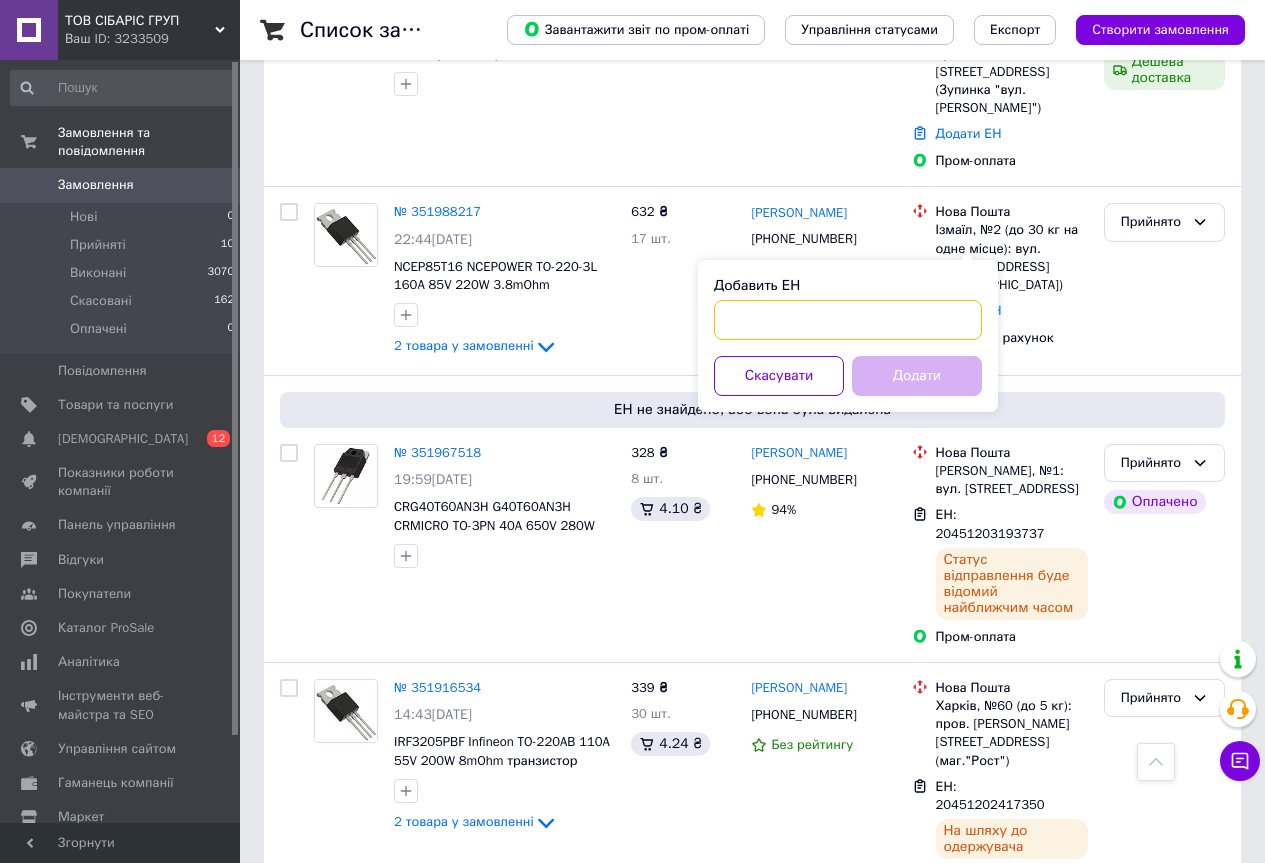 click on "Добавить ЕН" at bounding box center (848, 320) 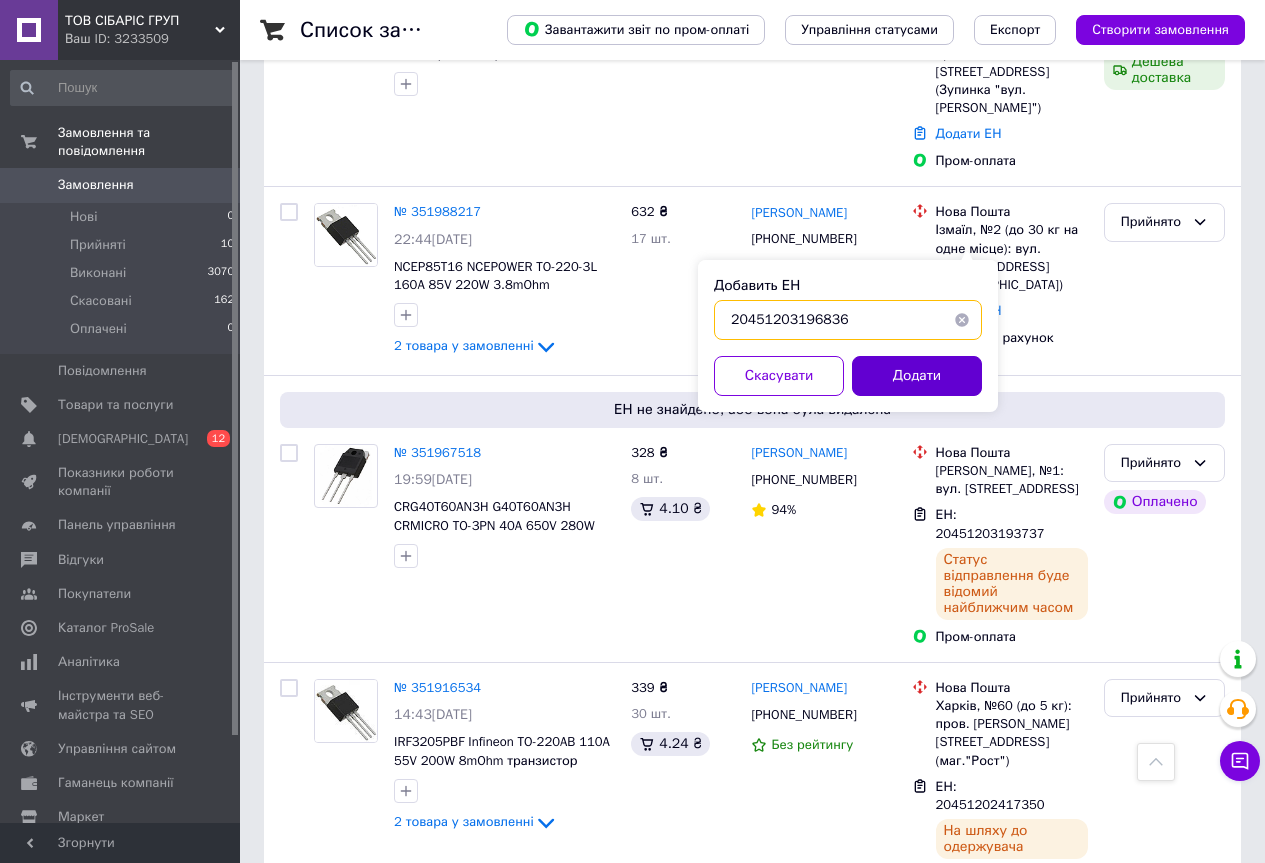type on "20451203196836" 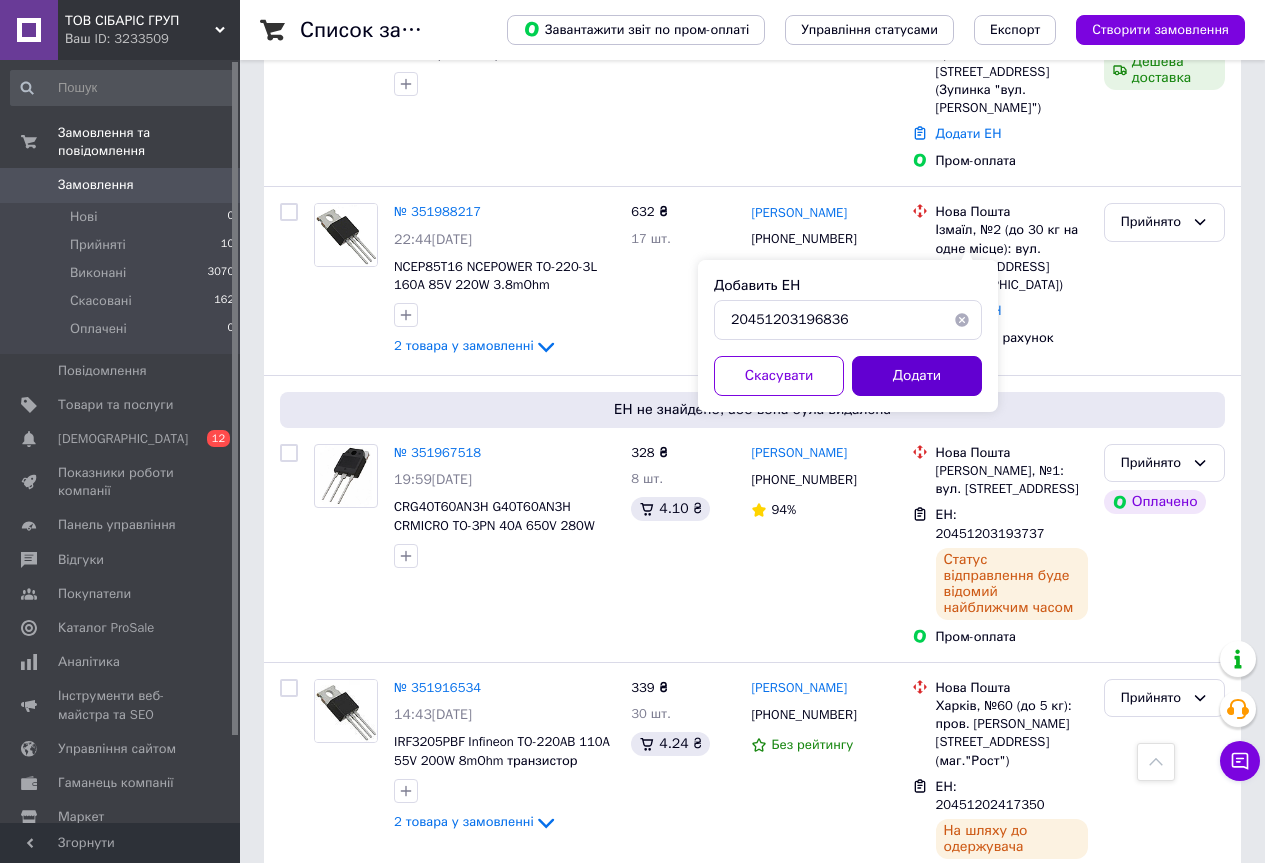 click on "Додати" at bounding box center (917, 376) 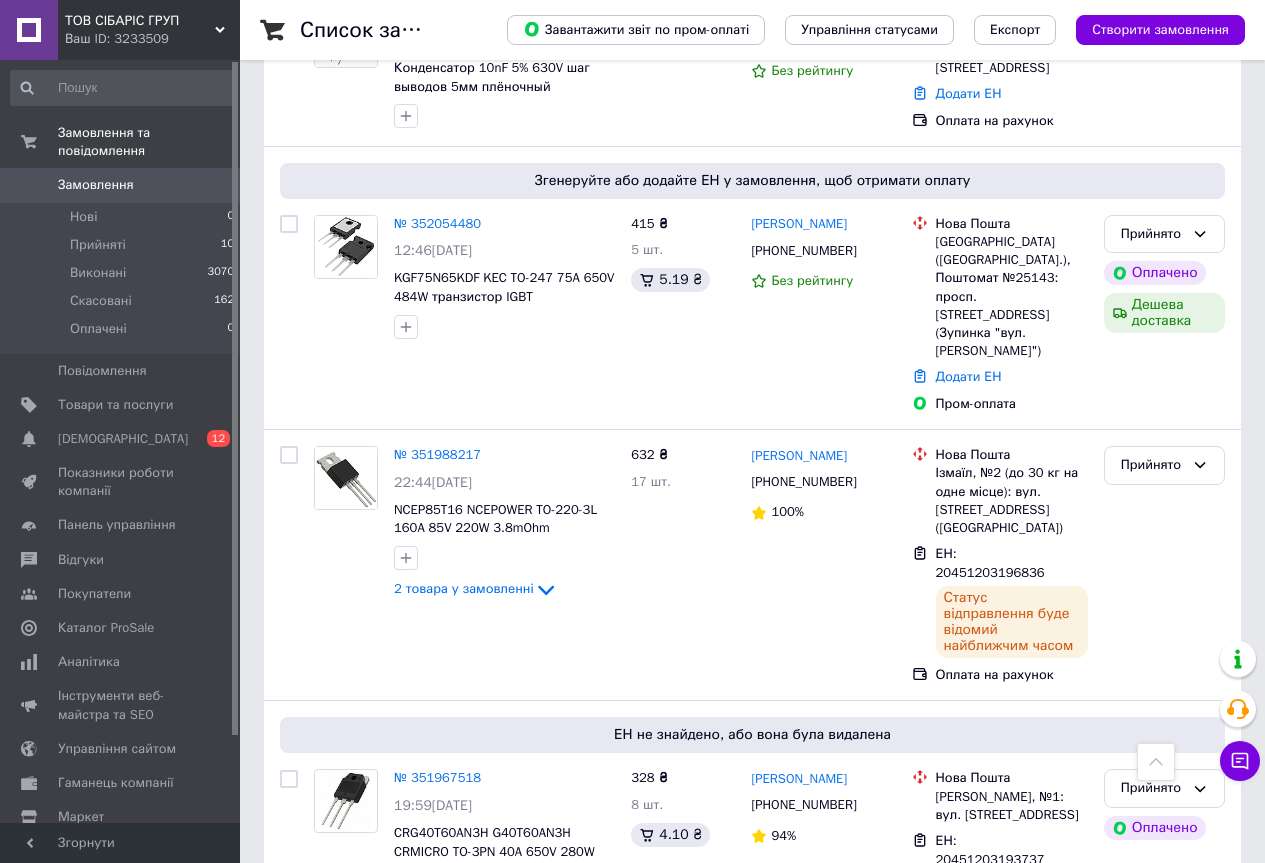 scroll, scrollTop: 600, scrollLeft: 0, axis: vertical 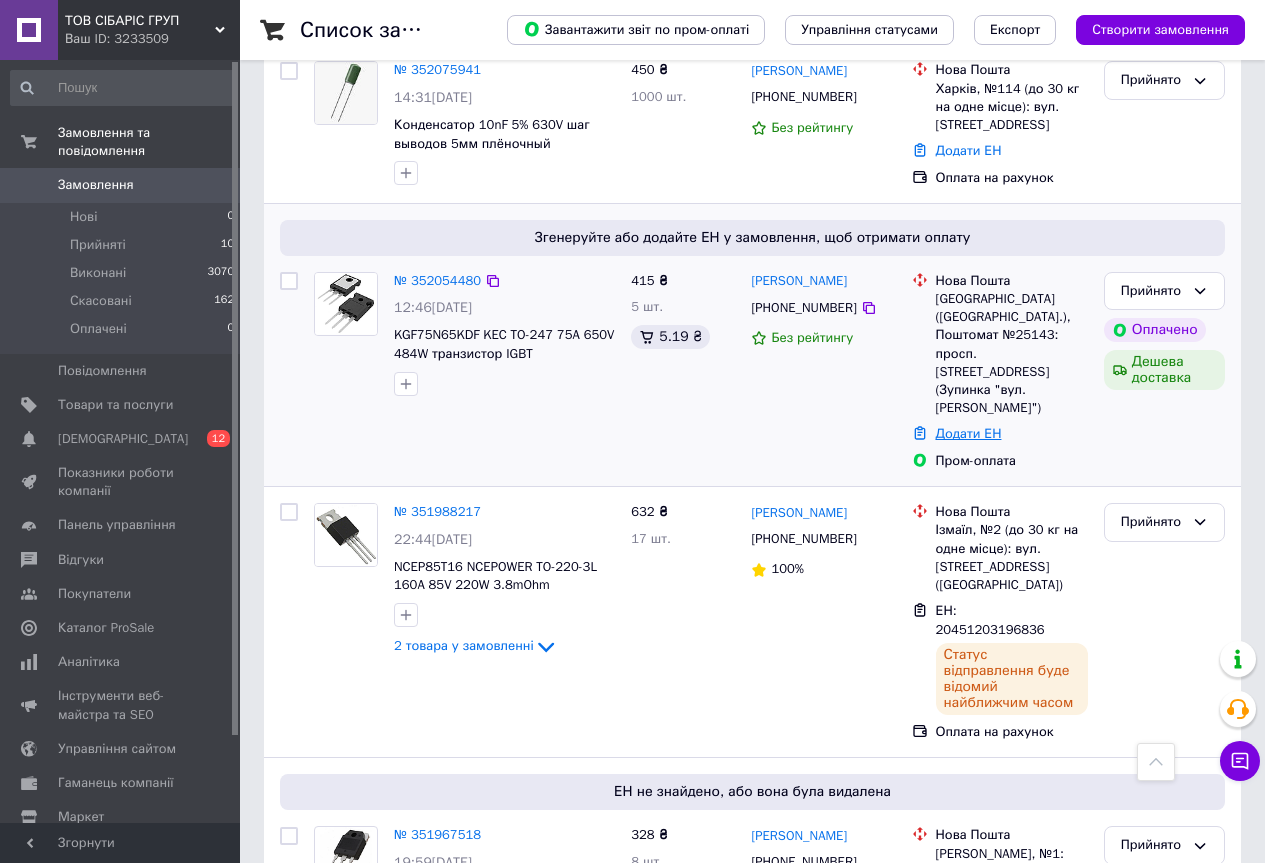 click on "Додати ЕН" at bounding box center (969, 433) 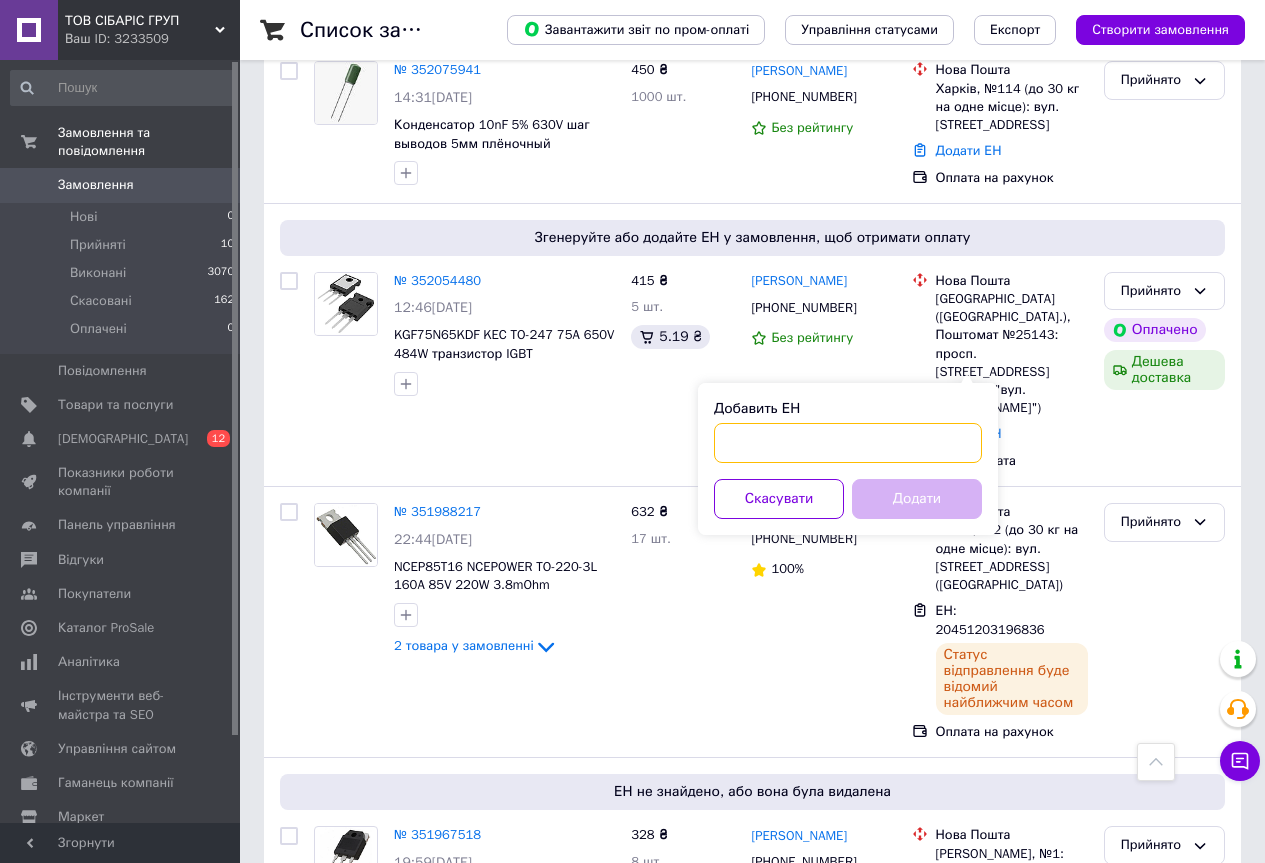 click on "Добавить ЕН" at bounding box center (848, 443) 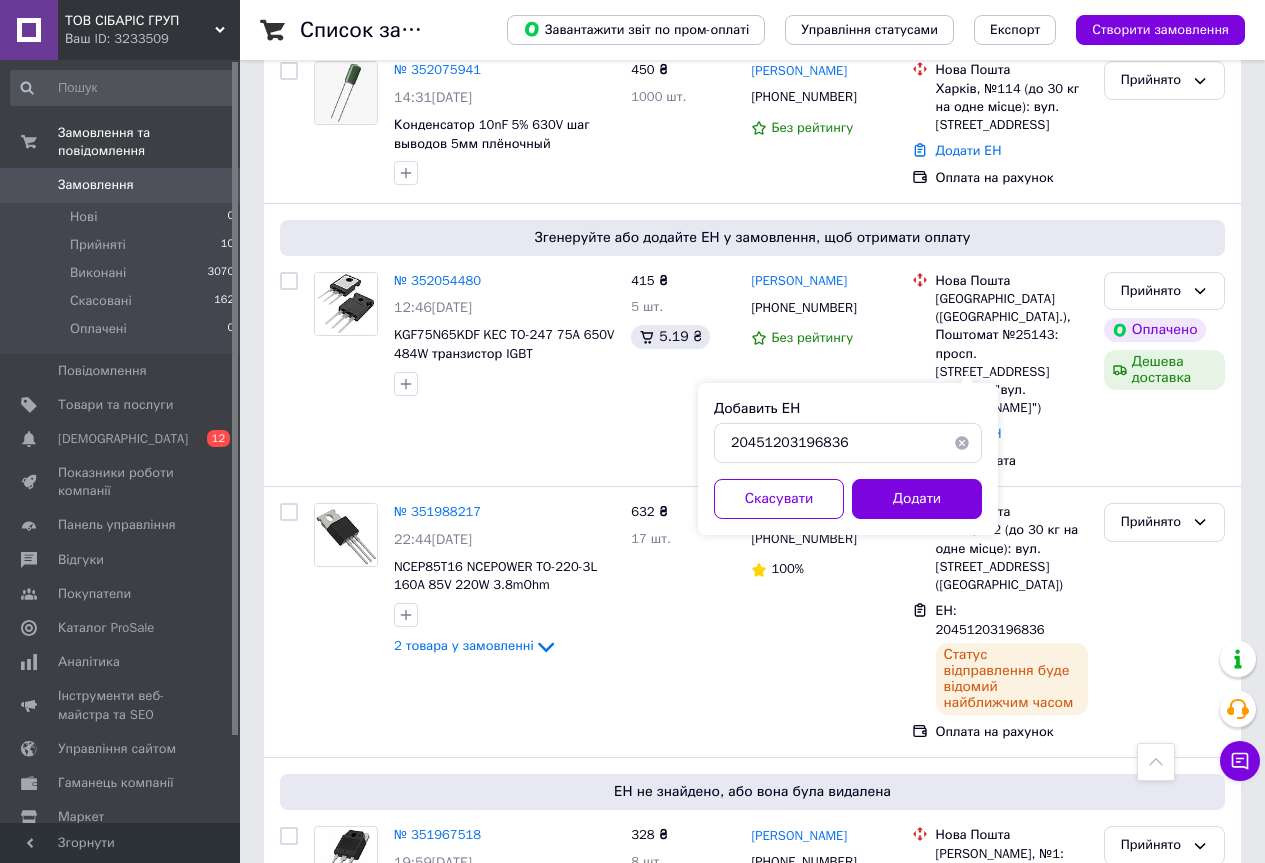 click on "Додати" at bounding box center (917, 499) 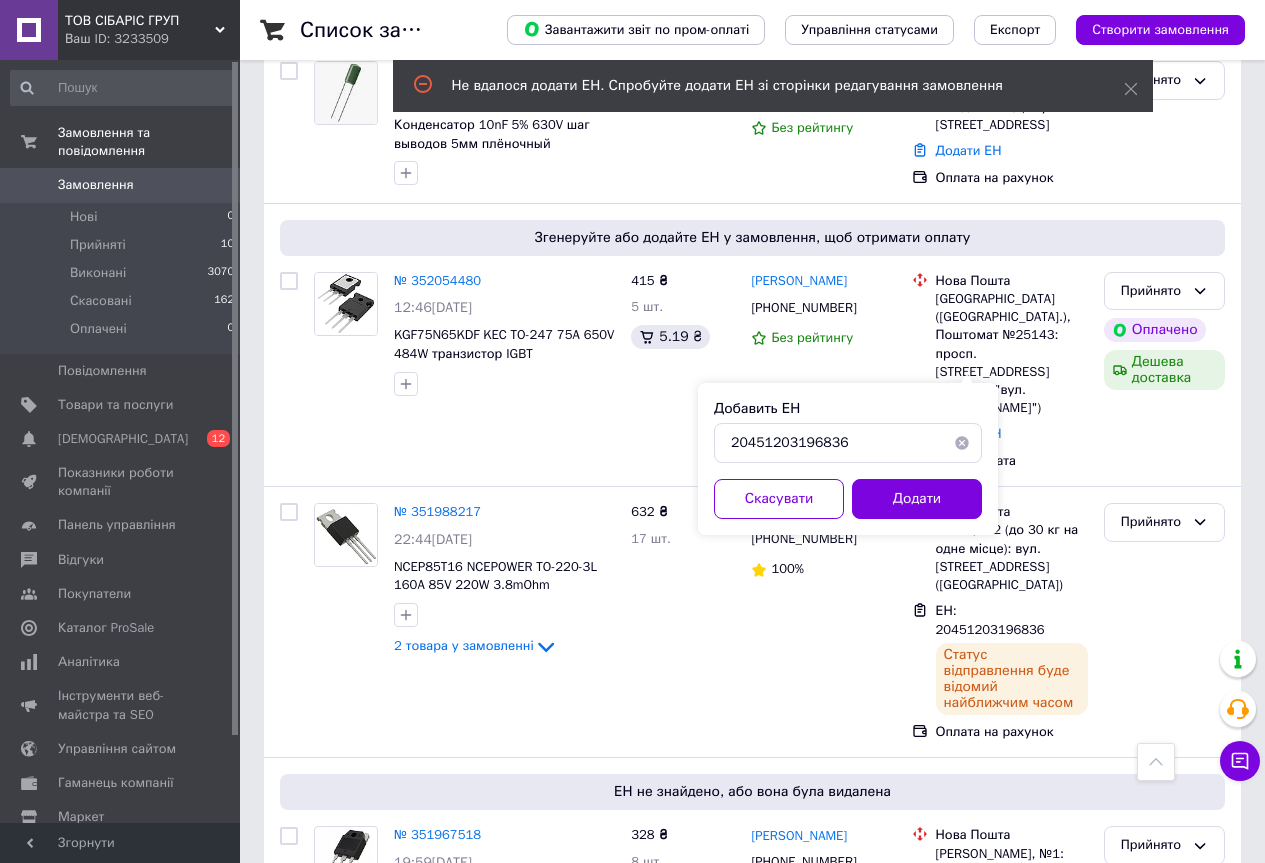 click on "Додати" at bounding box center (917, 499) 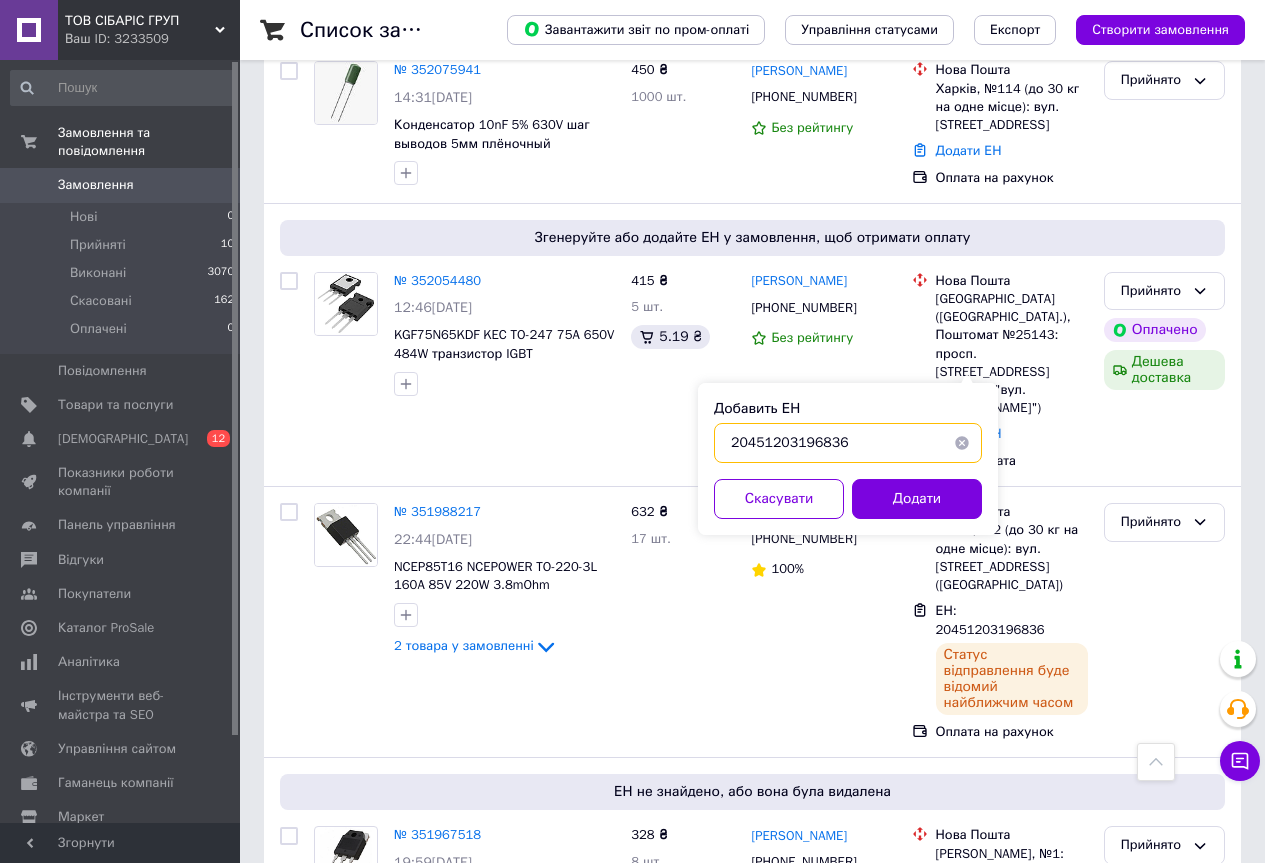 drag, startPoint x: 857, startPoint y: 437, endPoint x: 713, endPoint y: 446, distance: 144.28098 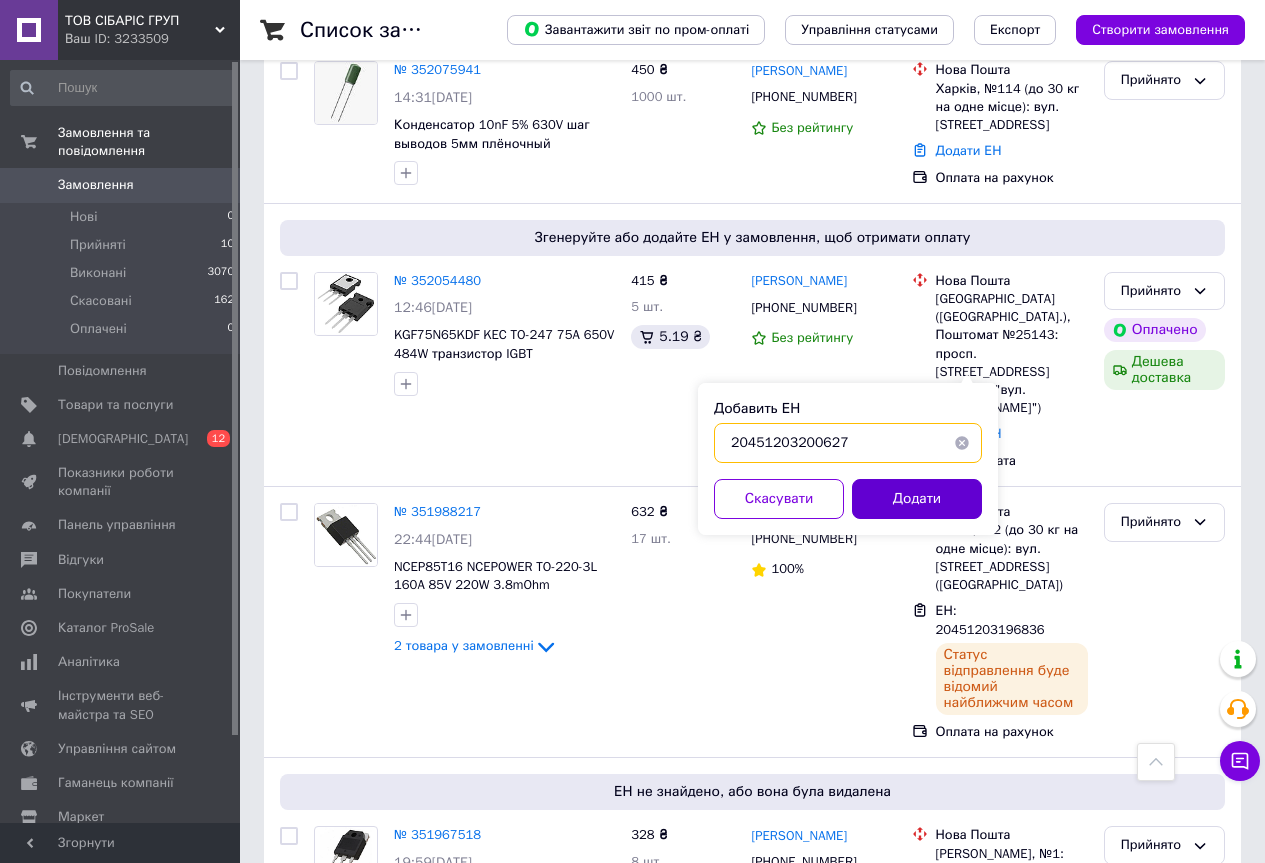 type on "20451203200627" 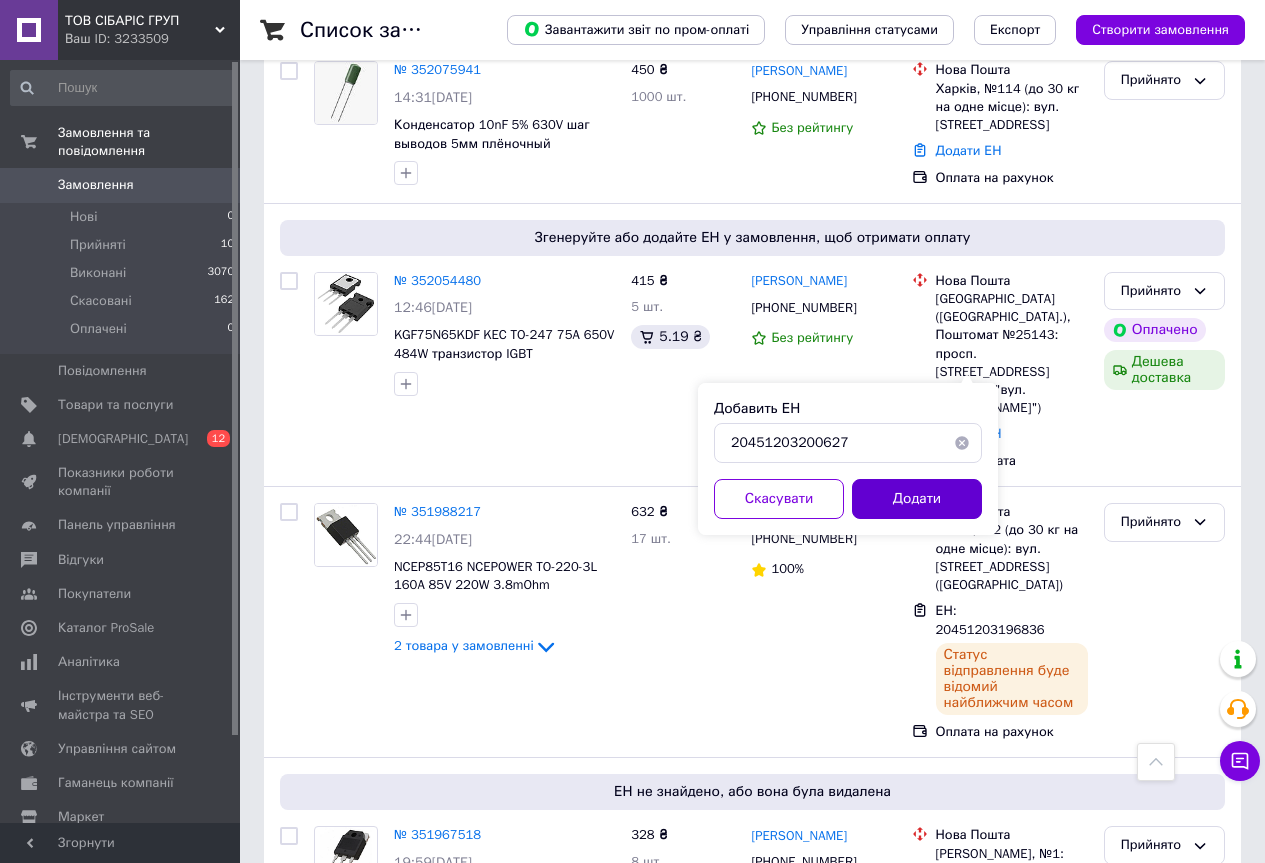 click on "Додати" at bounding box center [917, 499] 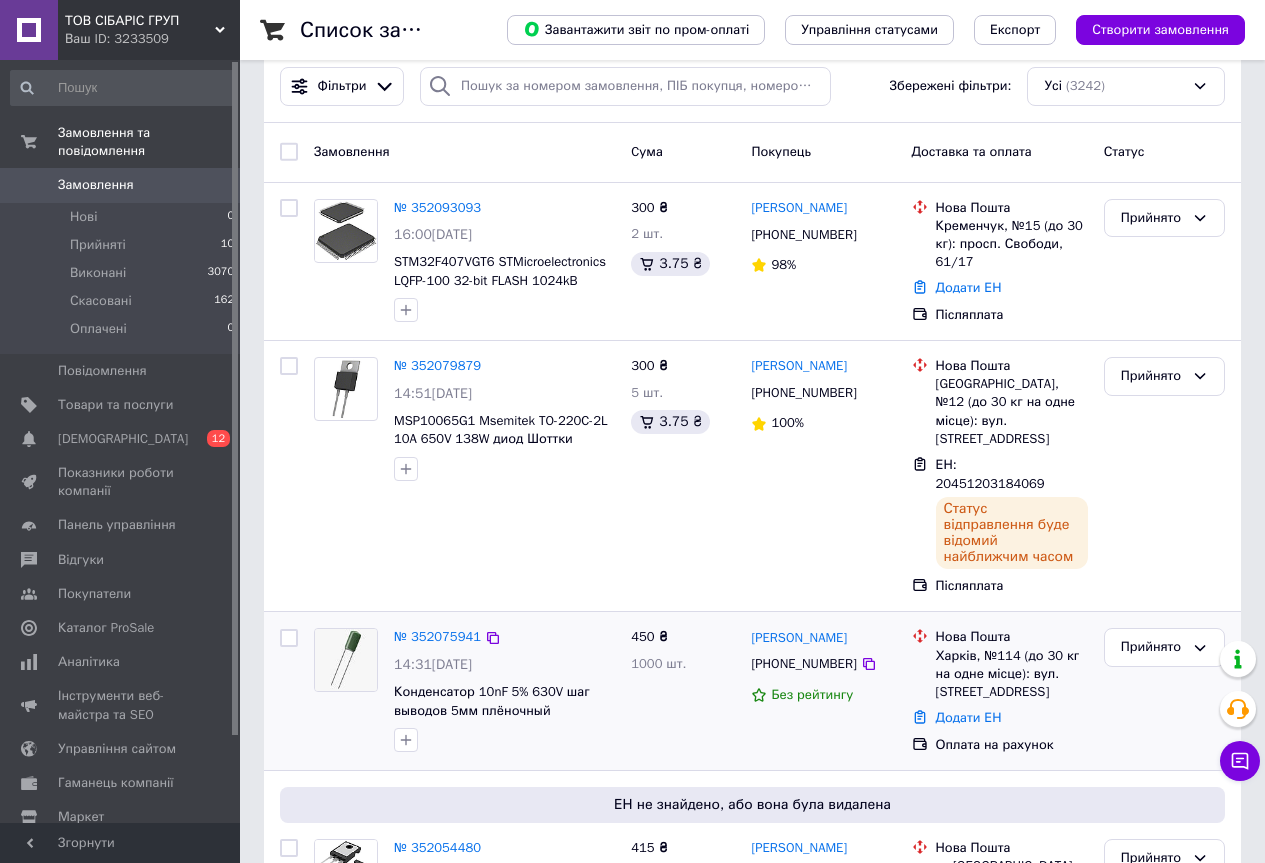 scroll, scrollTop: 0, scrollLeft: 0, axis: both 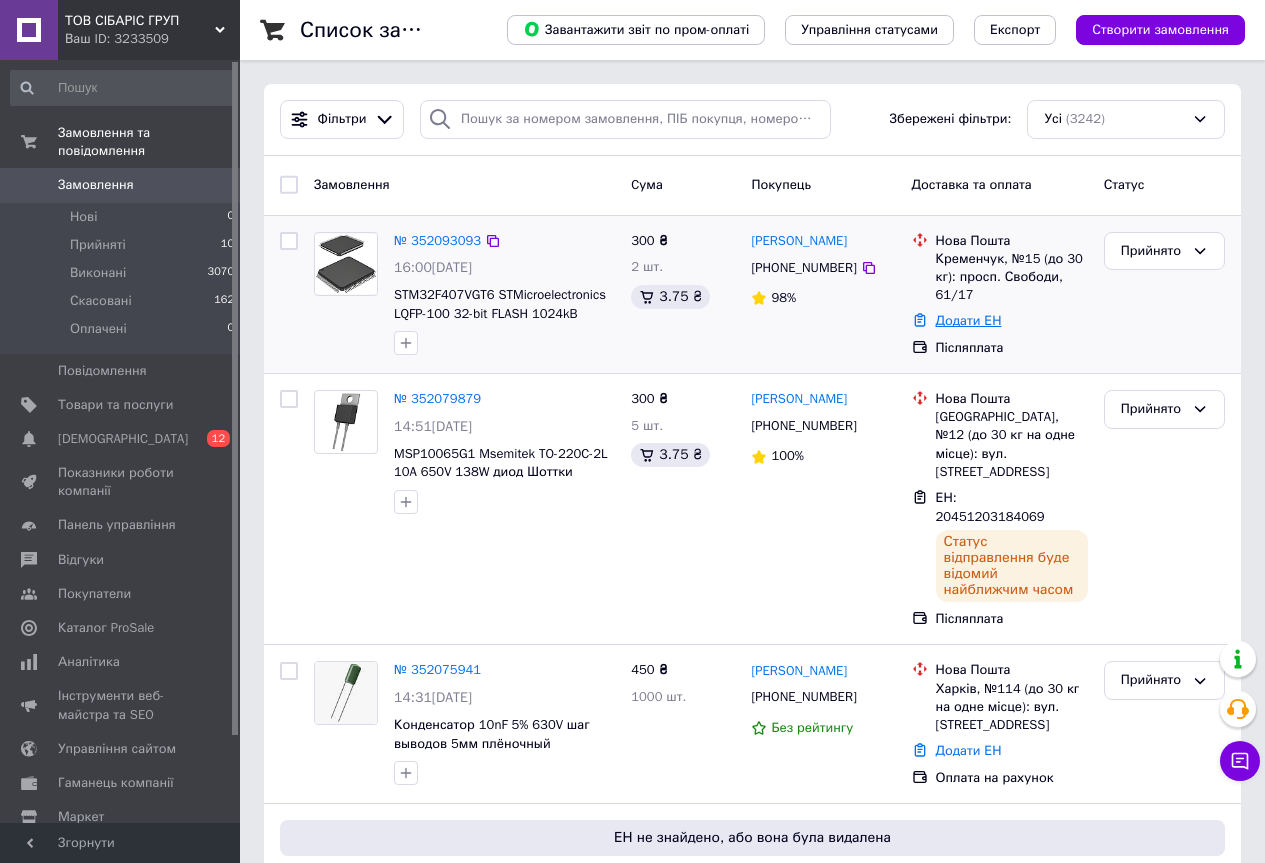 click on "Додати ЕН" at bounding box center [969, 320] 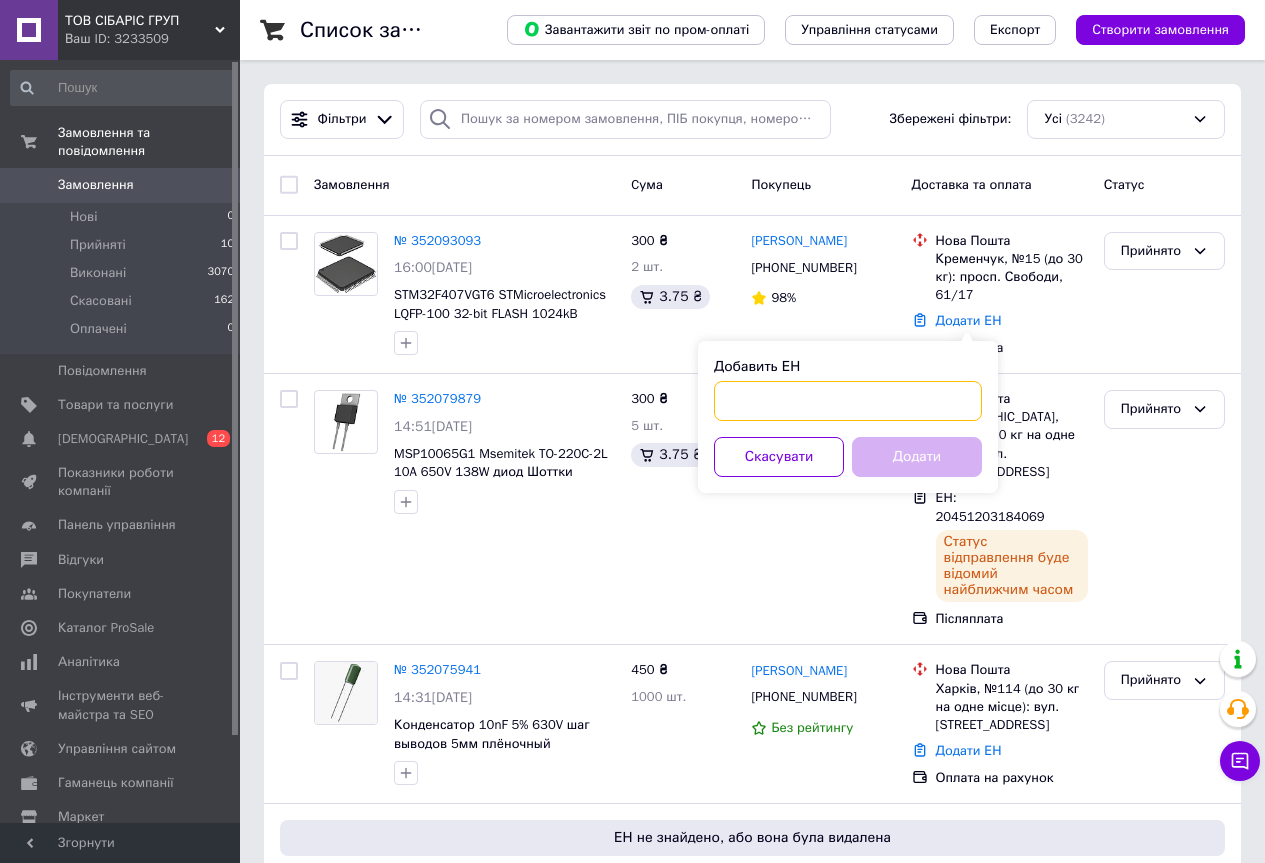 click on "Добавить ЕН" at bounding box center (848, 401) 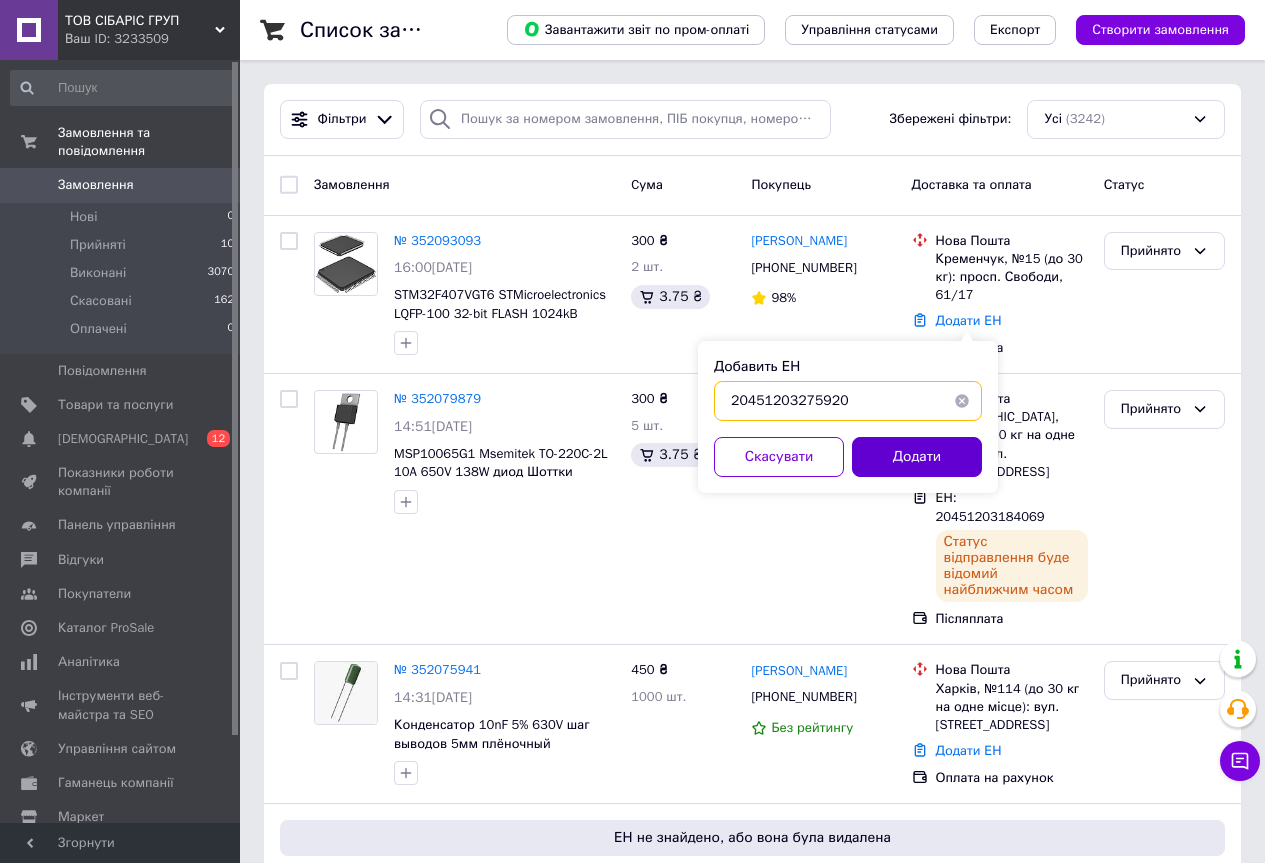 type on "20451203275920" 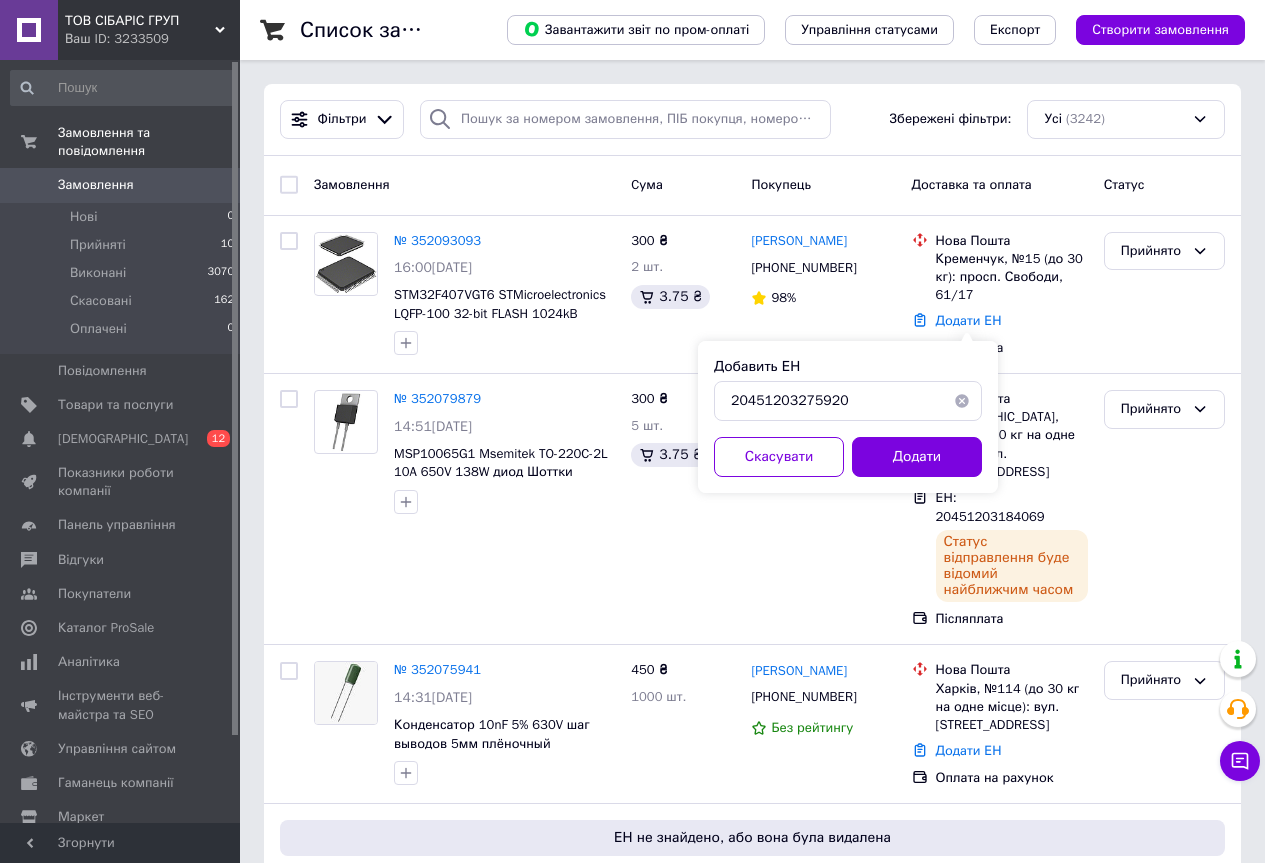 drag, startPoint x: 922, startPoint y: 455, endPoint x: 955, endPoint y: 456, distance: 33.01515 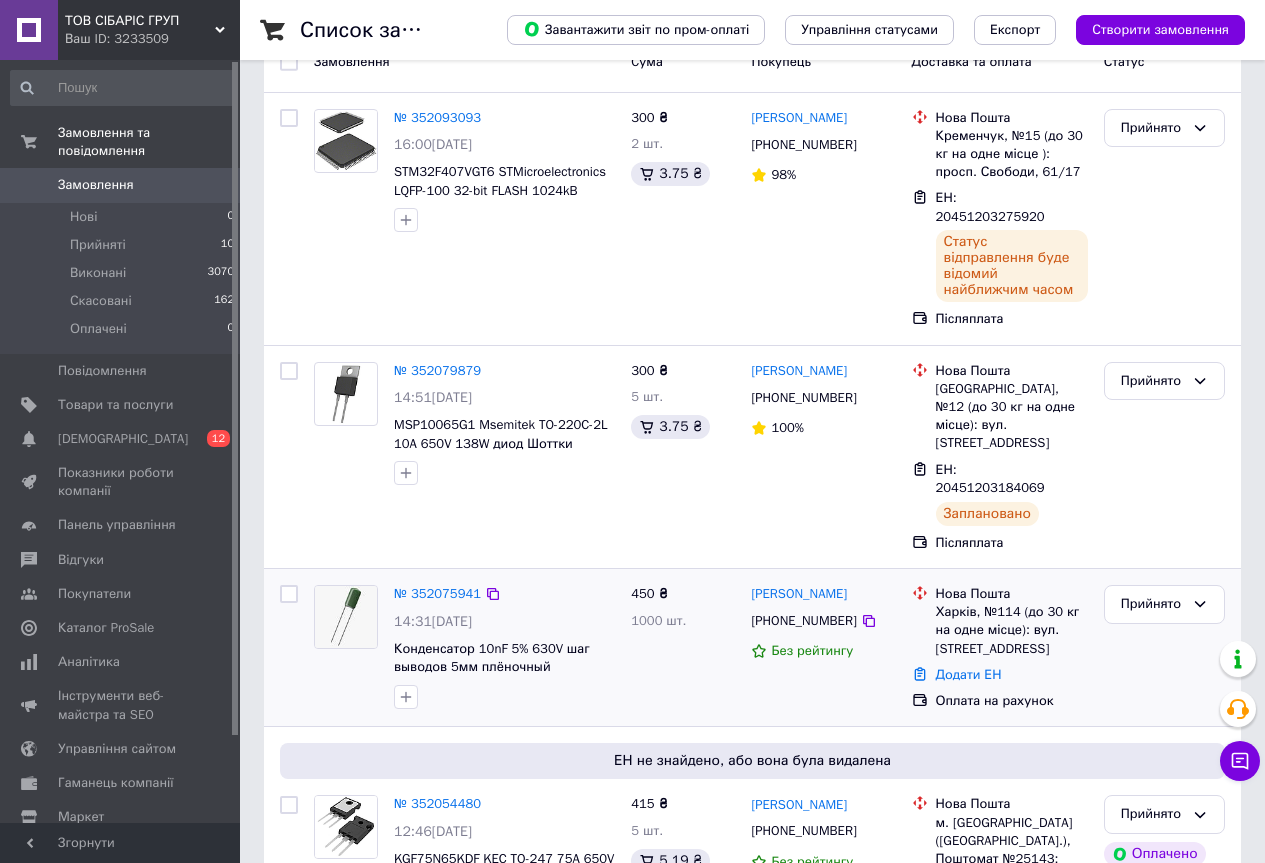 scroll, scrollTop: 400, scrollLeft: 0, axis: vertical 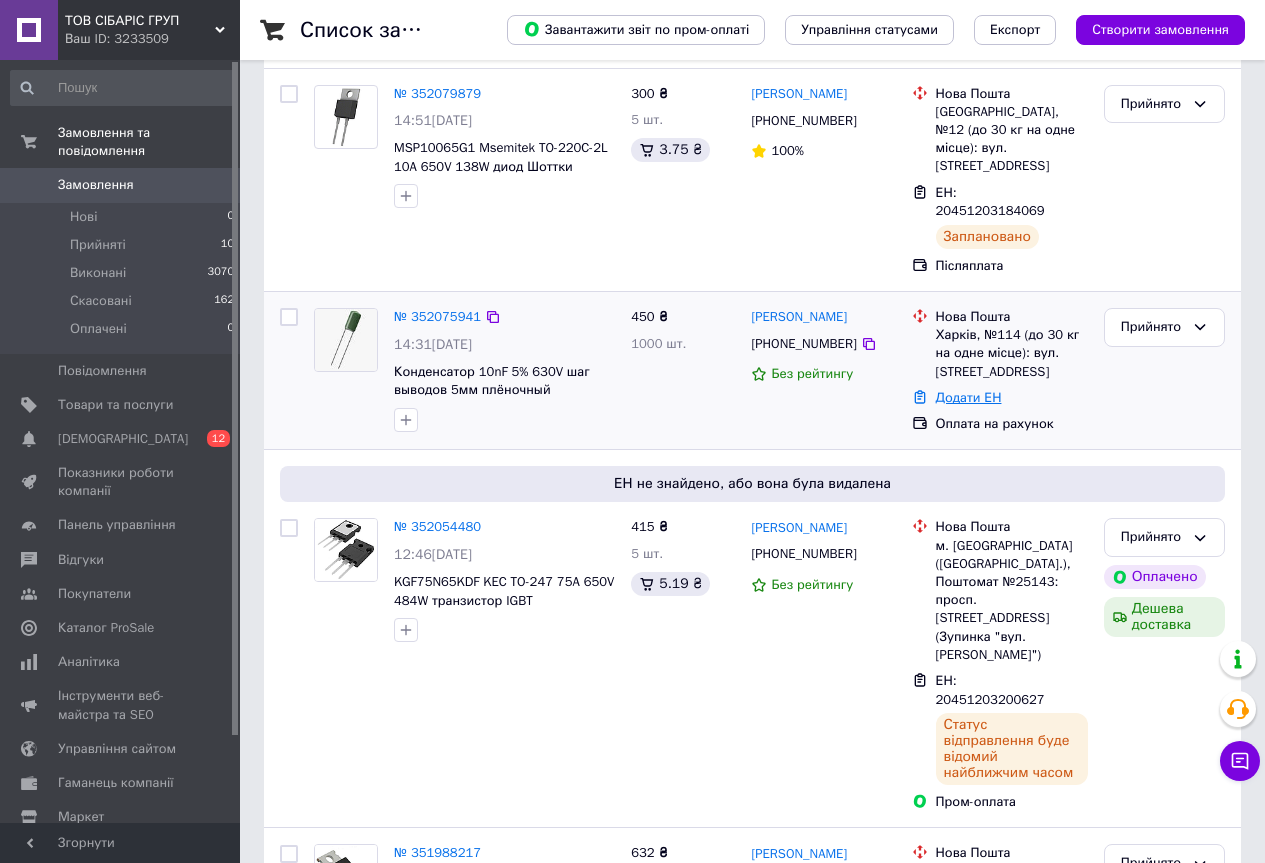 click on "Додати ЕН" at bounding box center [969, 397] 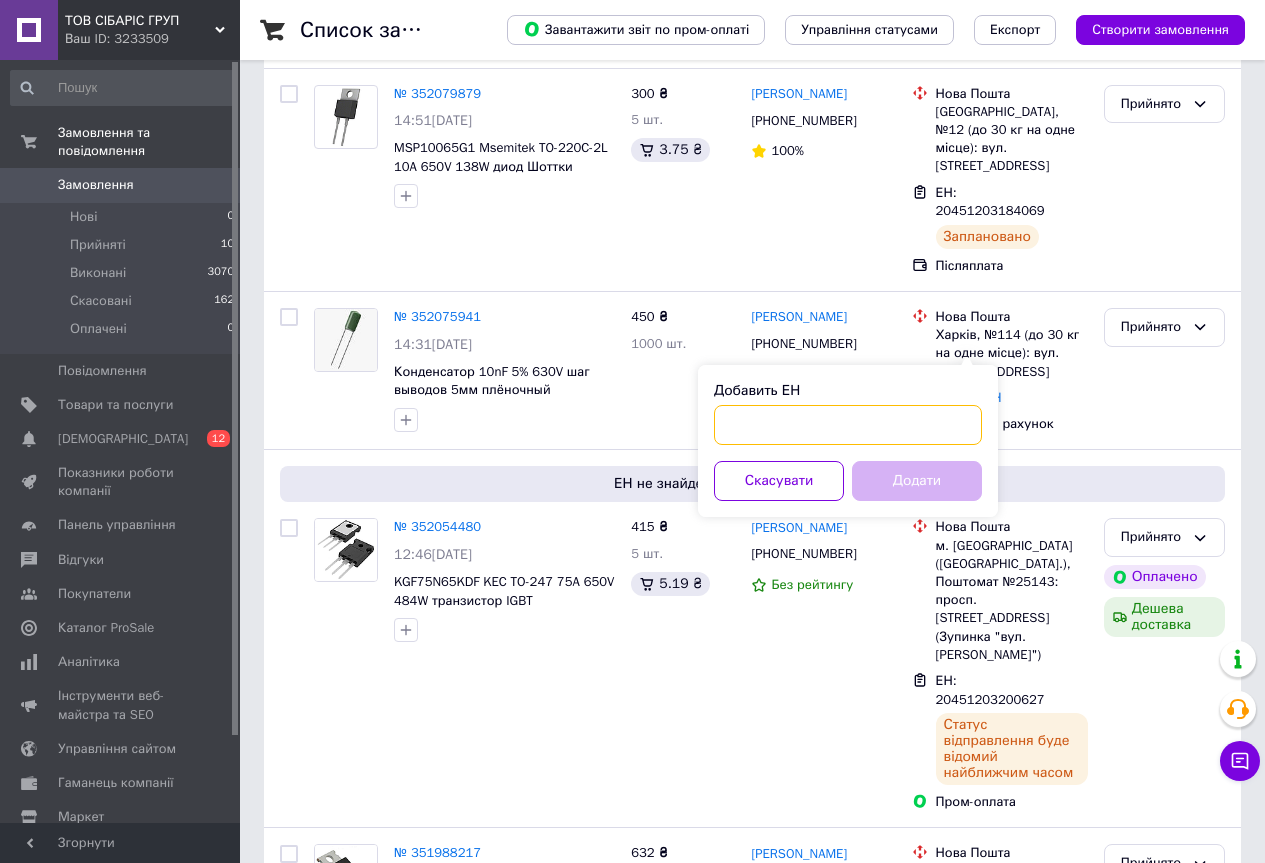click on "Добавить ЕН" at bounding box center (848, 425) 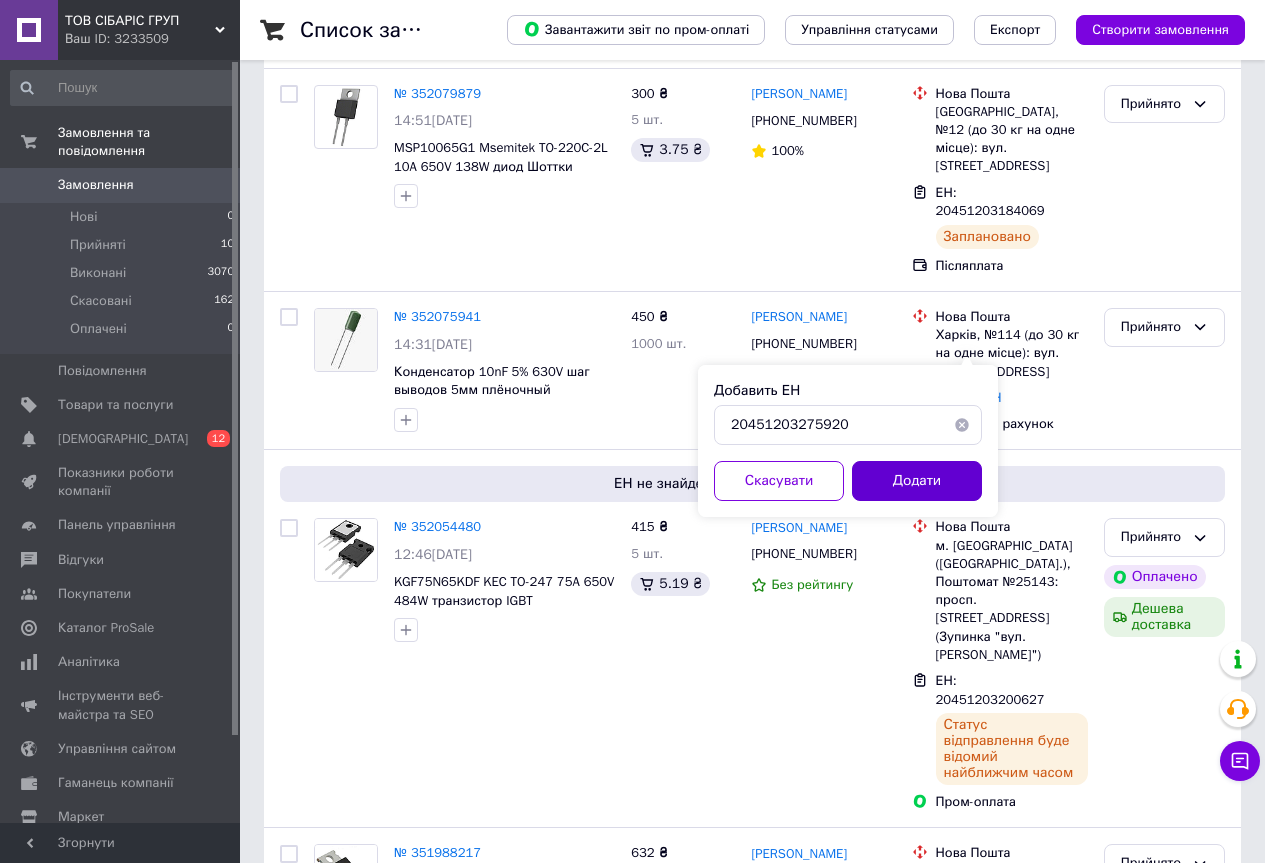 click on "Додати" at bounding box center [917, 481] 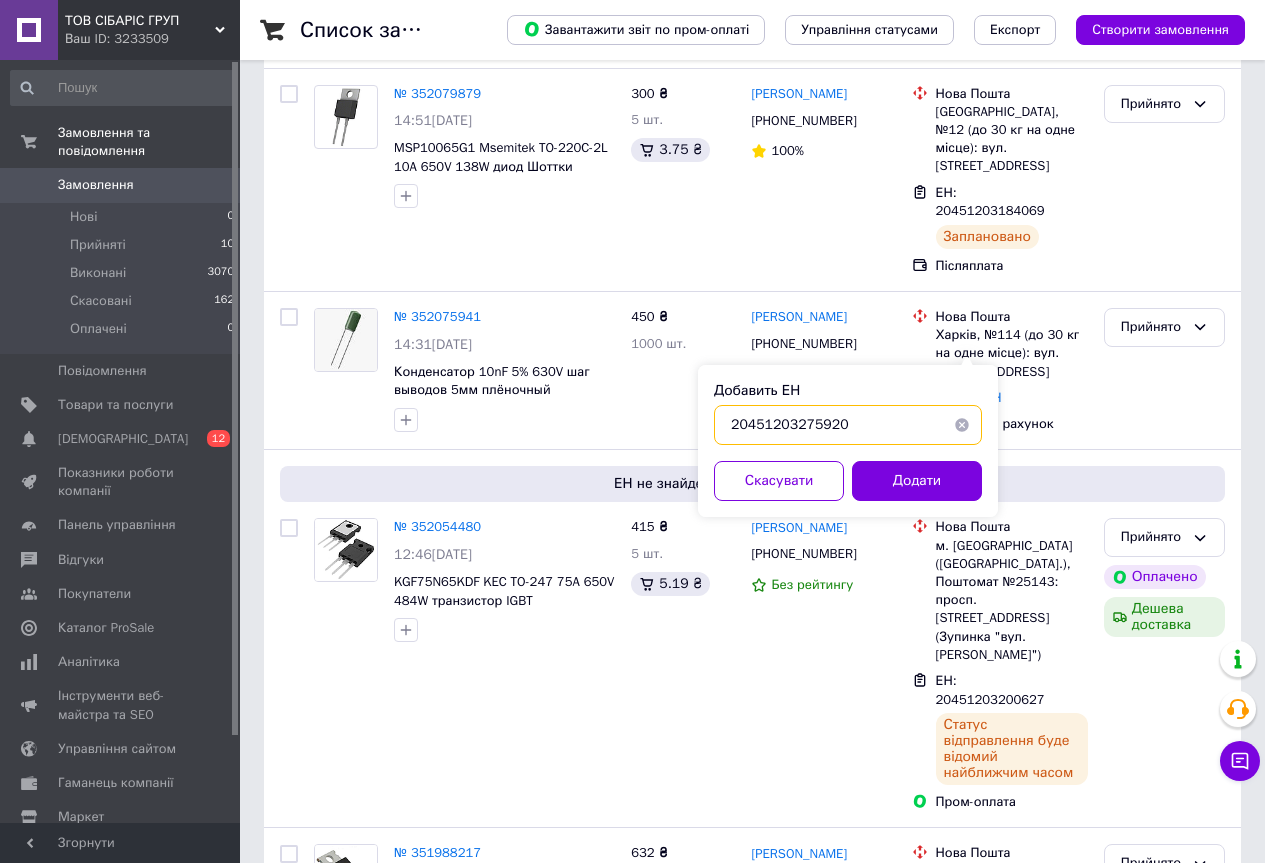 drag, startPoint x: 756, startPoint y: 431, endPoint x: 724, endPoint y: 432, distance: 32.01562 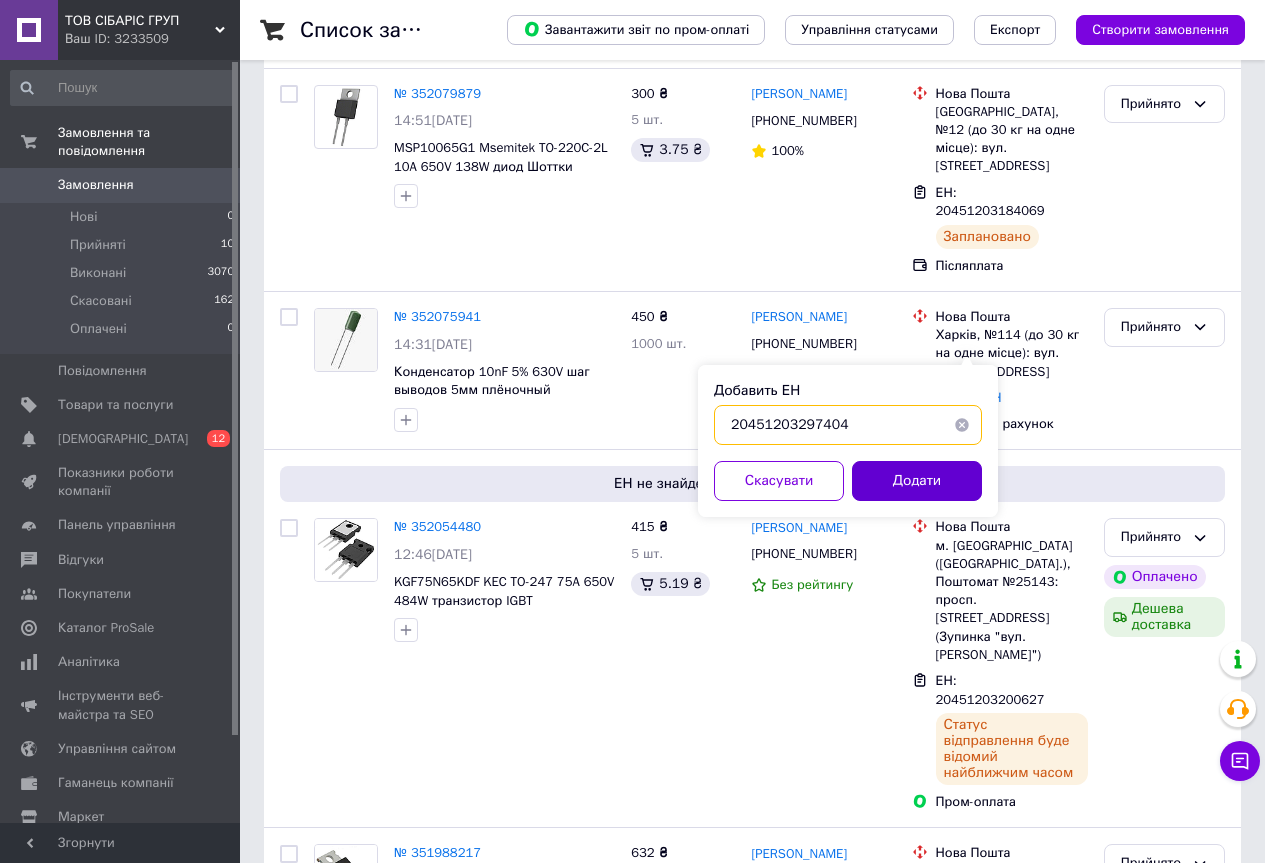 type on "20451203297404" 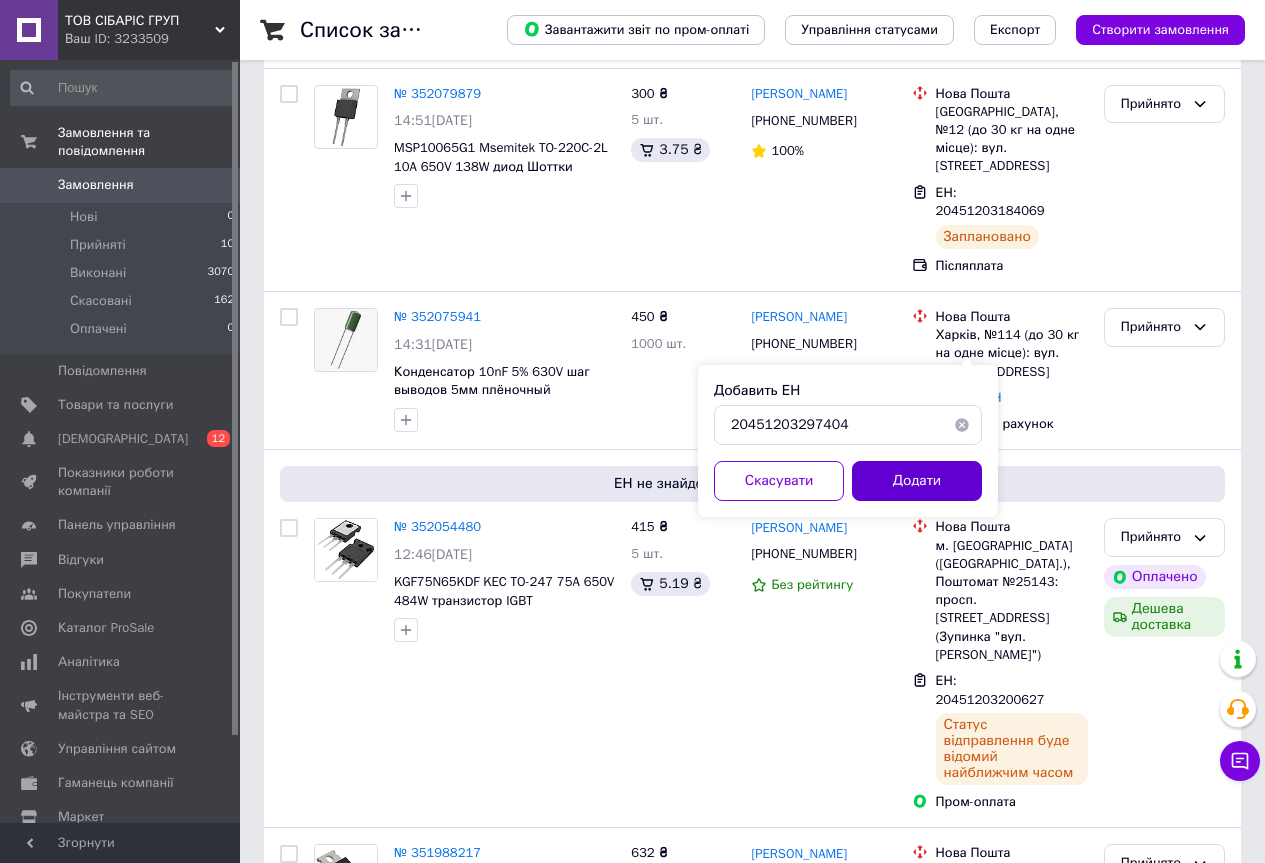 click on "Додати" at bounding box center (917, 481) 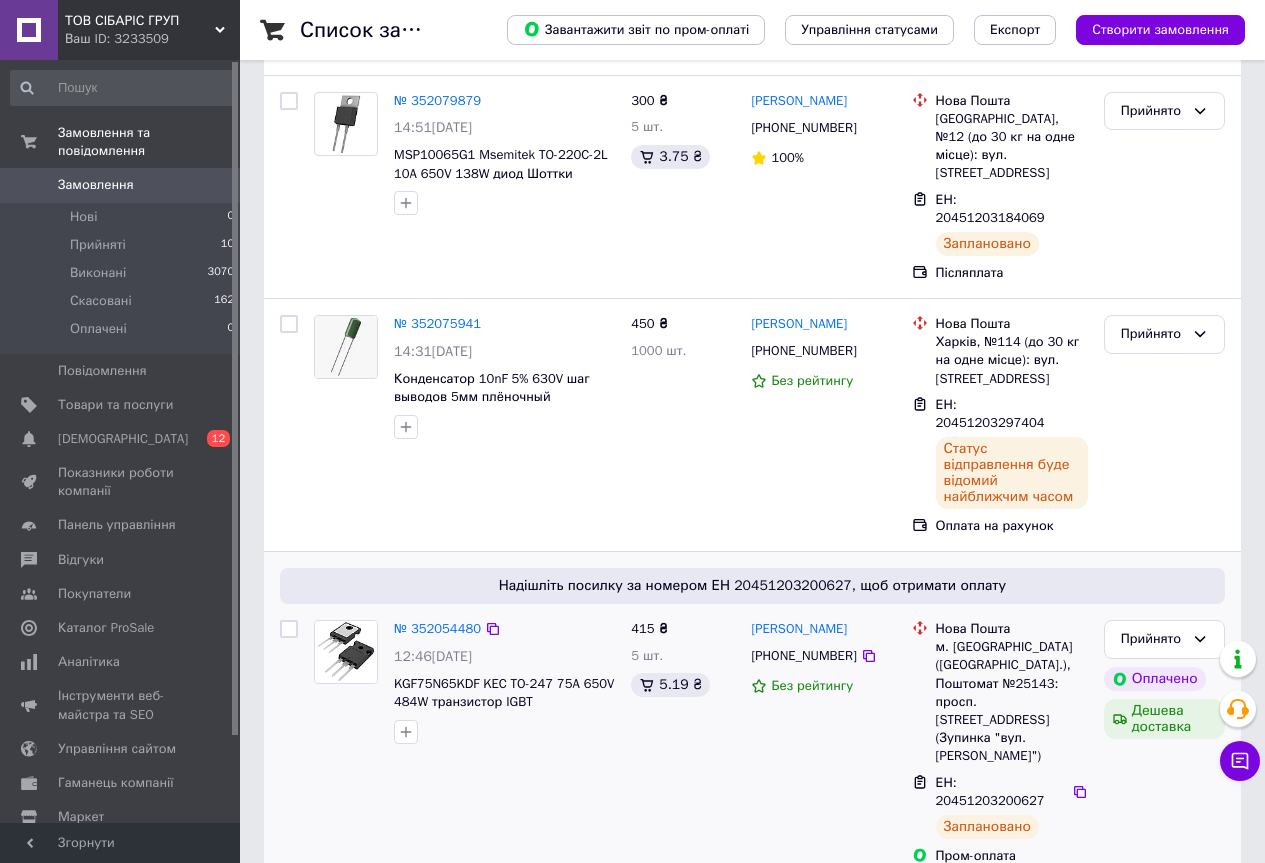 scroll, scrollTop: 500, scrollLeft: 0, axis: vertical 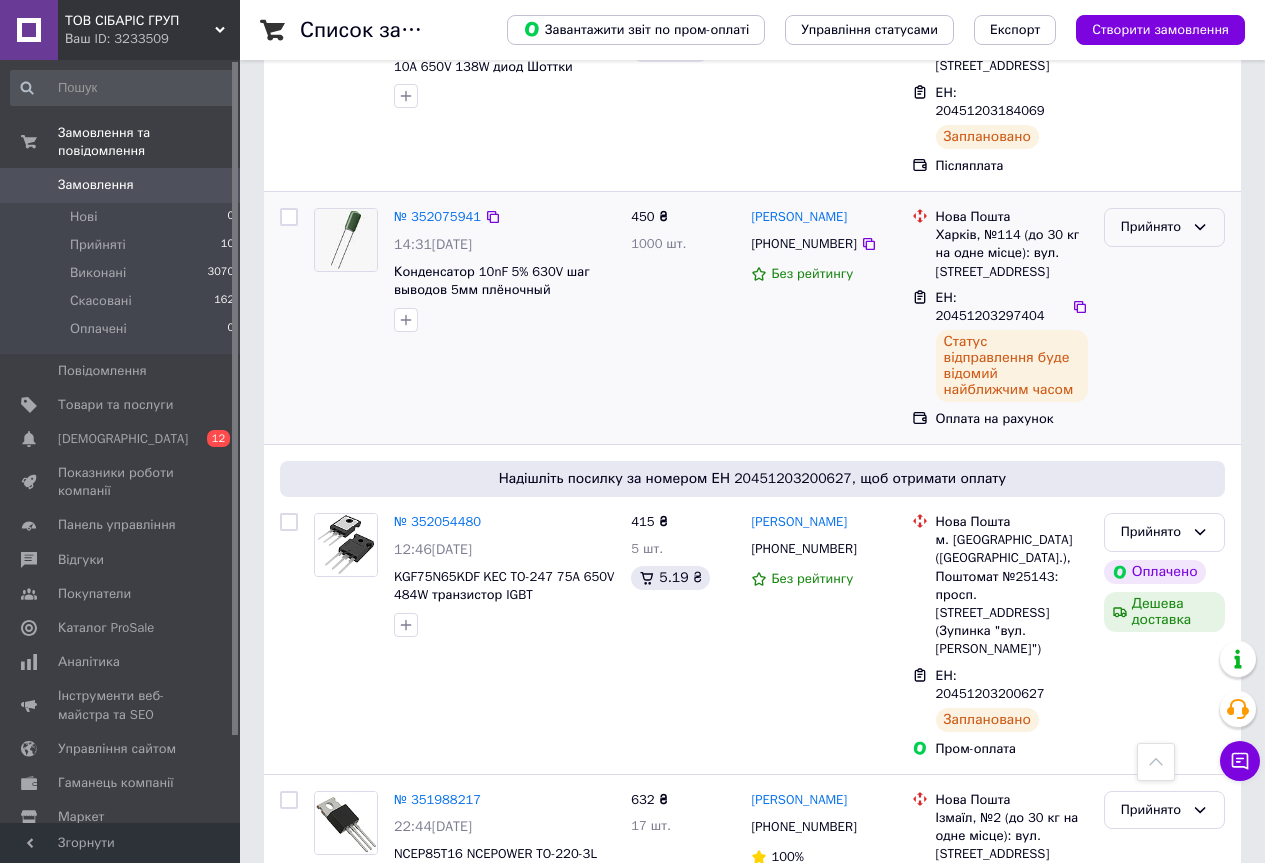 click 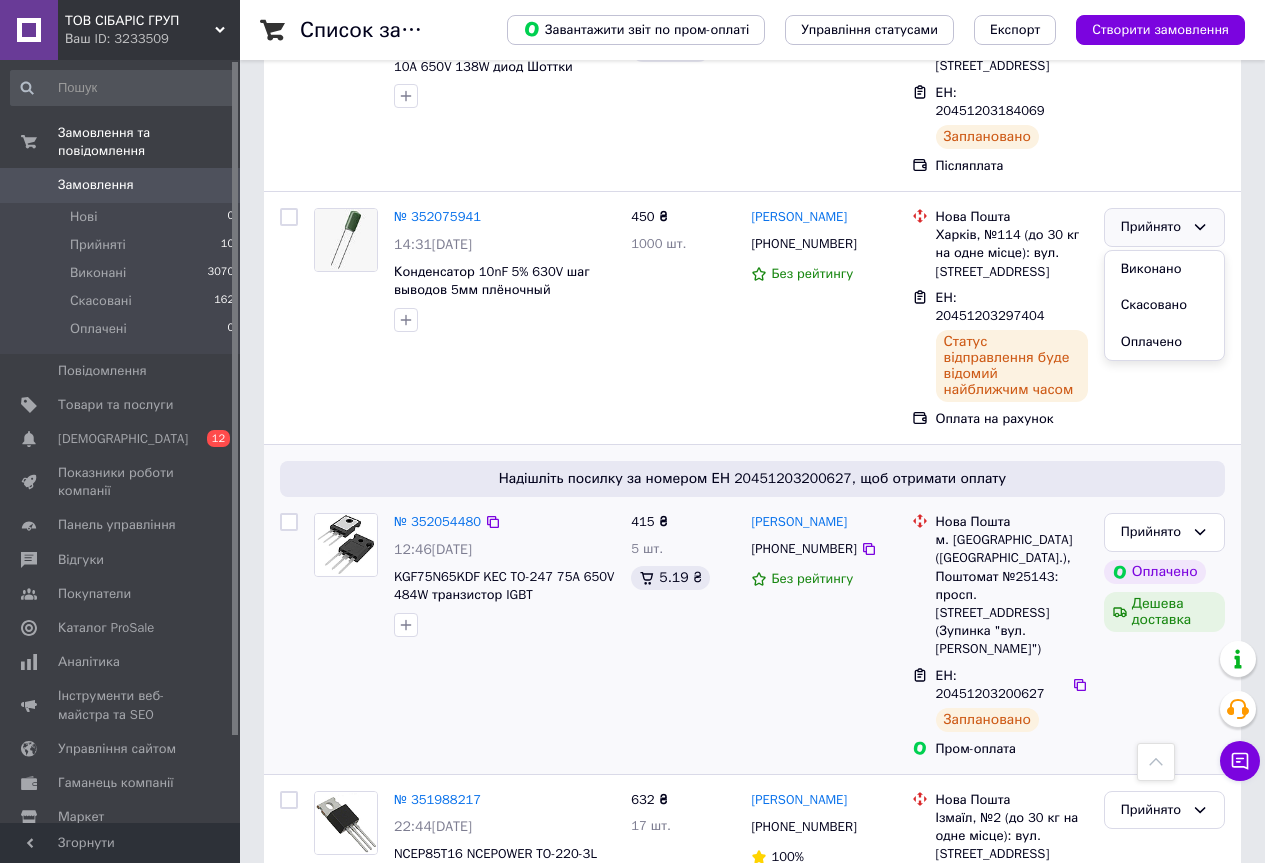 click on "Антоний Бутсан +380976954844 Без рейтингу" at bounding box center (823, 635) 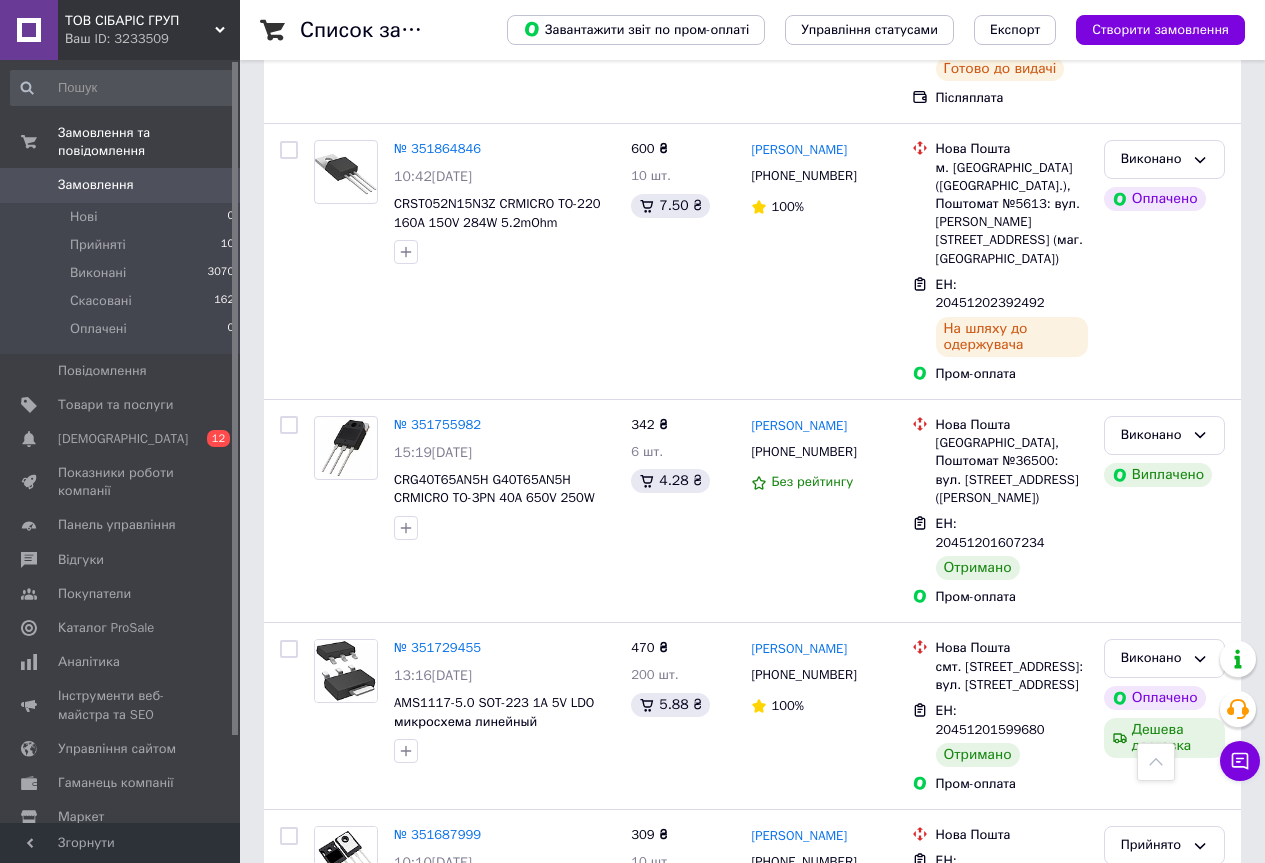 scroll, scrollTop: 2700, scrollLeft: 0, axis: vertical 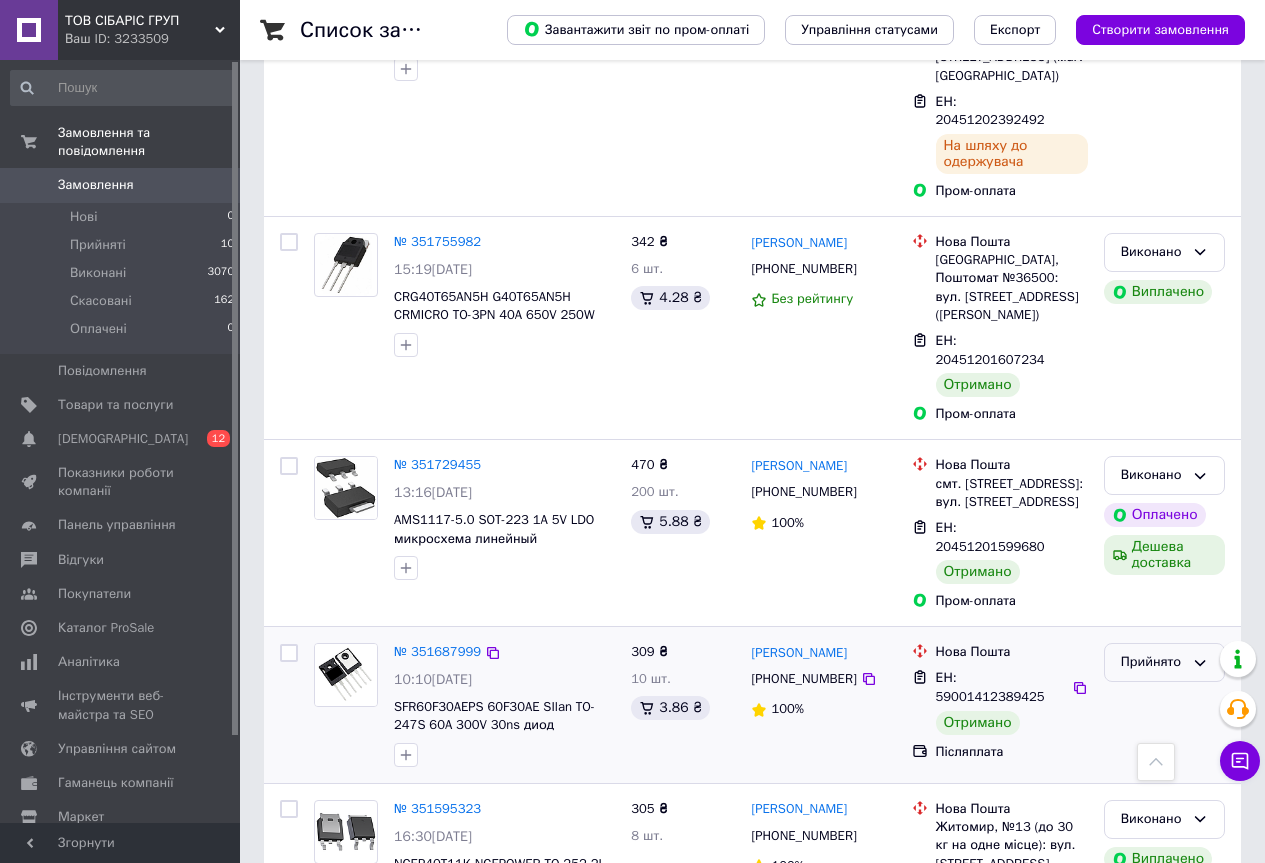 click 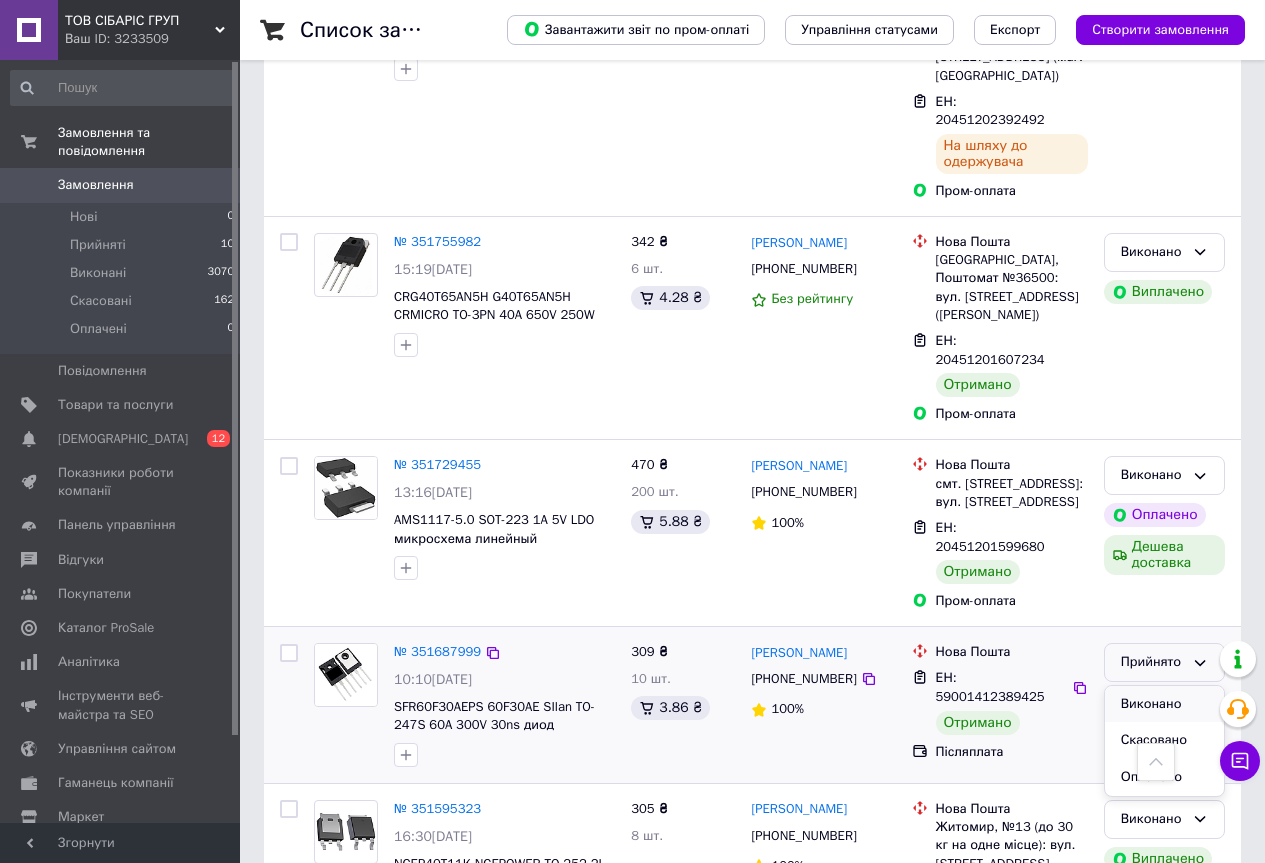 click on "Виконано" at bounding box center (1164, 704) 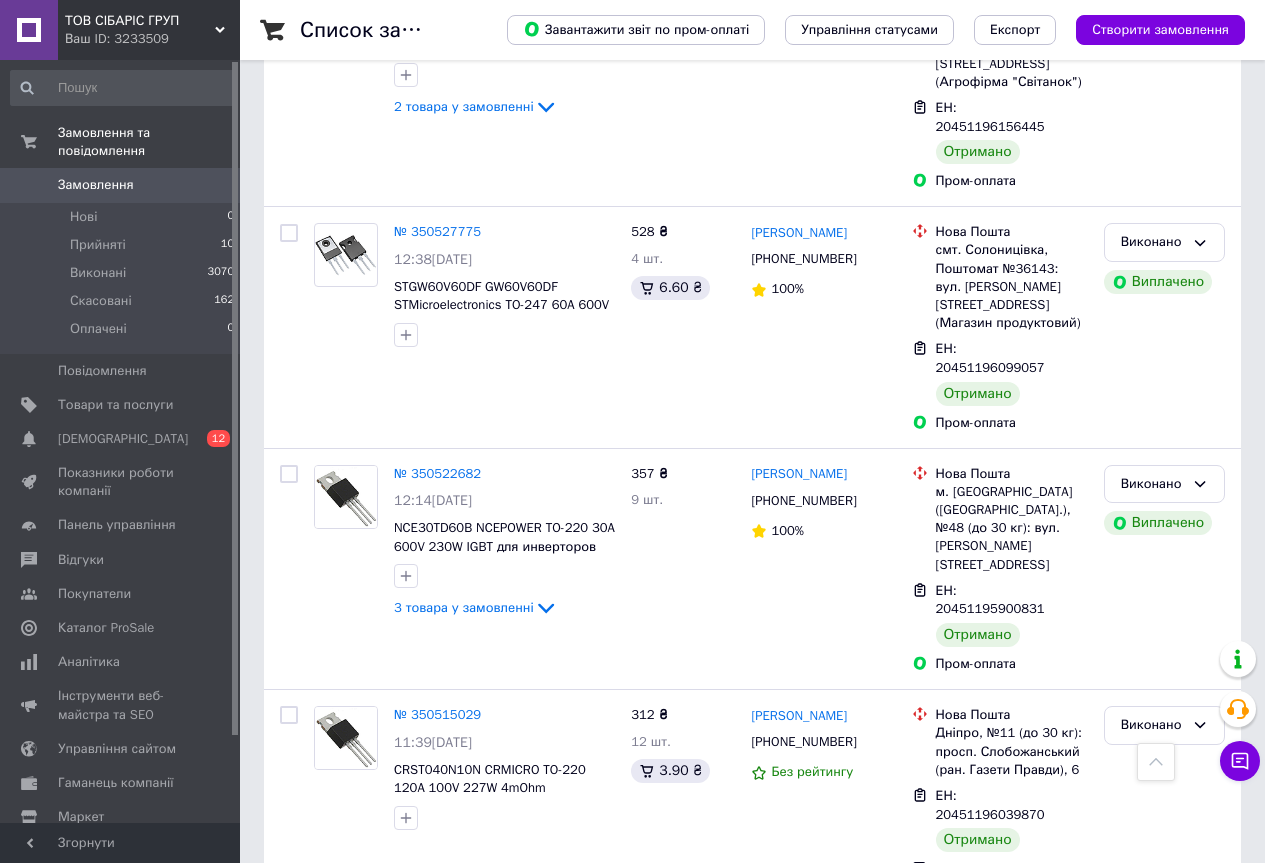 scroll, scrollTop: 10568, scrollLeft: 0, axis: vertical 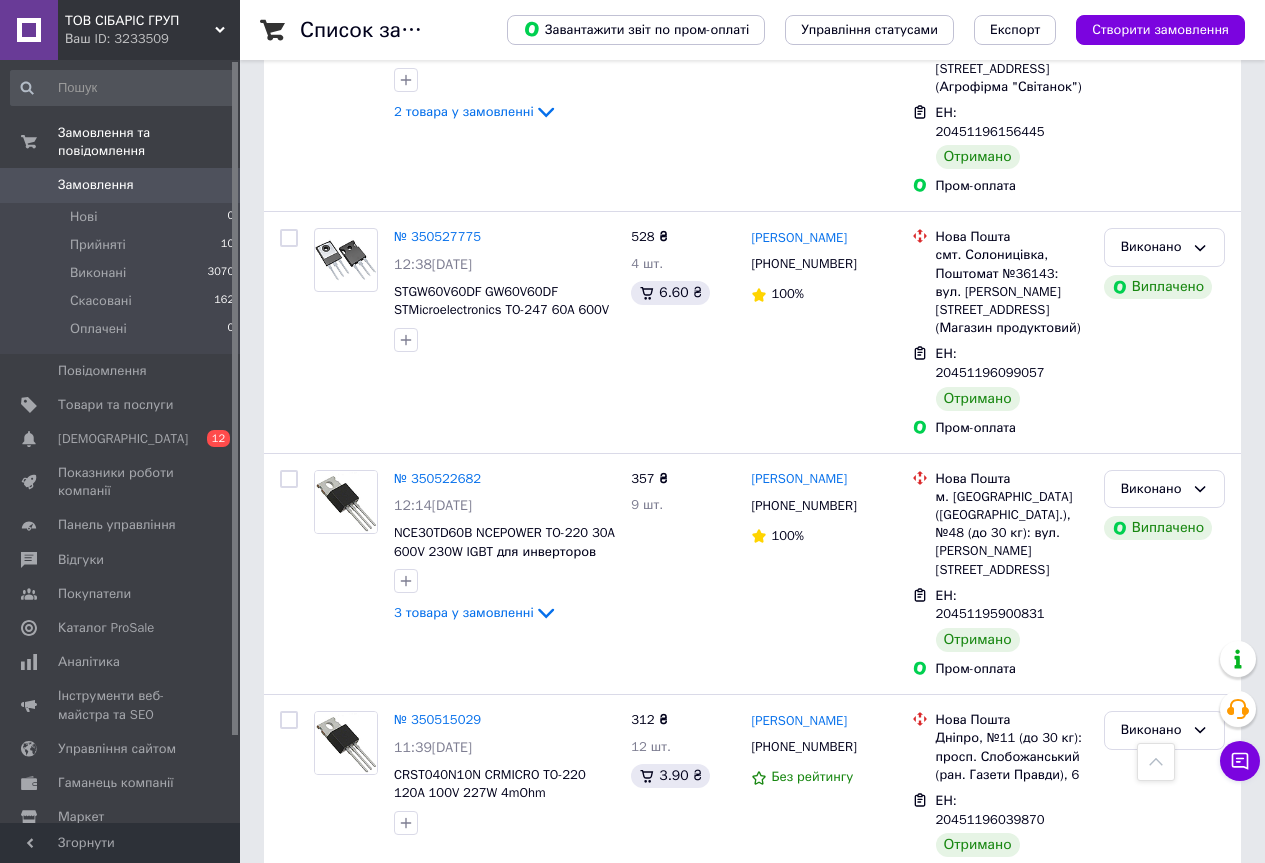 click 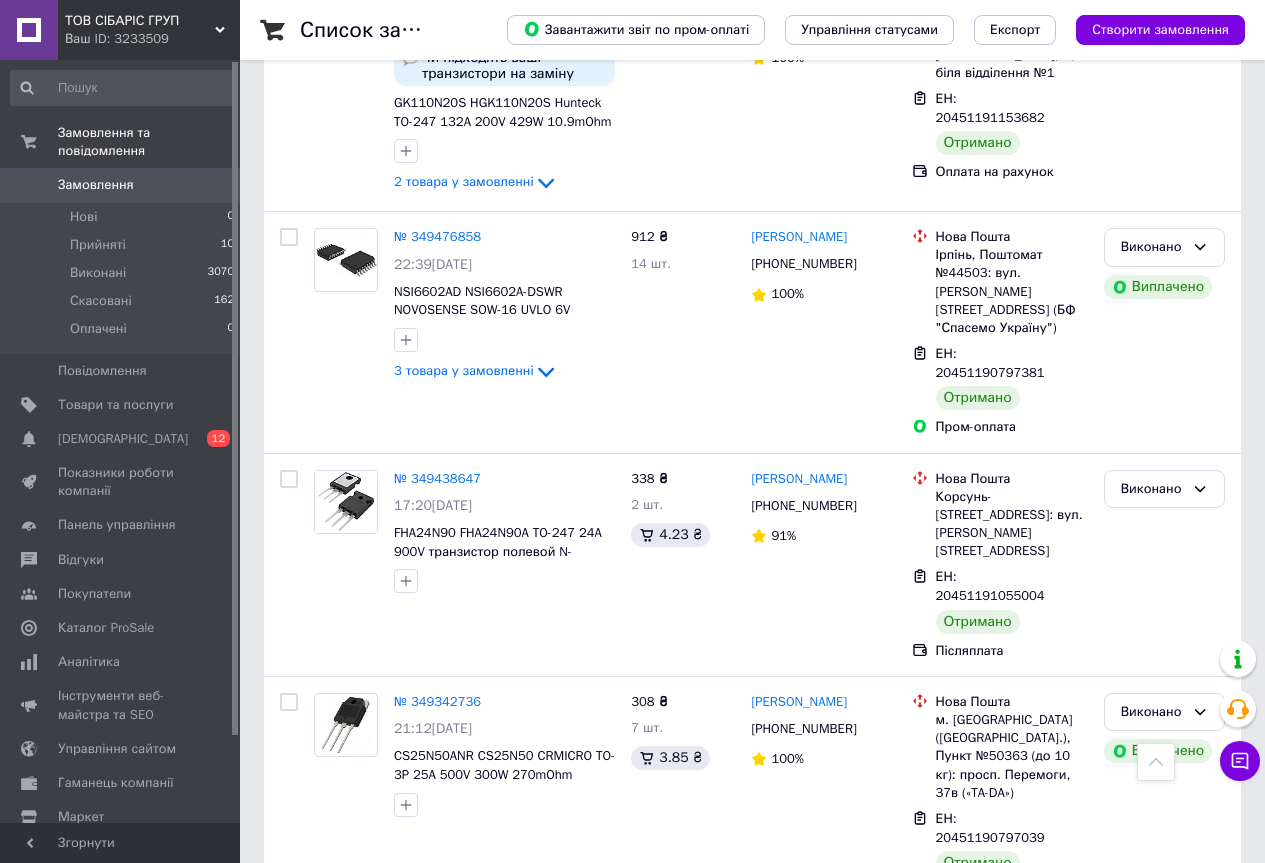 scroll, scrollTop: 17968, scrollLeft: 0, axis: vertical 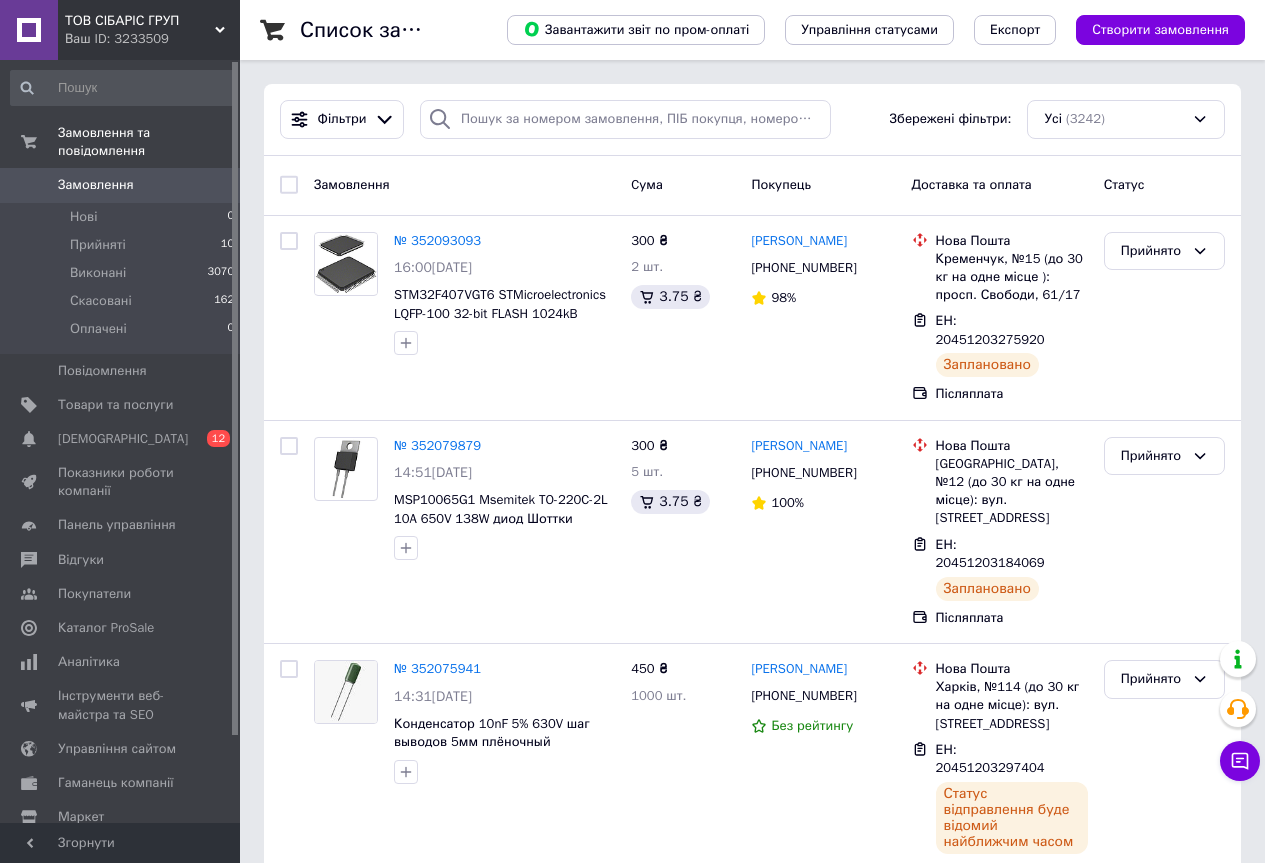click on "Список замовлень   Завантажити звіт по пром-оплаті Управління статусами Експорт Створити замовлення Фільтри Збережені фільтри: Усі (3242) Замовлення Cума Покупець Доставка та оплата Статус № 352093093 16:00, 10.07.2025 STM32F407VGT6 STMicroelectronics LQFP-100 32-bit FLASH 1024kB SRAM 192kB 168MHz ARM микроконтроллер 300 ₴ 2 шт. 3.75 ₴ Валерій Шелепов +380688899673 98% Нова Пошта Кременчук, №15 (до 30 кг на одне місце ): просп. Свободи, 61/17 ЕН: 20451203275920 Заплановано Післяплата Прийнято № 352079879 14:51, 10.07.2025 MSP10065G1 Msemitek TO-220C-2L 10A 650V 138W диод Шоттки 300 ₴ 5 шт. 3.75 ₴ Анатолий Вознюк +380637508985 100% Нова Пошта ЕН: 20451203184069 Заплановано Прийнято" at bounding box center (752, 11752) 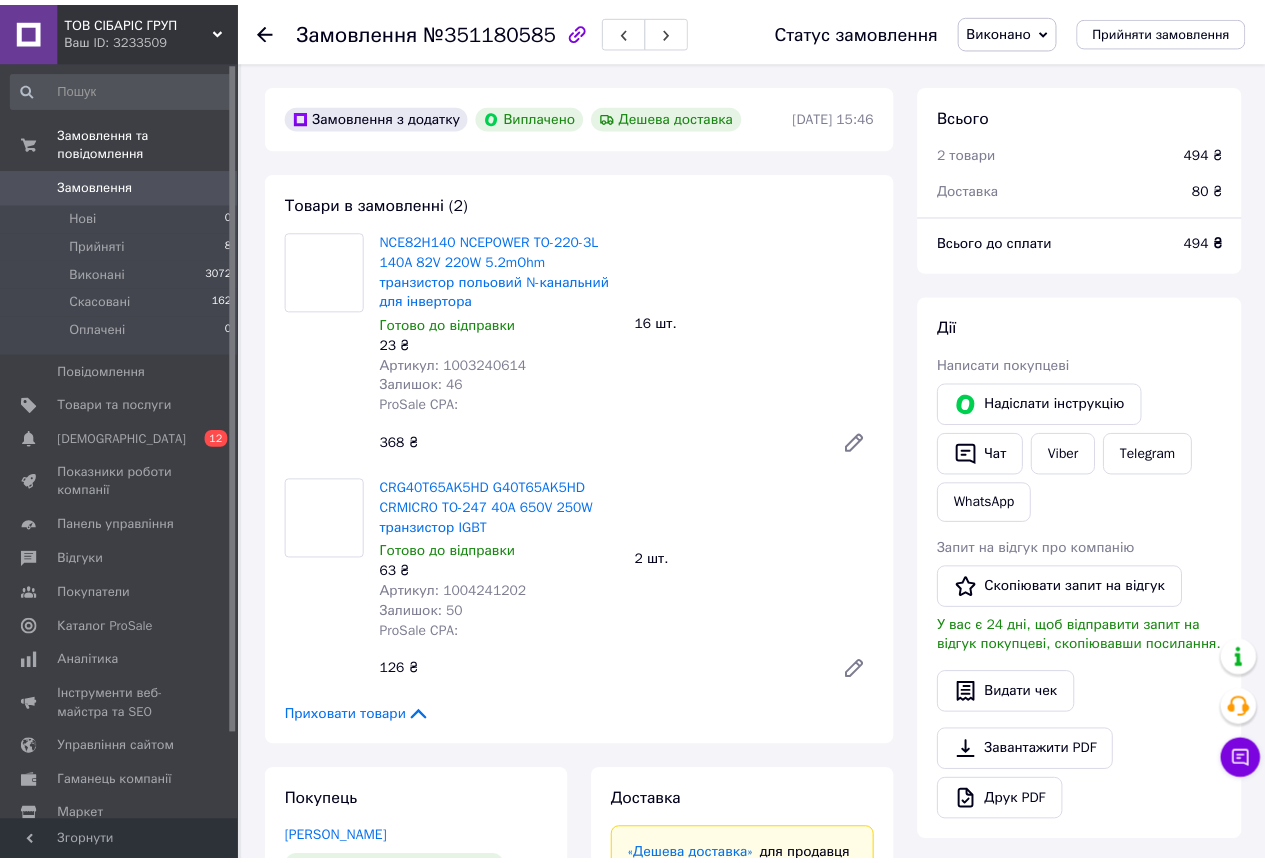scroll, scrollTop: 0, scrollLeft: 0, axis: both 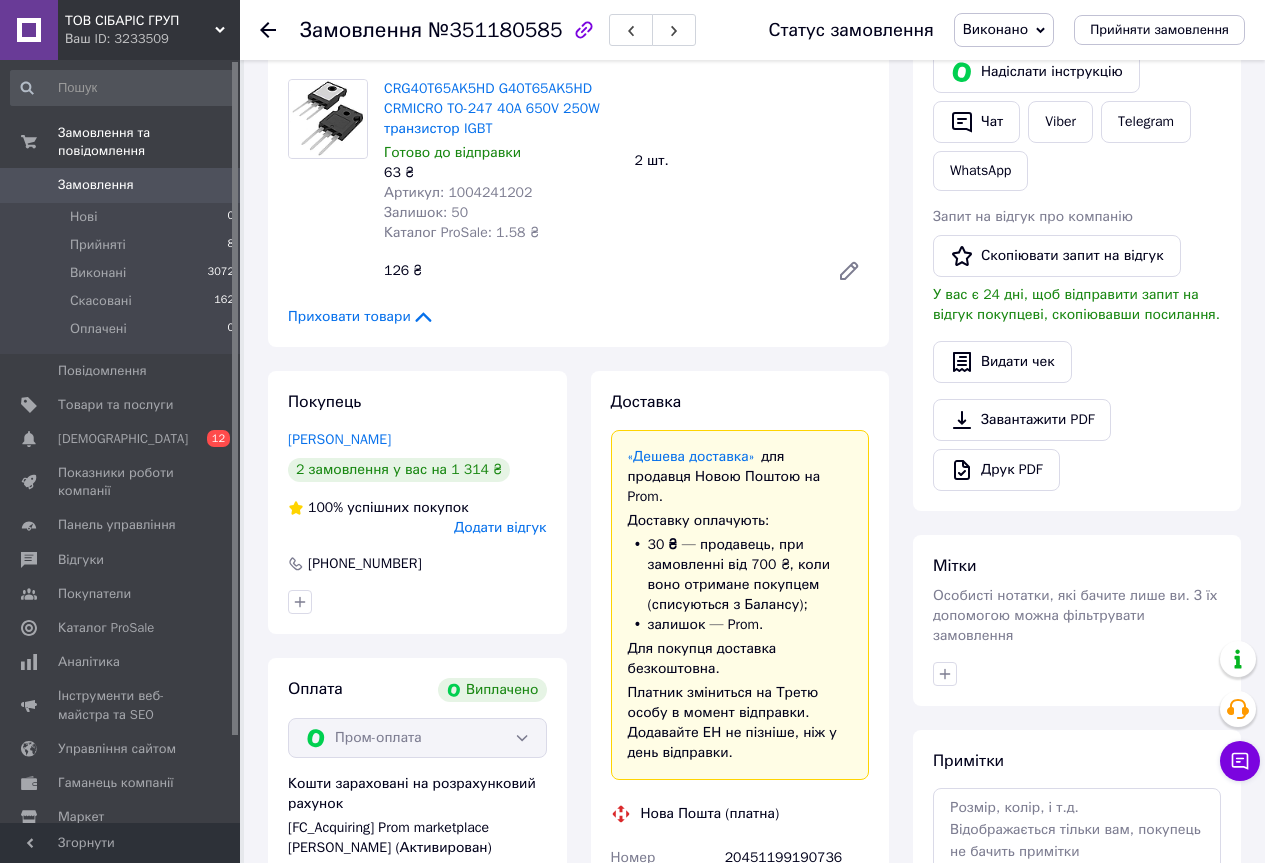 click on "Додати відгук" at bounding box center [500, 527] 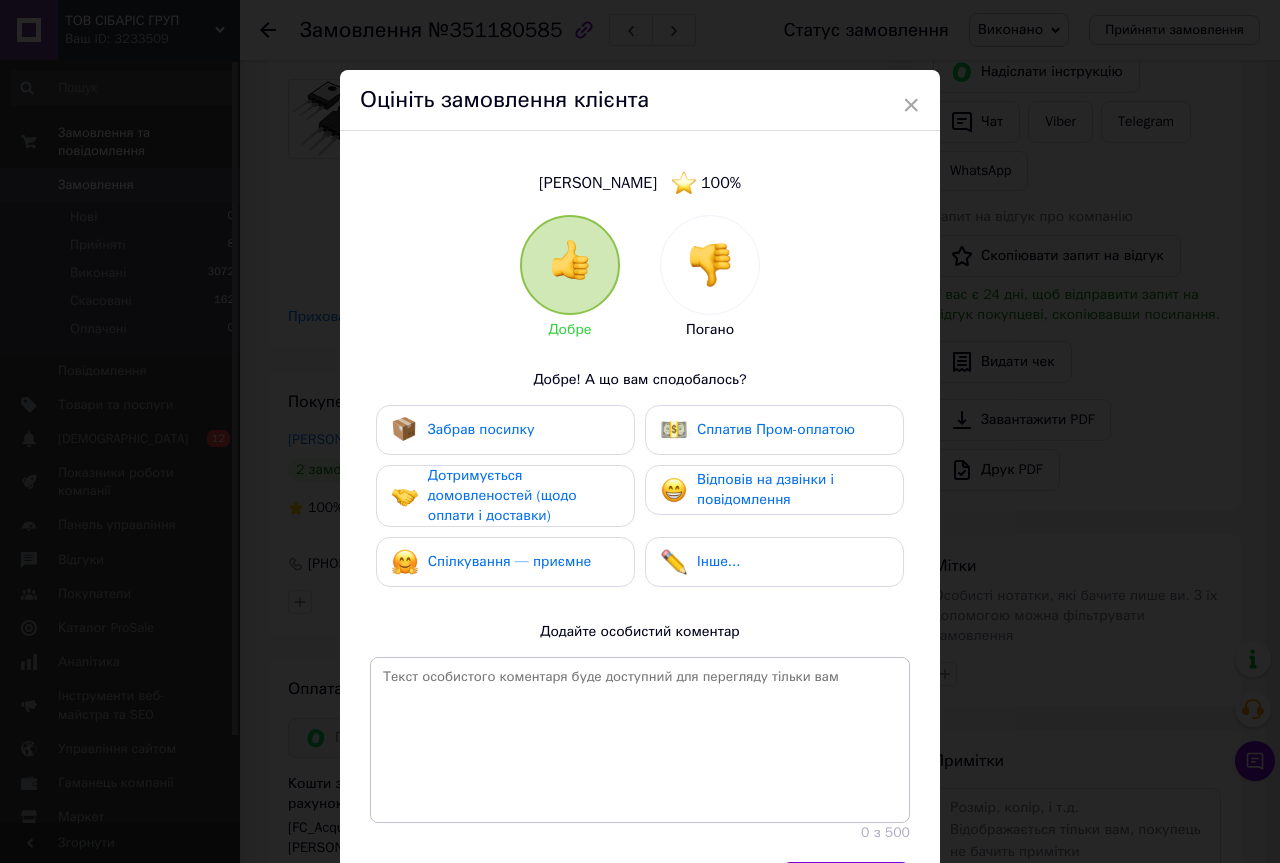 click on "Забрав посилку" at bounding box center [505, 430] 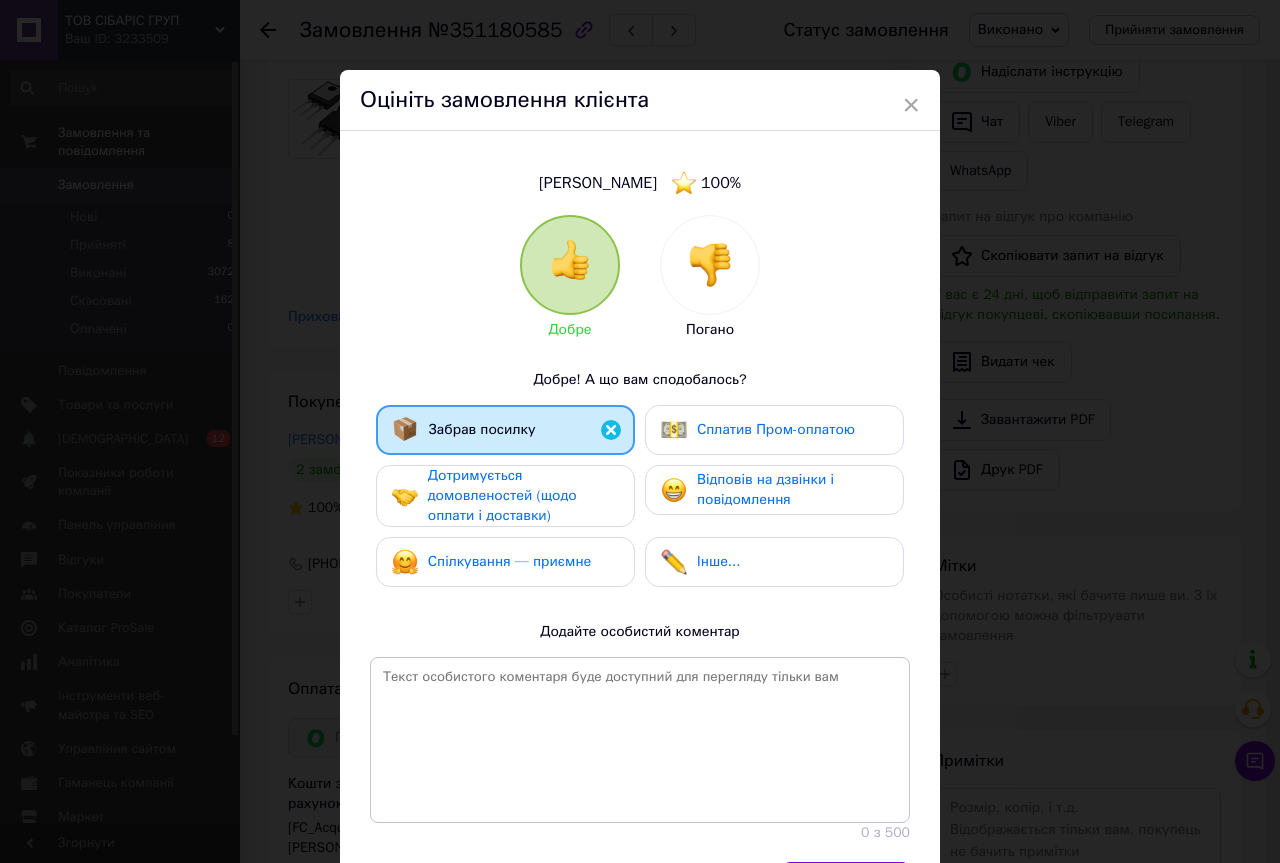 click on "Дотримується домовленостей (щодо оплати і доставки)" at bounding box center (502, 495) 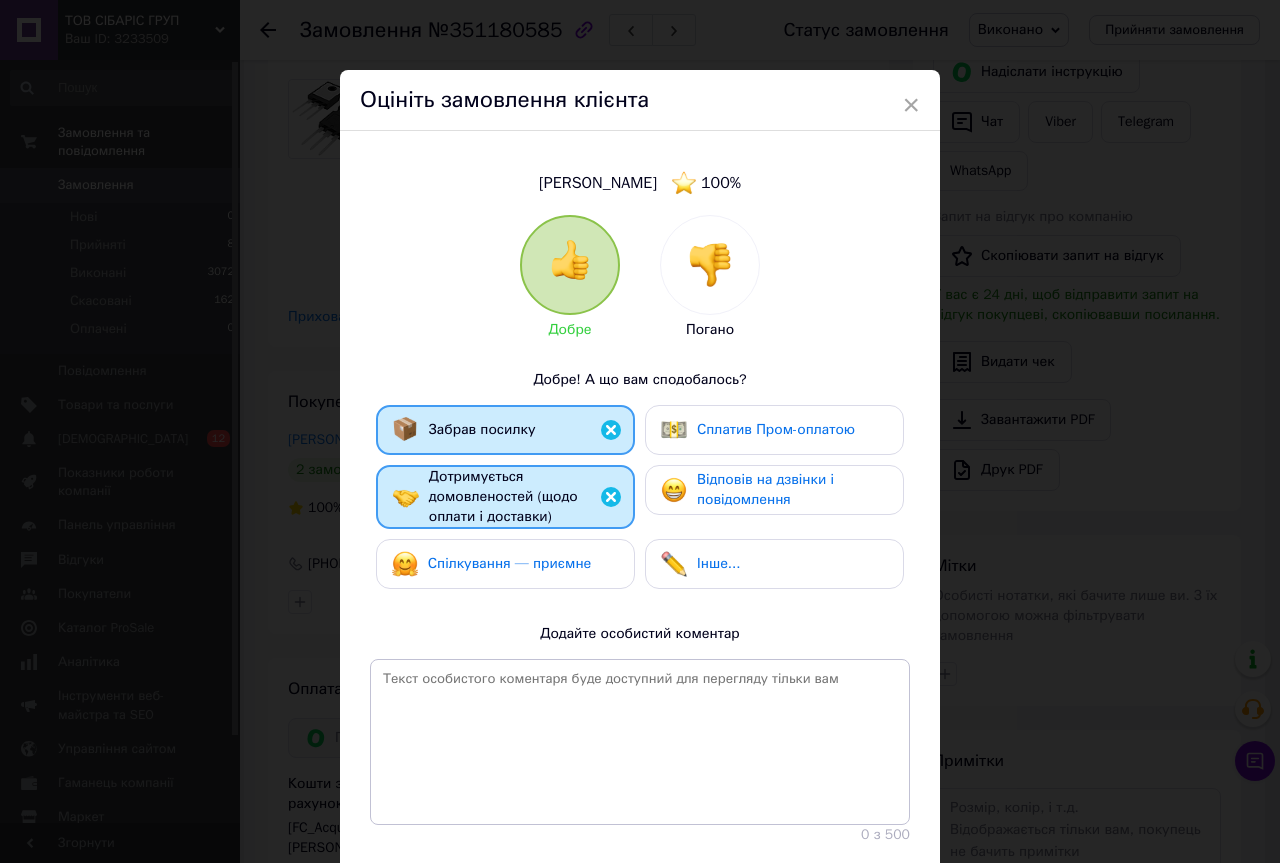 drag, startPoint x: 538, startPoint y: 570, endPoint x: 671, endPoint y: 486, distance: 157.30544 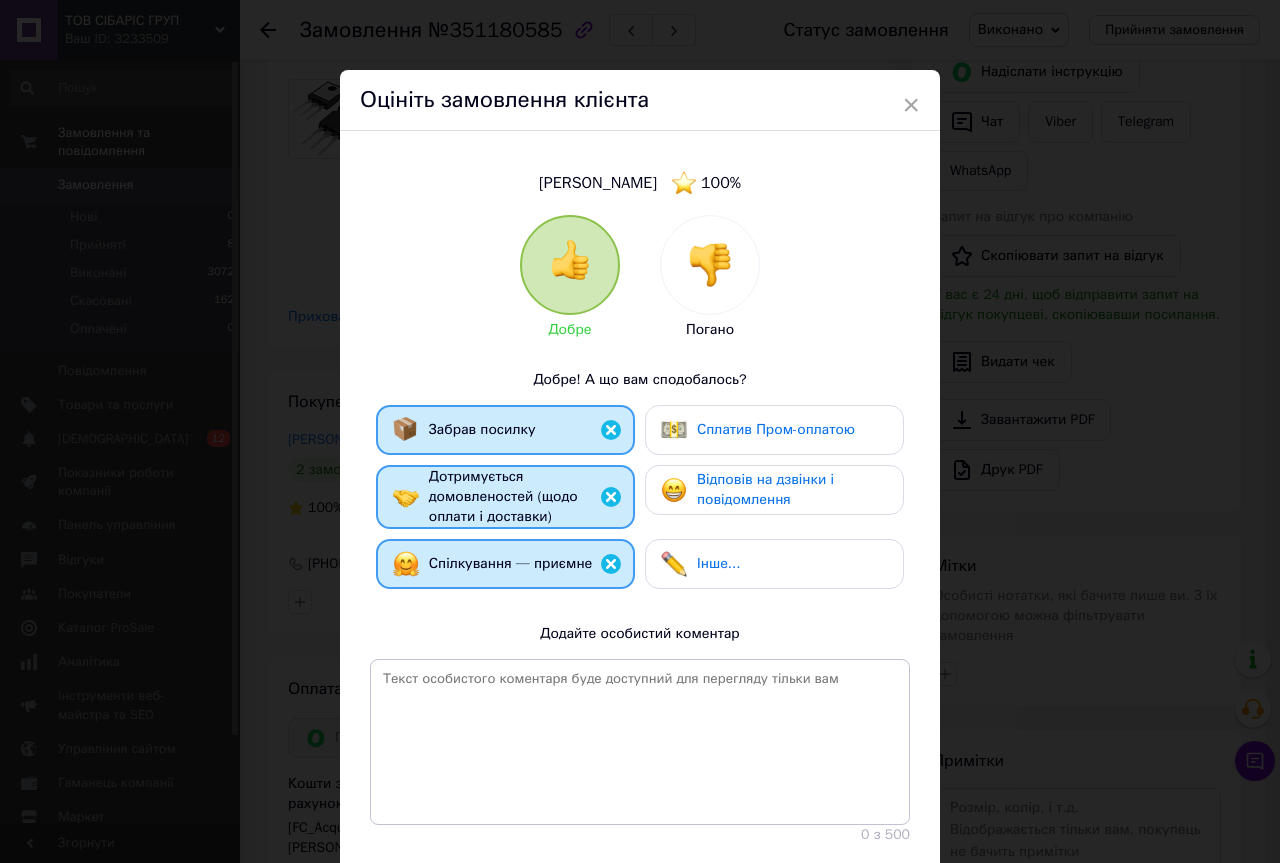 click on "Сплатив Пром-оплатою" at bounding box center (776, 429) 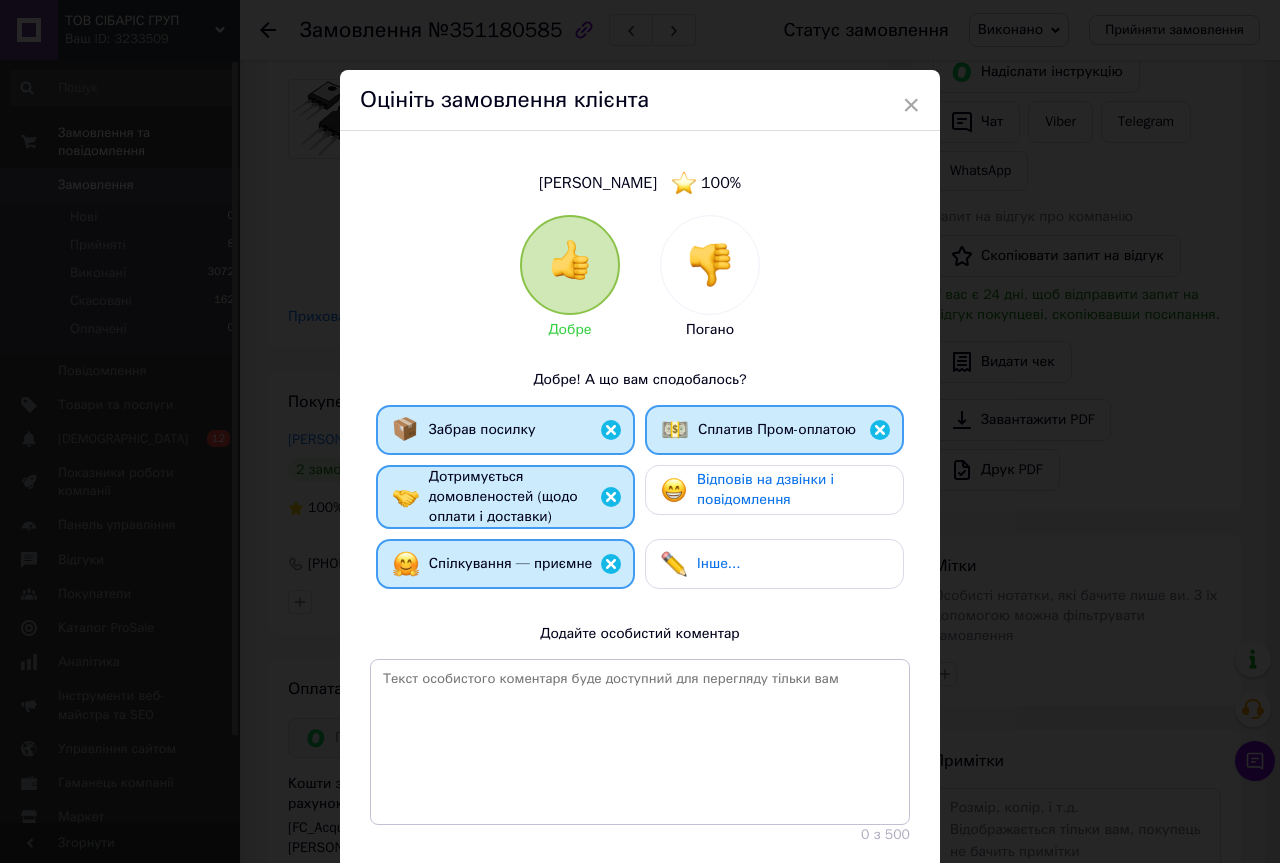 click on "Відповів на дзвінки і повідомлення" at bounding box center (765, 489) 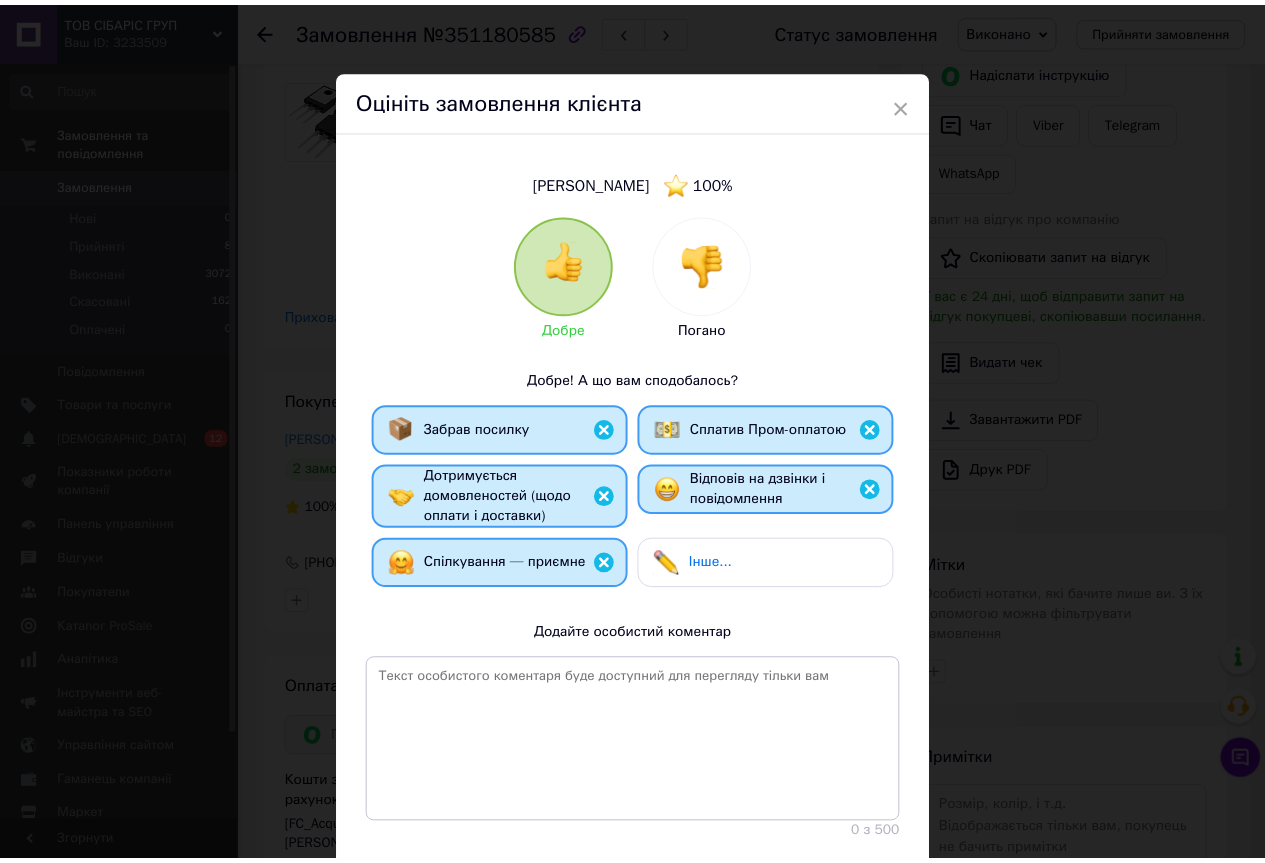 scroll, scrollTop: 123, scrollLeft: 0, axis: vertical 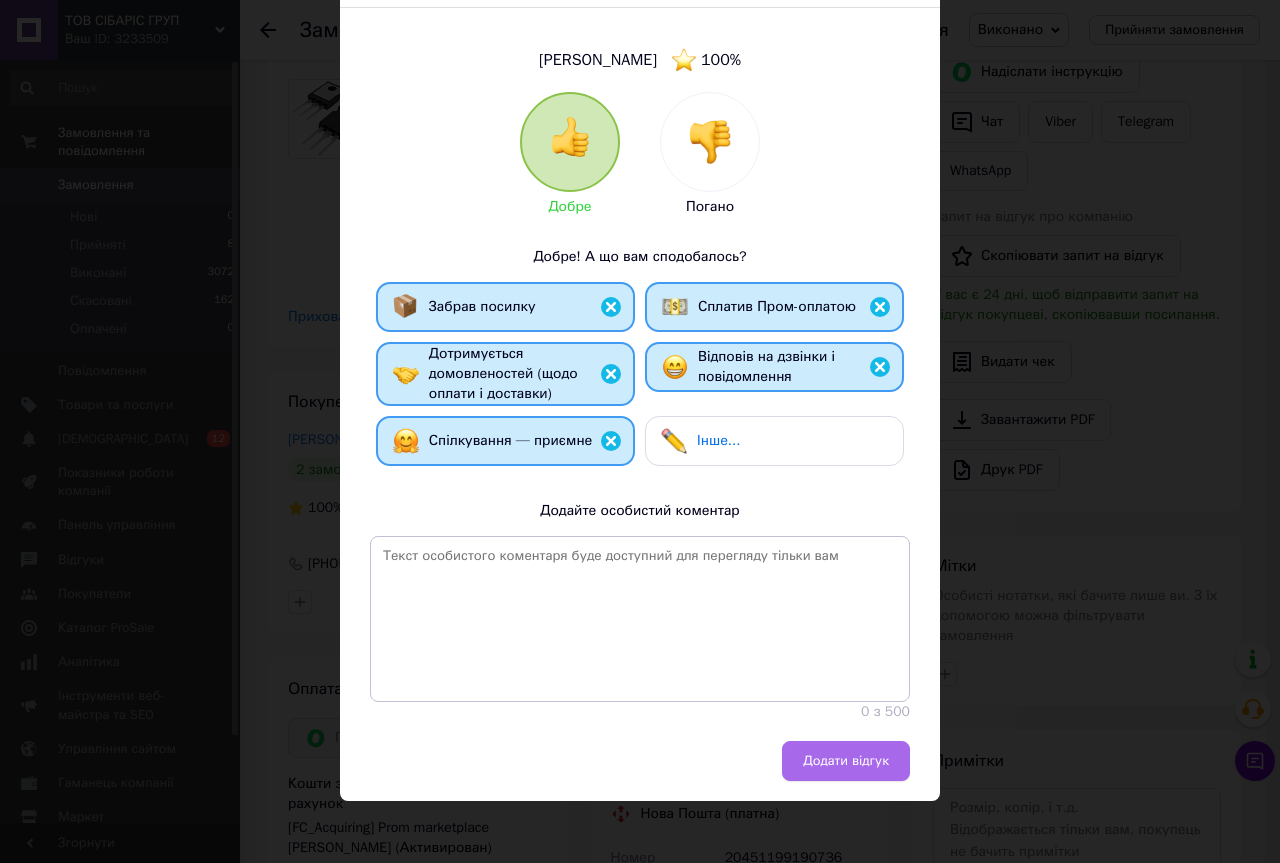 click on "Додати відгук" at bounding box center [846, 761] 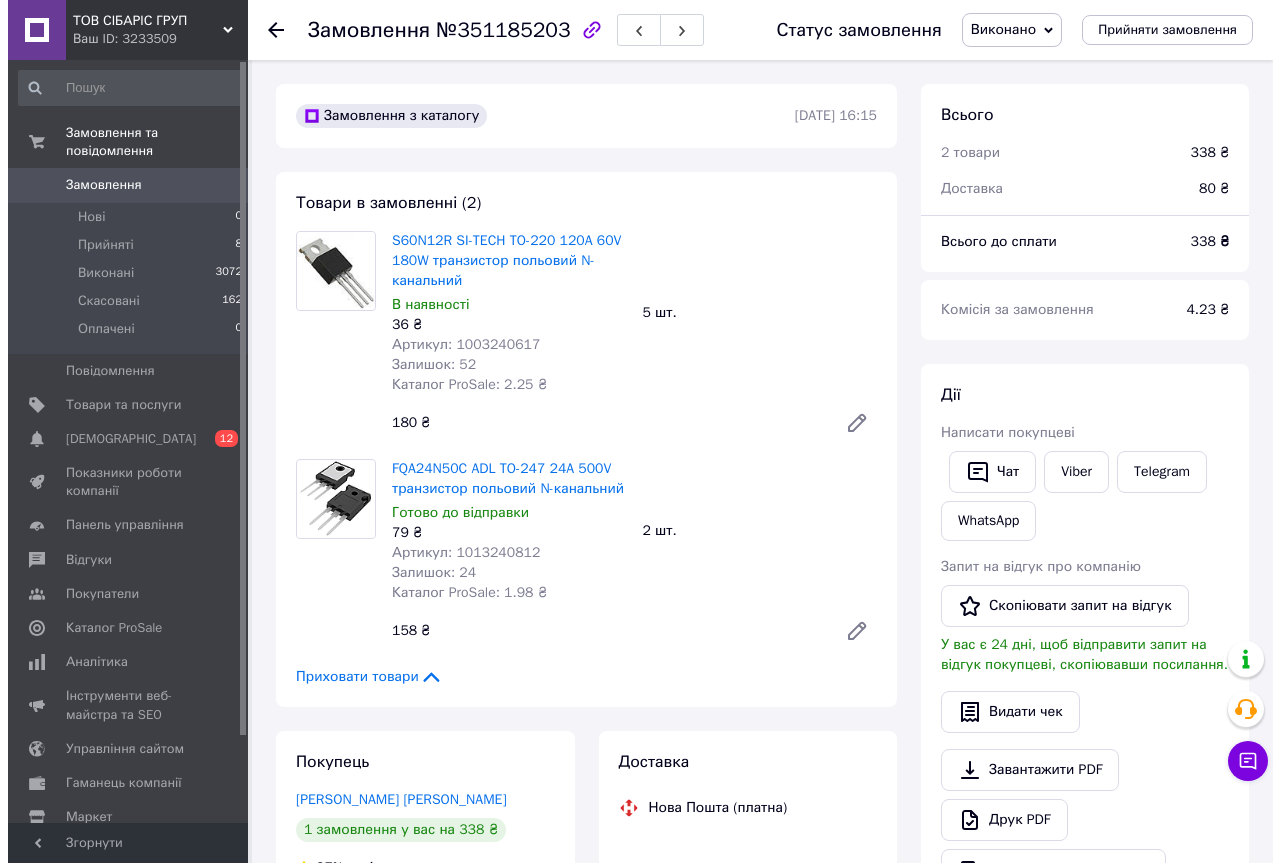 scroll, scrollTop: 300, scrollLeft: 0, axis: vertical 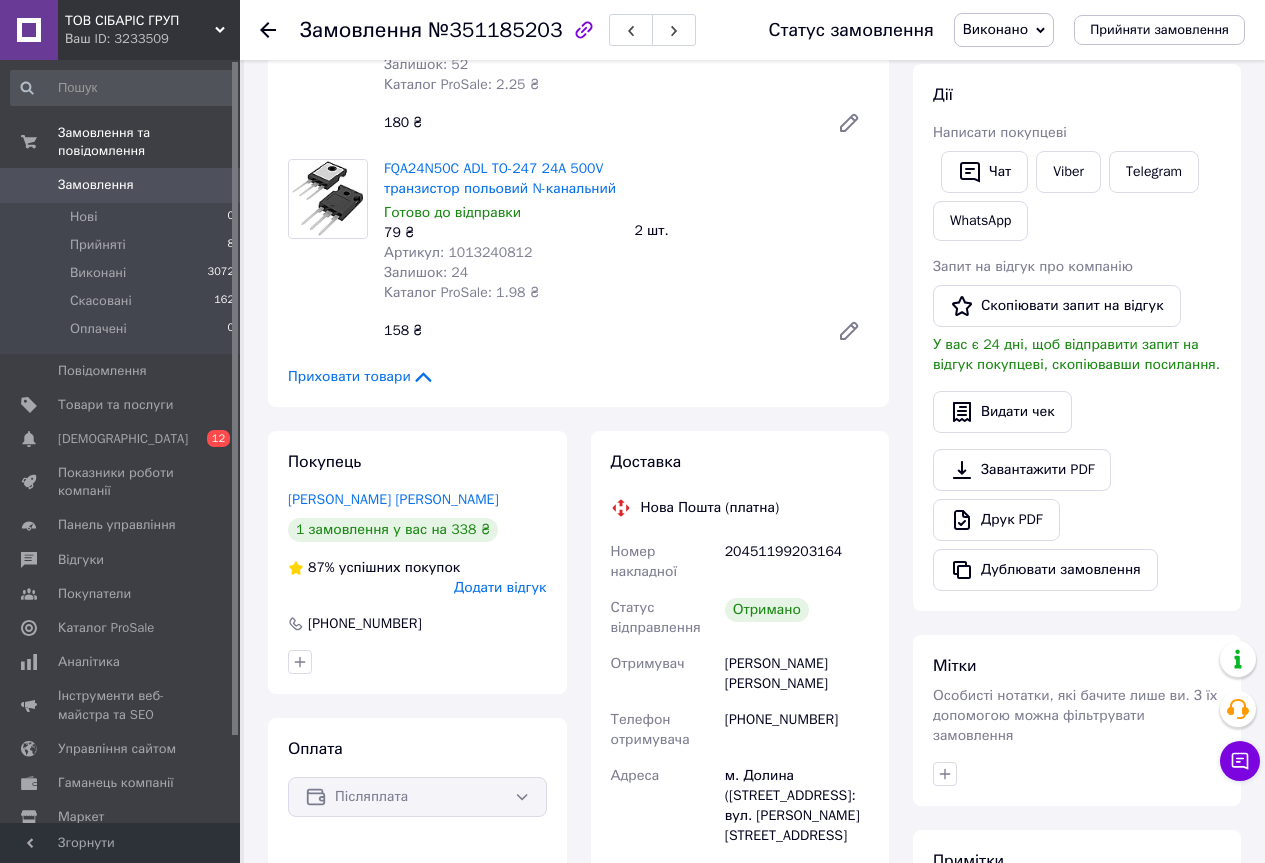 click on "Додати відгук" at bounding box center [500, 587] 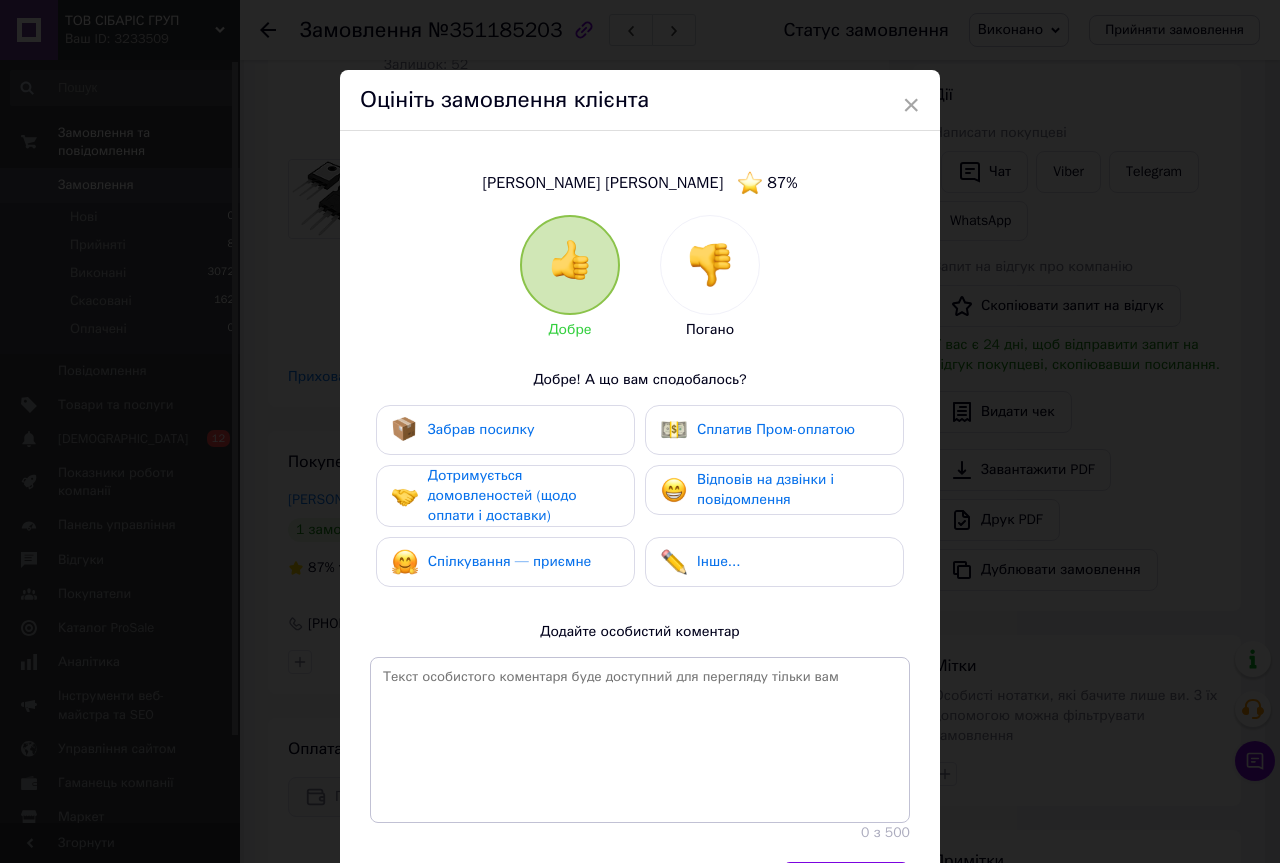 click on "Забрав посилку" at bounding box center [505, 430] 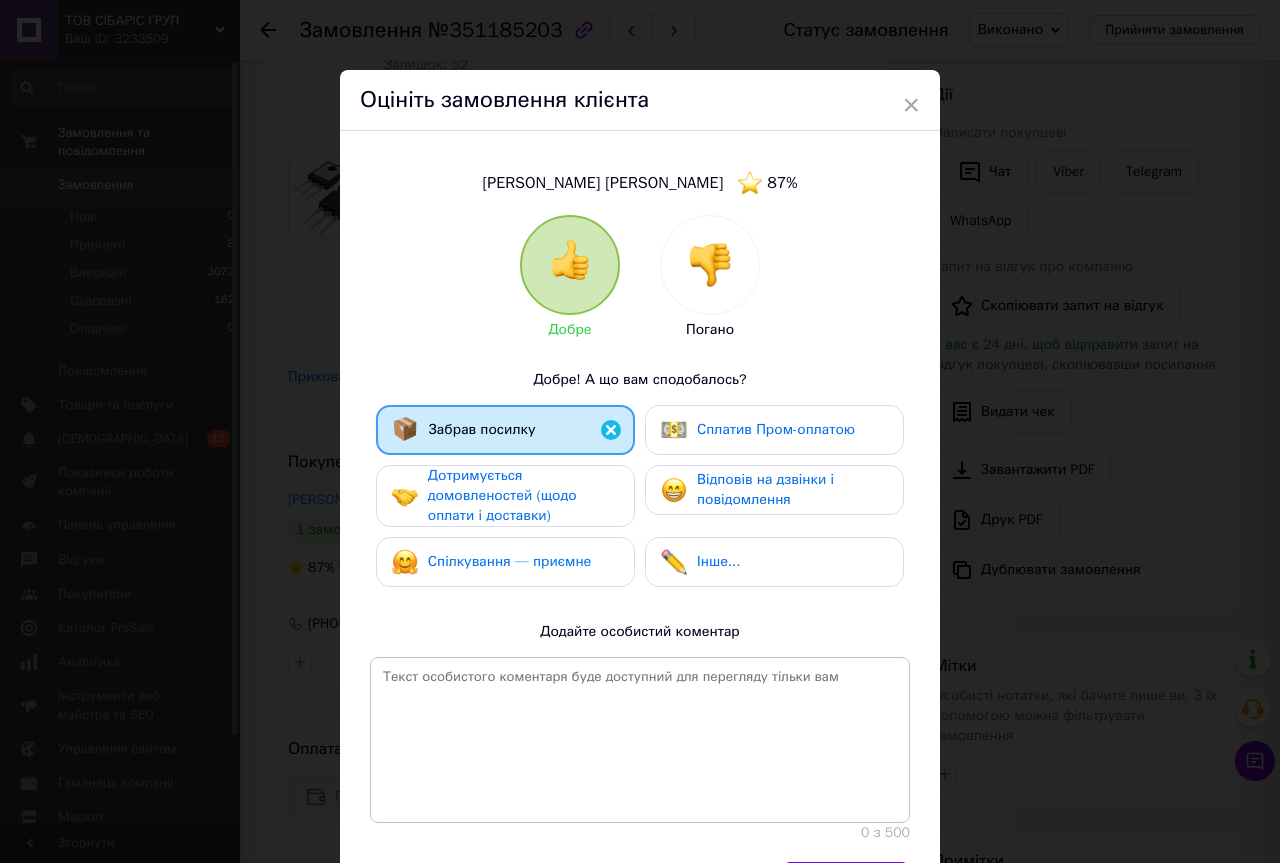 click on "Дотримується домовленостей (щодо оплати і доставки)" at bounding box center (502, 495) 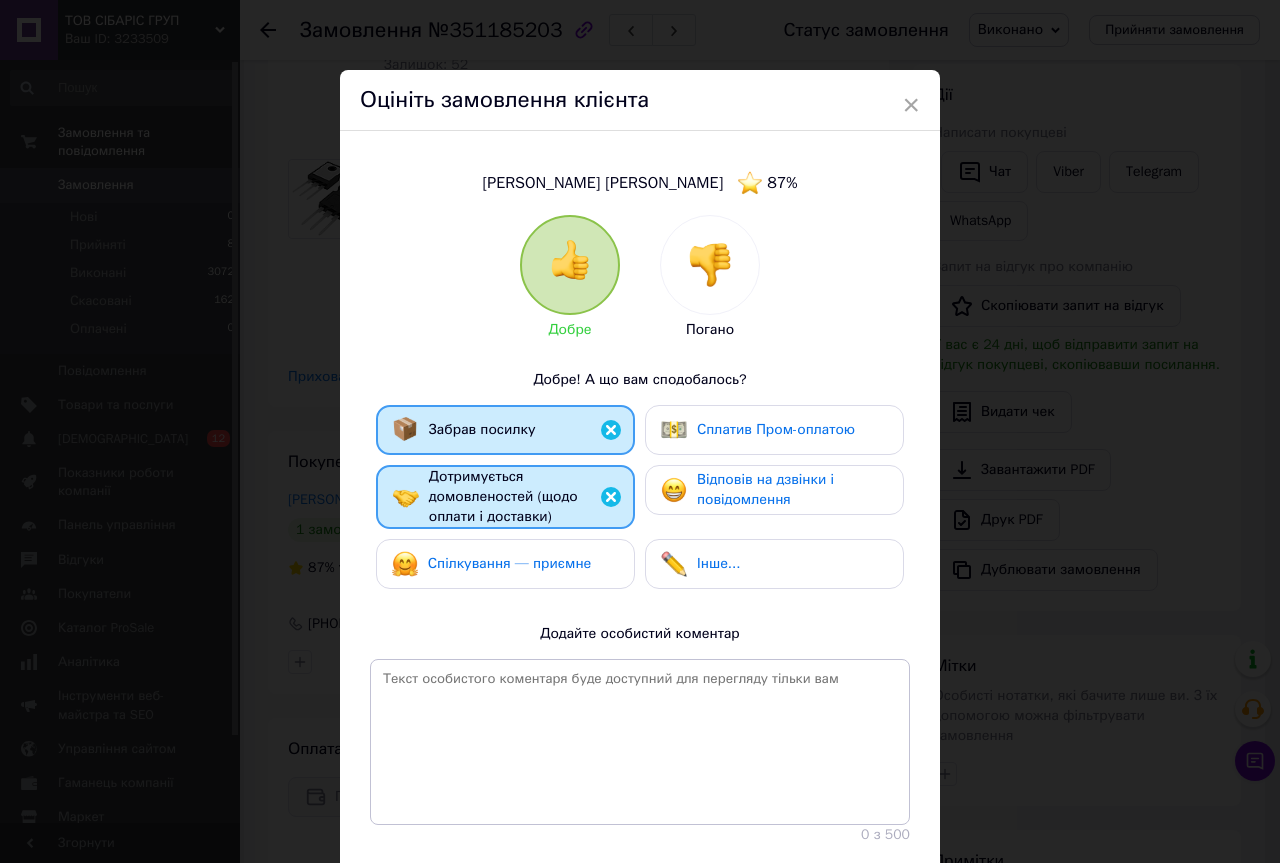 click on "Спілкування — приємне" at bounding box center (510, 563) 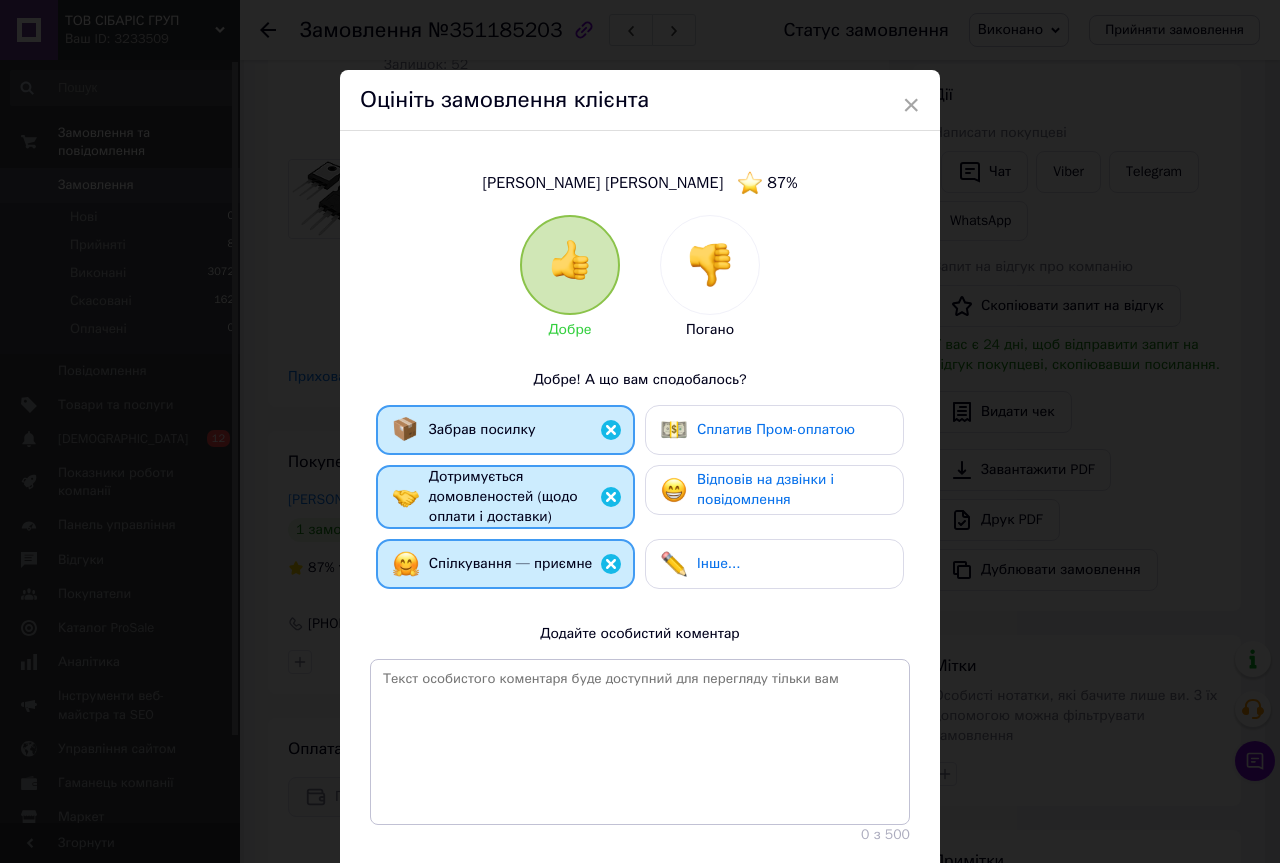 click on "Відповів на дзвінки і повідомлення" at bounding box center (765, 489) 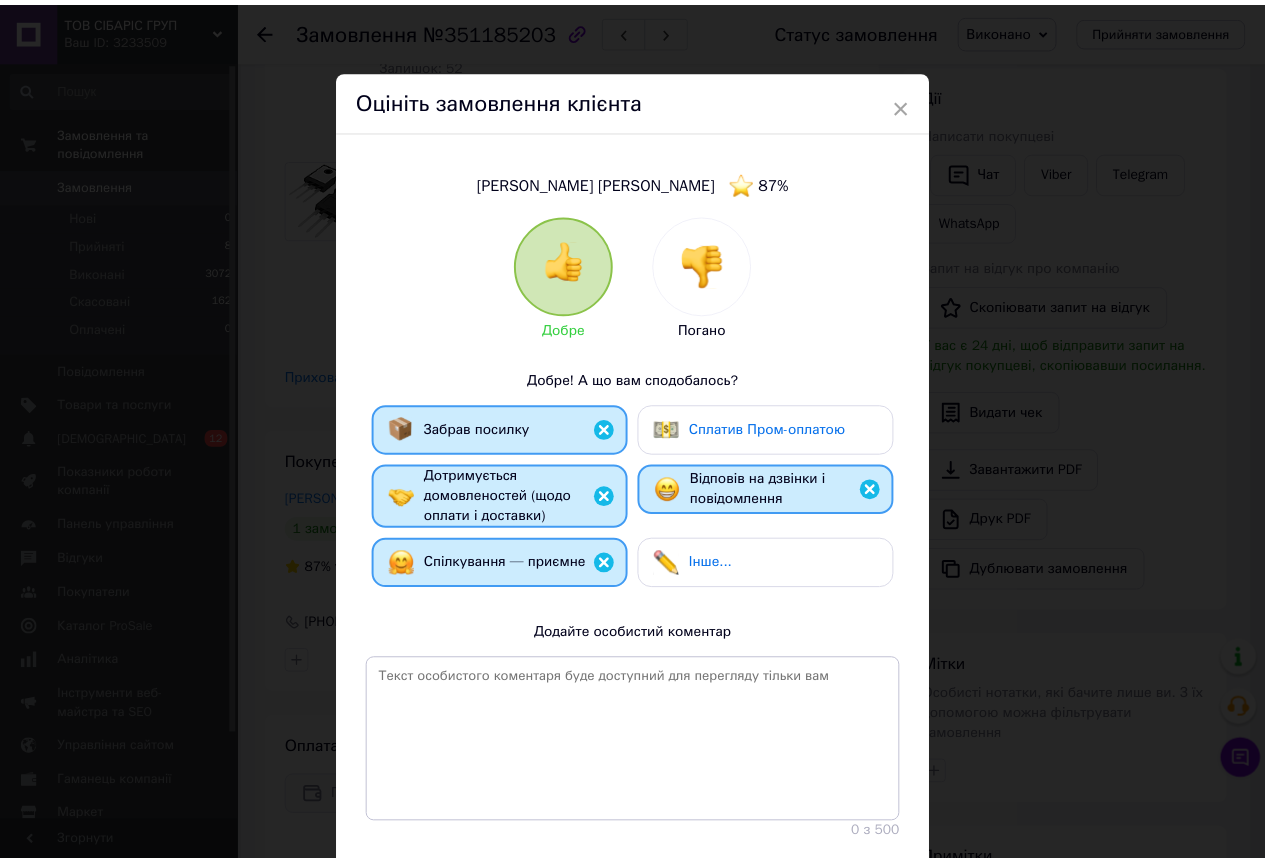 scroll, scrollTop: 123, scrollLeft: 0, axis: vertical 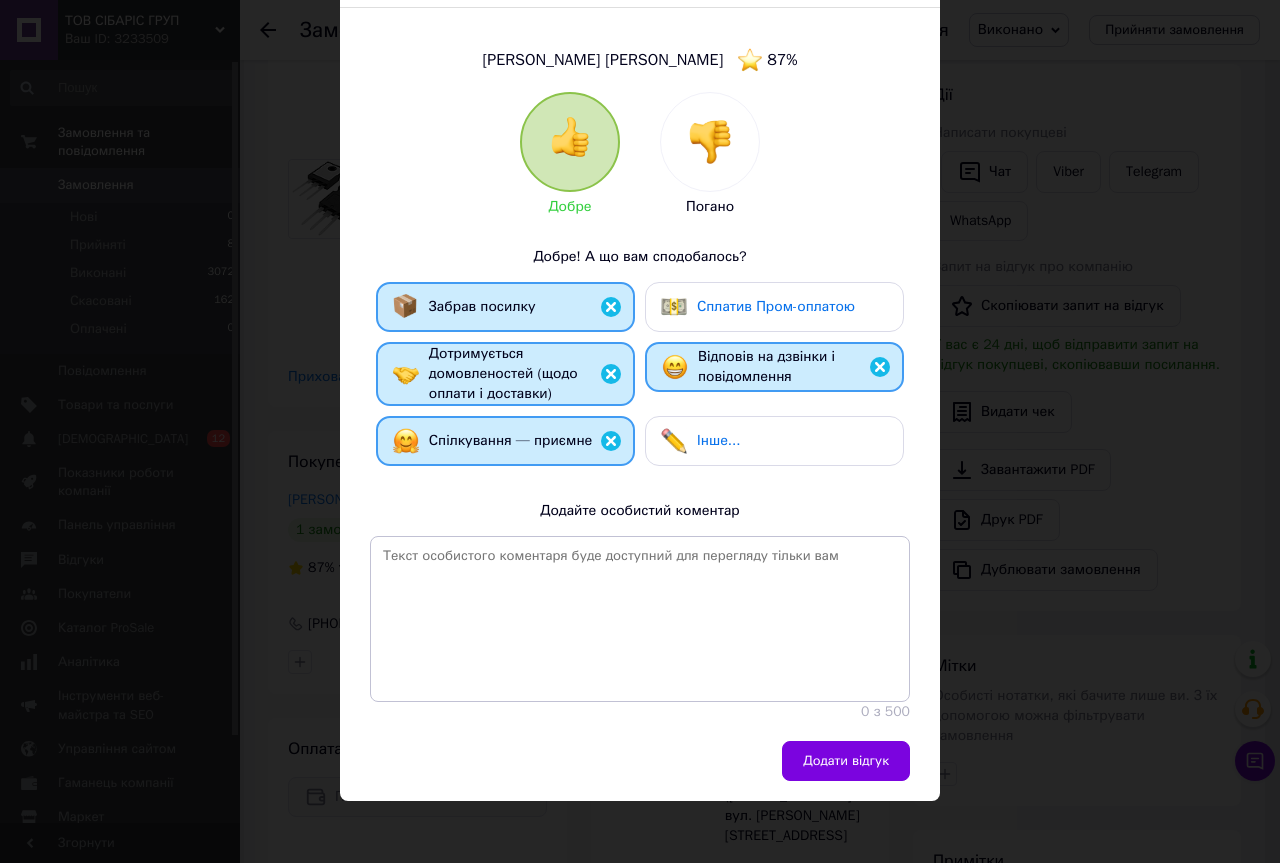 click on "Додати відгук" at bounding box center (846, 761) 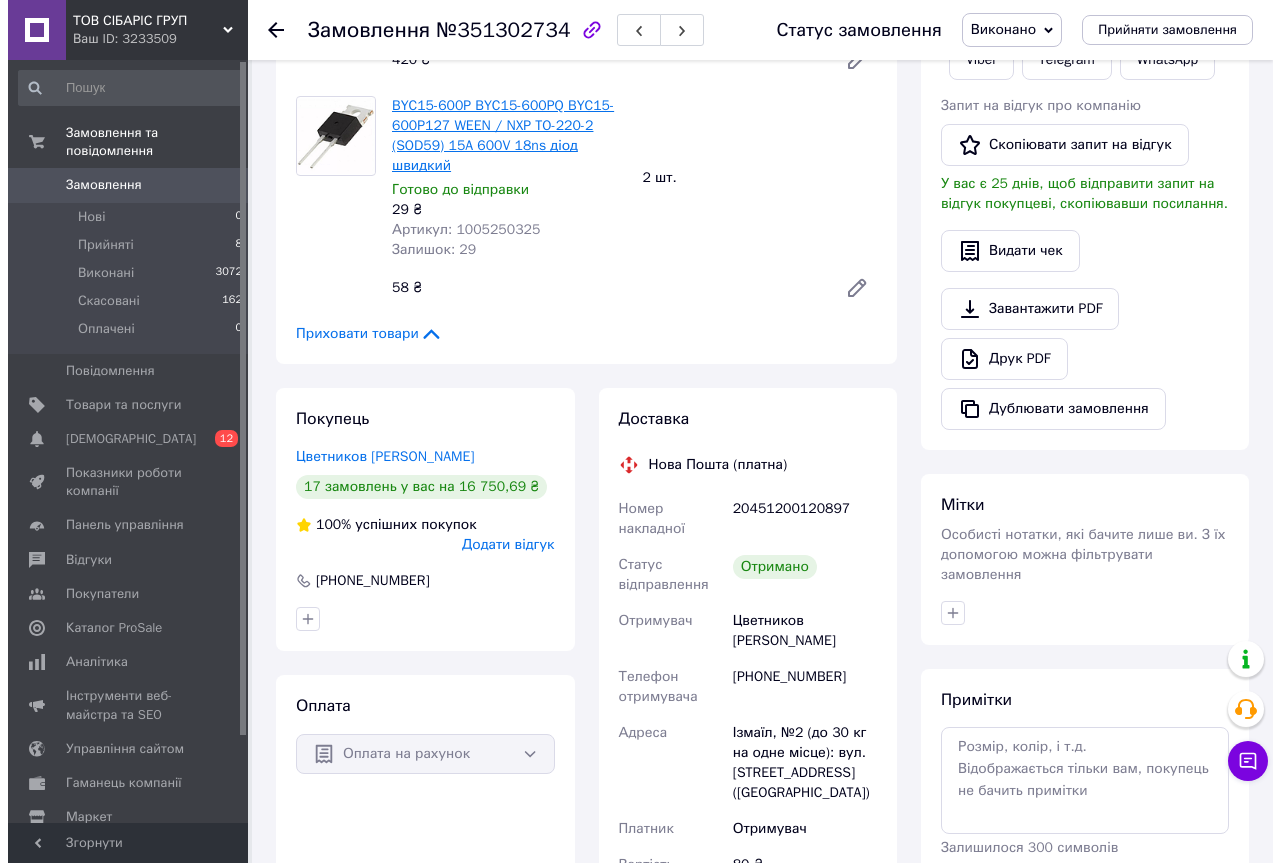scroll, scrollTop: 400, scrollLeft: 0, axis: vertical 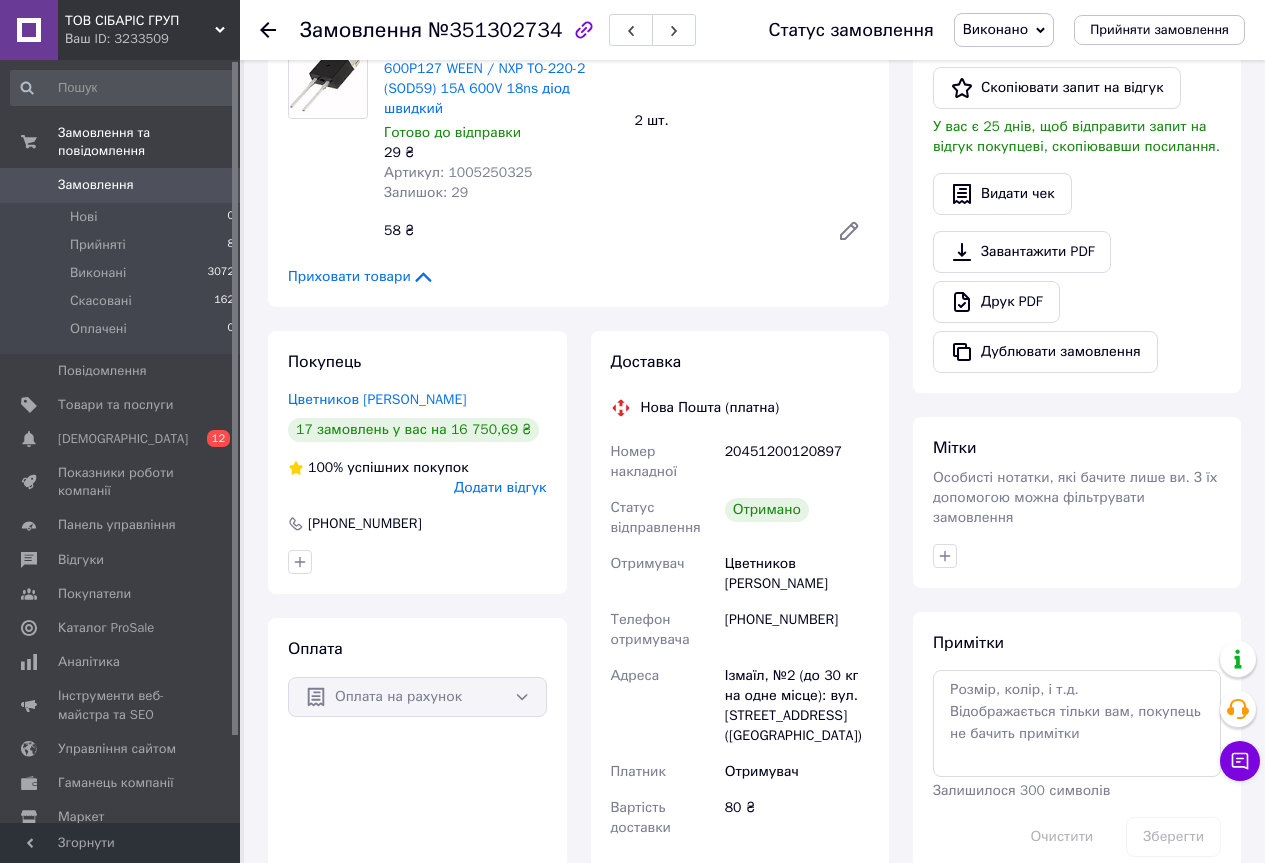 click on "Додати відгук" at bounding box center (500, 487) 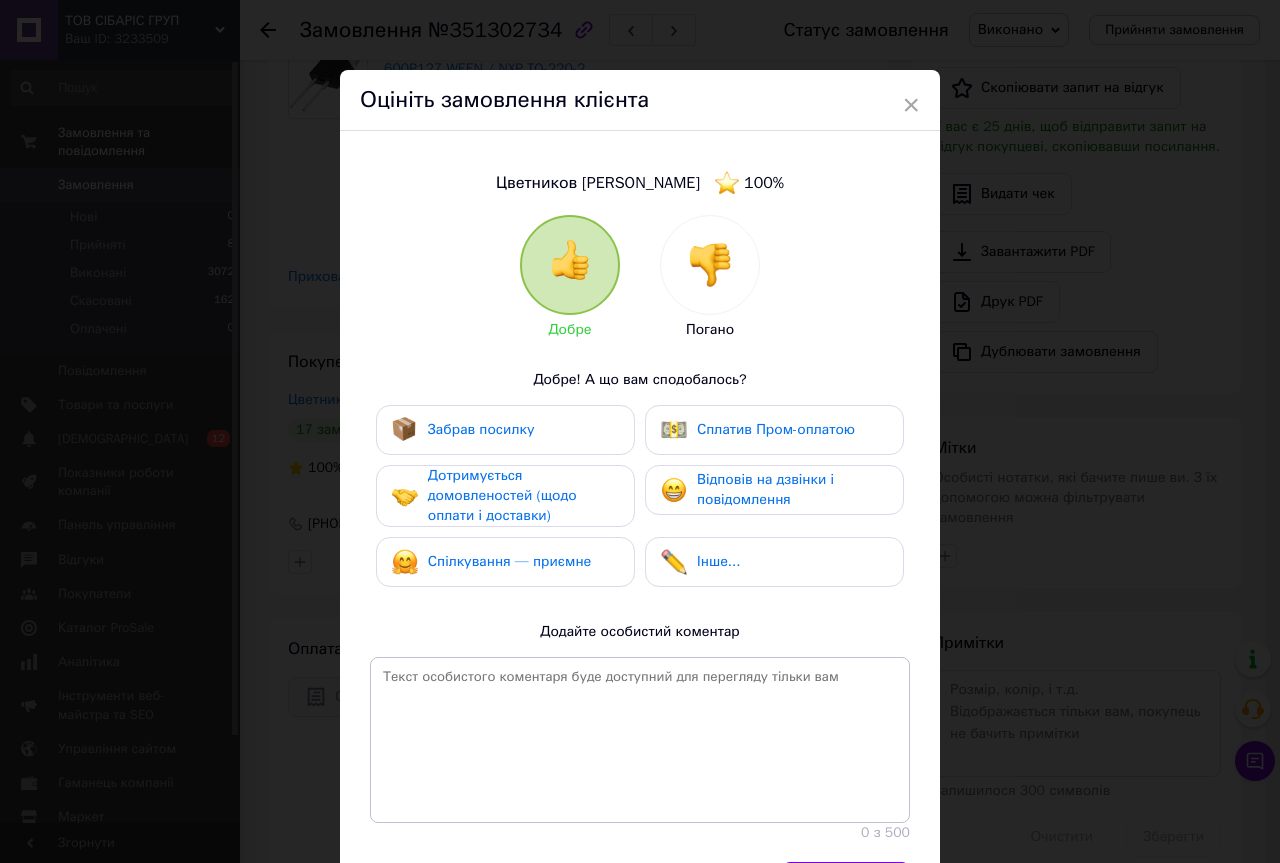 click on "Забрав посилку" at bounding box center [505, 430] 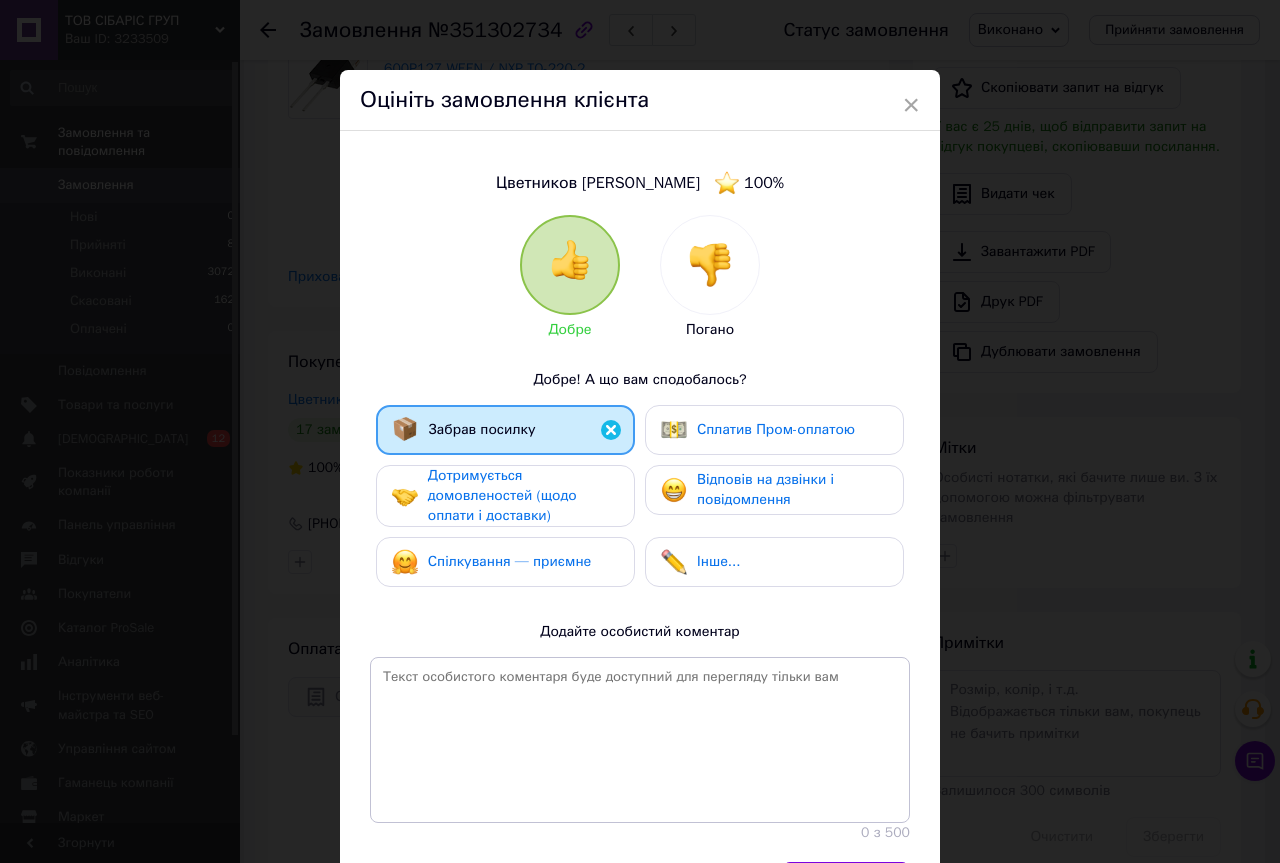 click on "Дотримується домовленостей (щодо оплати і доставки)" at bounding box center [502, 495] 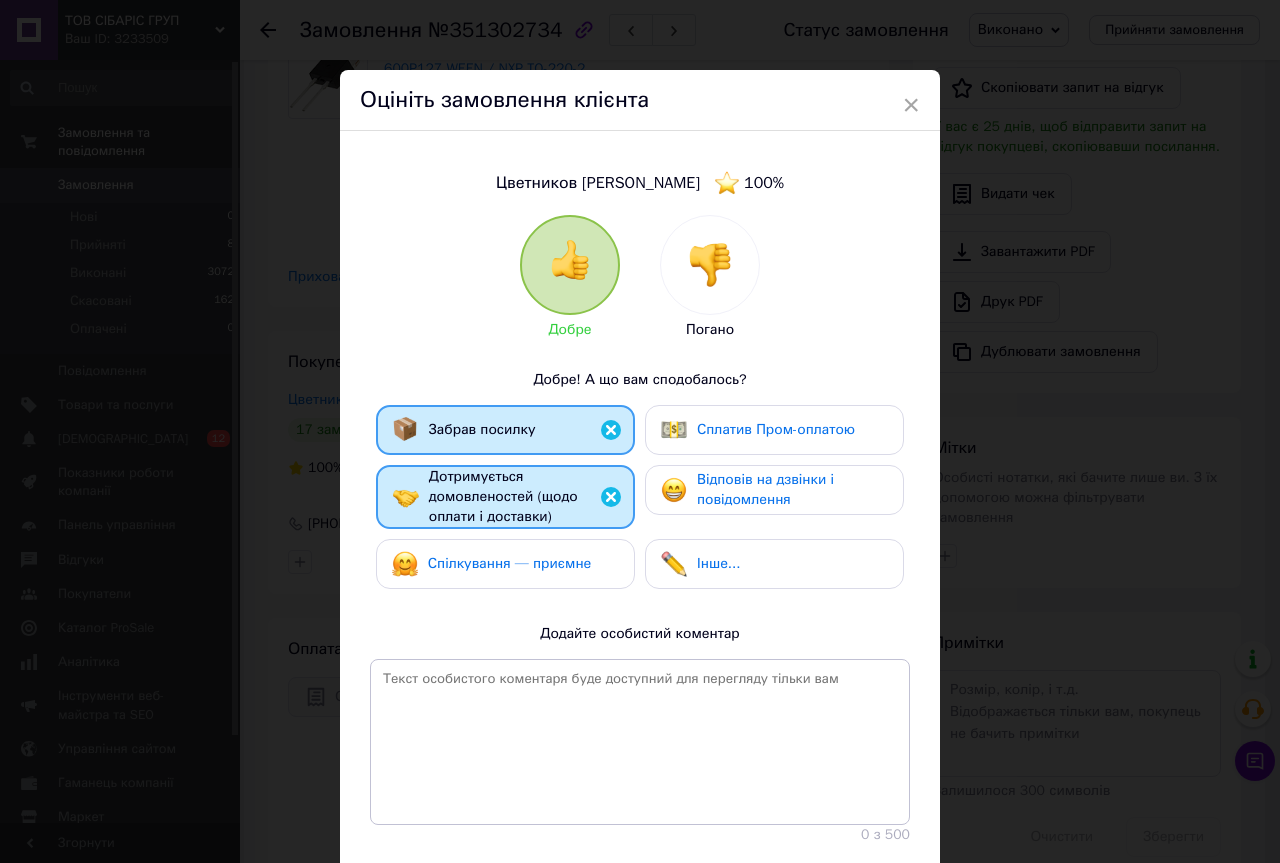 drag, startPoint x: 534, startPoint y: 568, endPoint x: 644, endPoint y: 530, distance: 116.37869 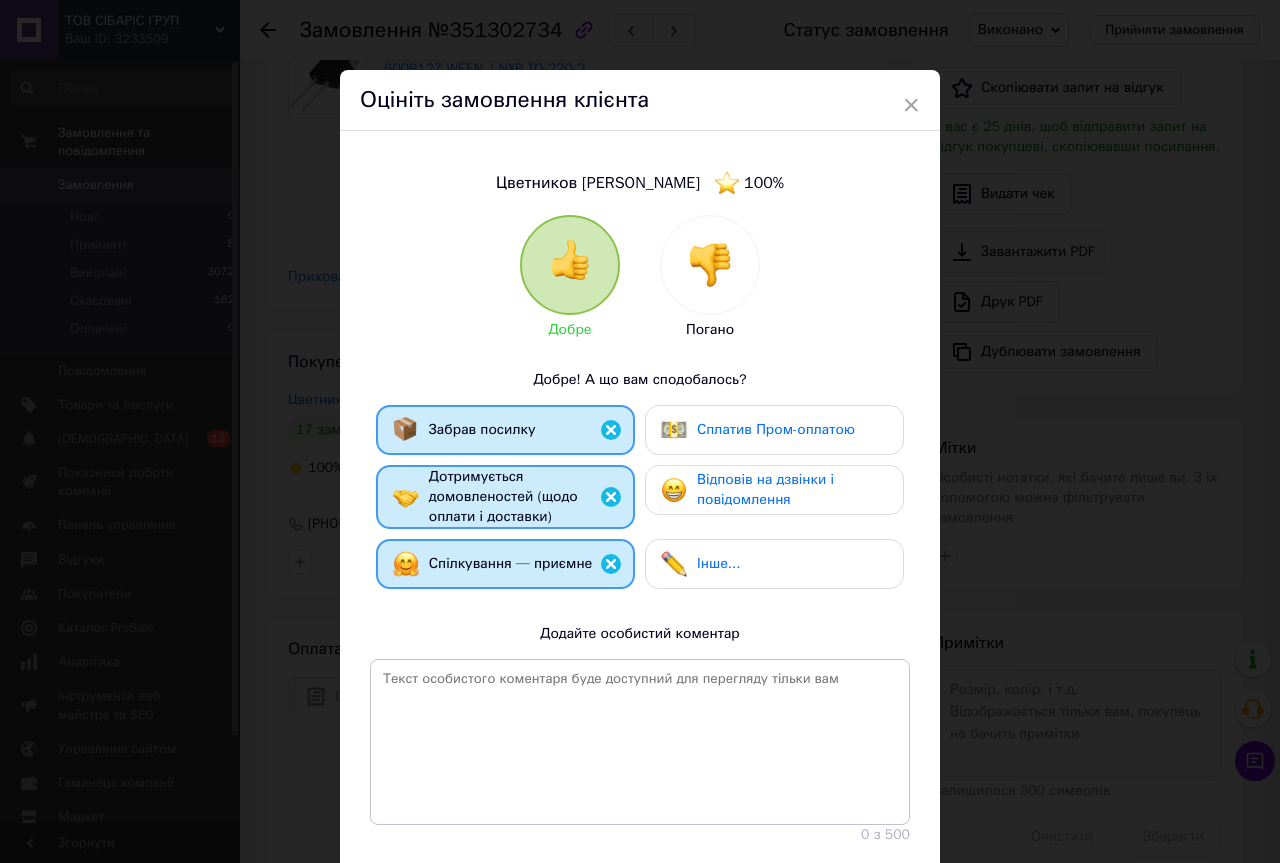click on "Відповів на дзвінки і повідомлення" at bounding box center (765, 489) 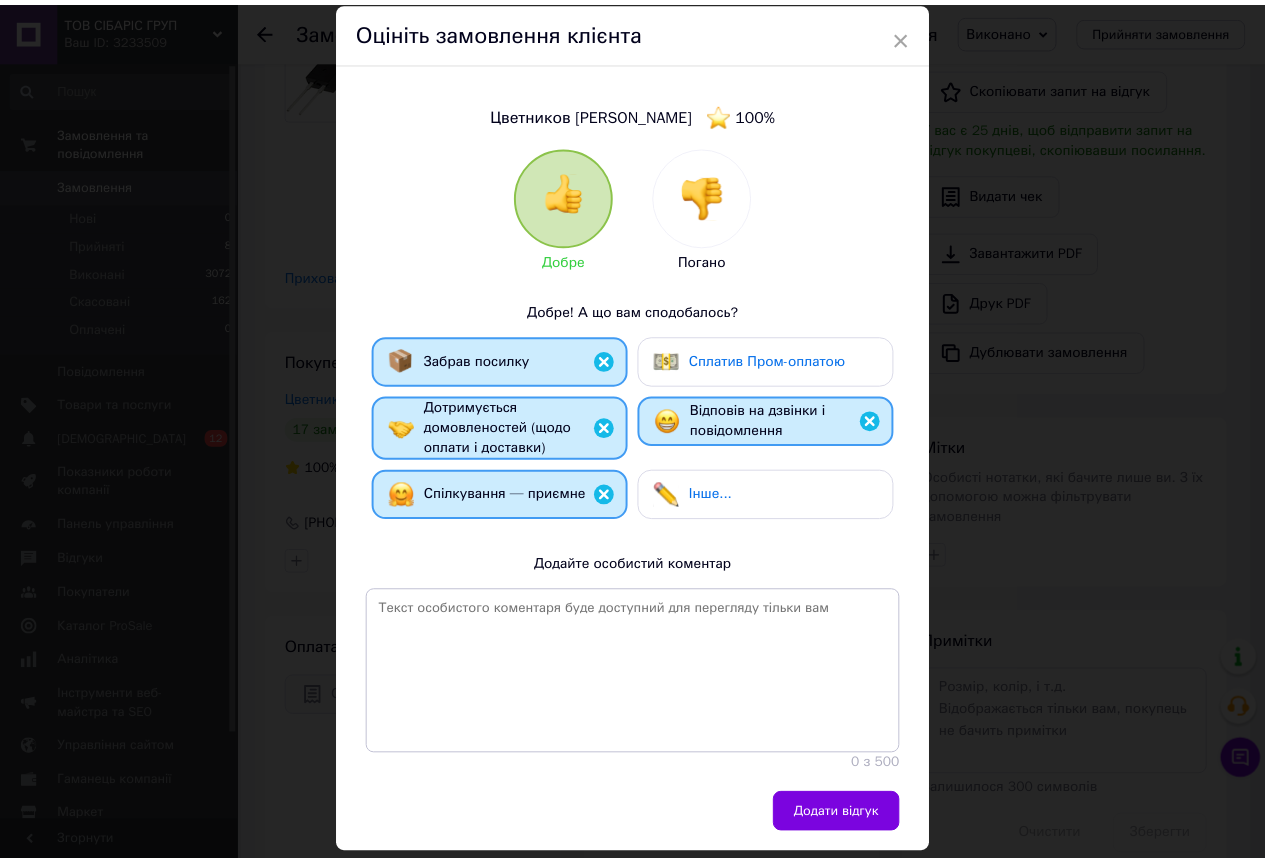 scroll, scrollTop: 123, scrollLeft: 0, axis: vertical 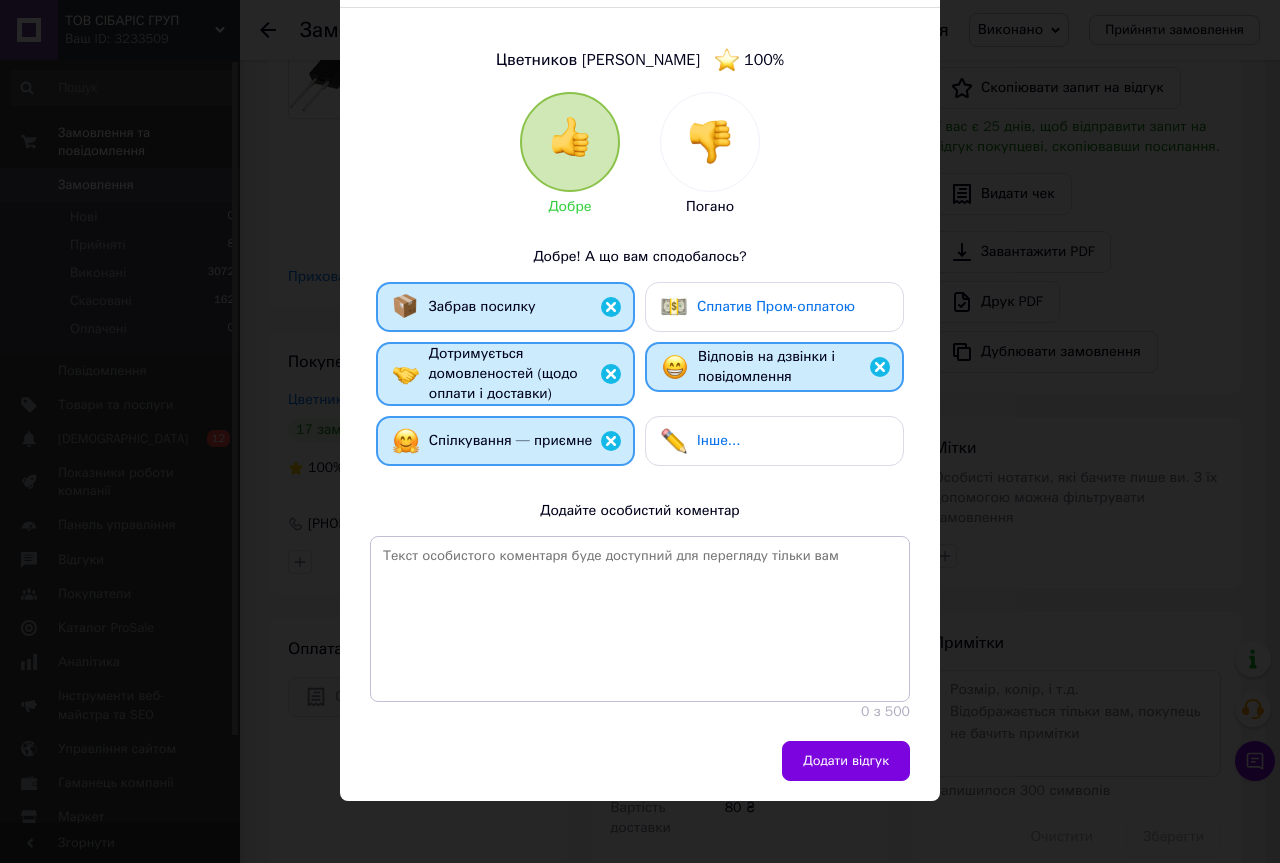 click on "Додати відгук" at bounding box center (846, 761) 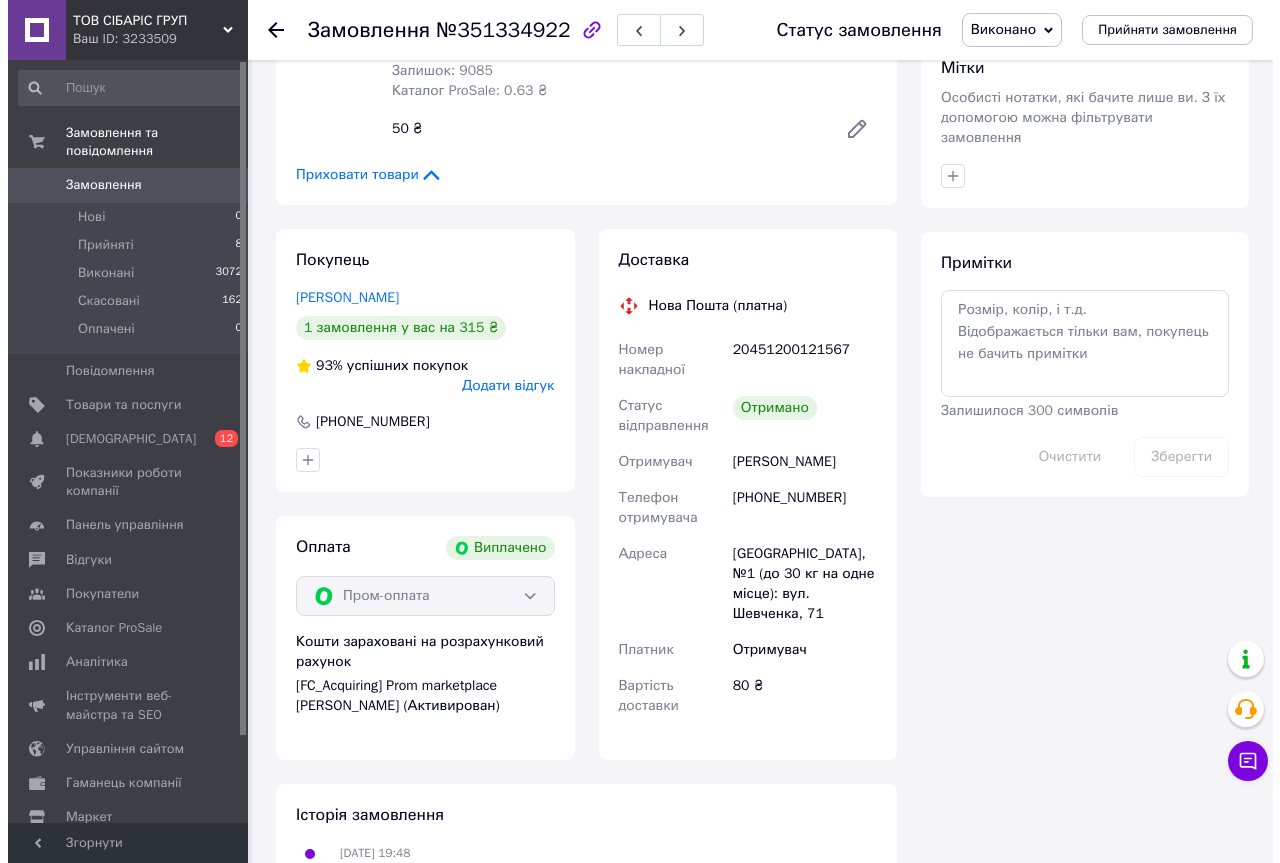 scroll, scrollTop: 900, scrollLeft: 0, axis: vertical 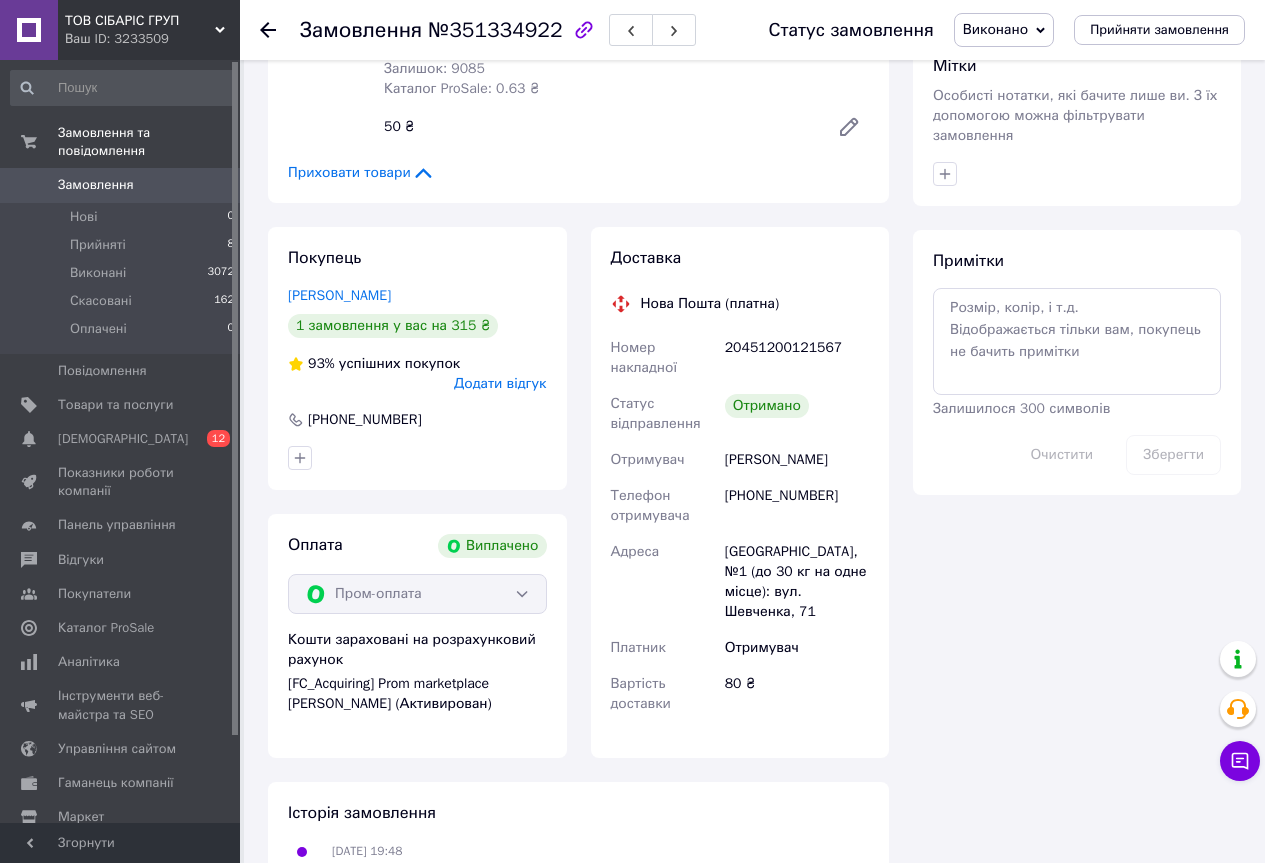 click on "Додати відгук" at bounding box center [500, 383] 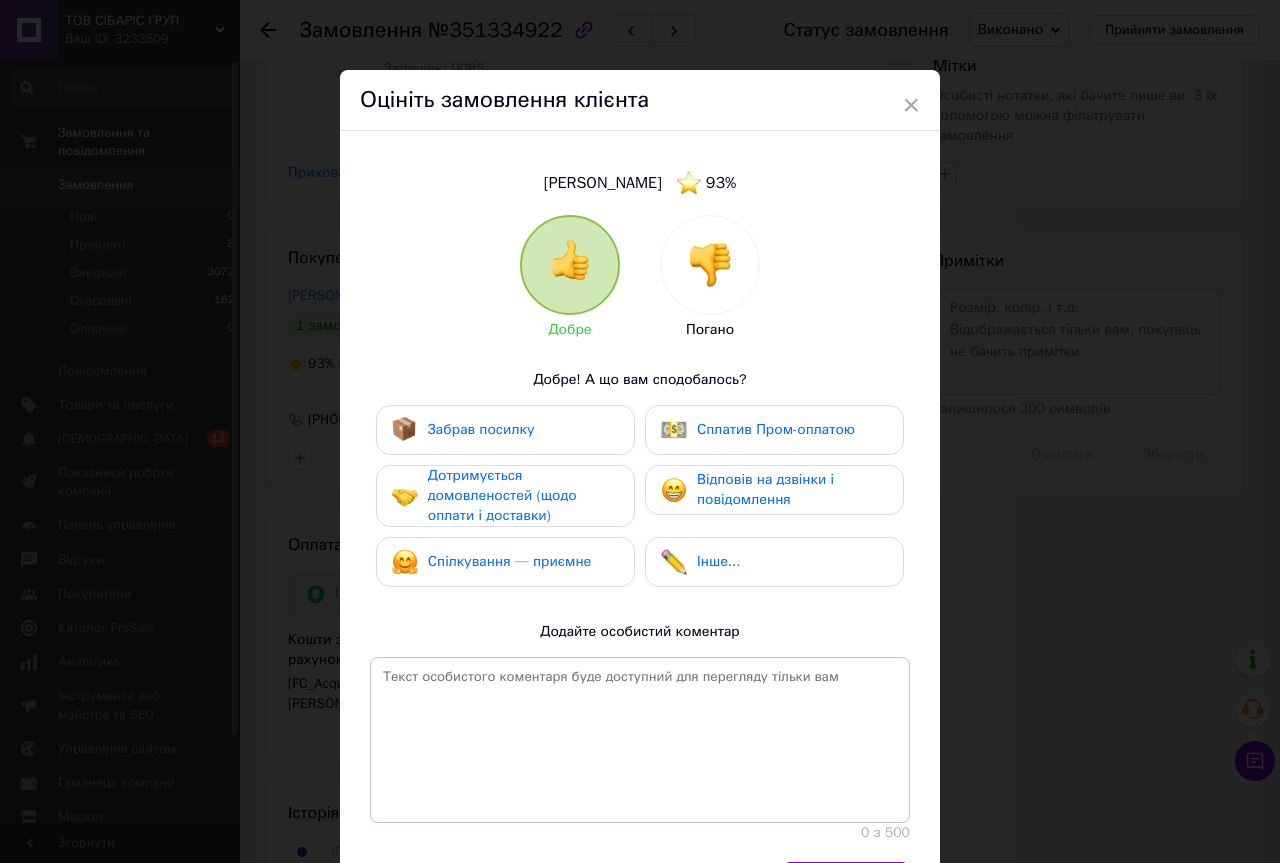 click on "Забрав посилку" at bounding box center [481, 429] 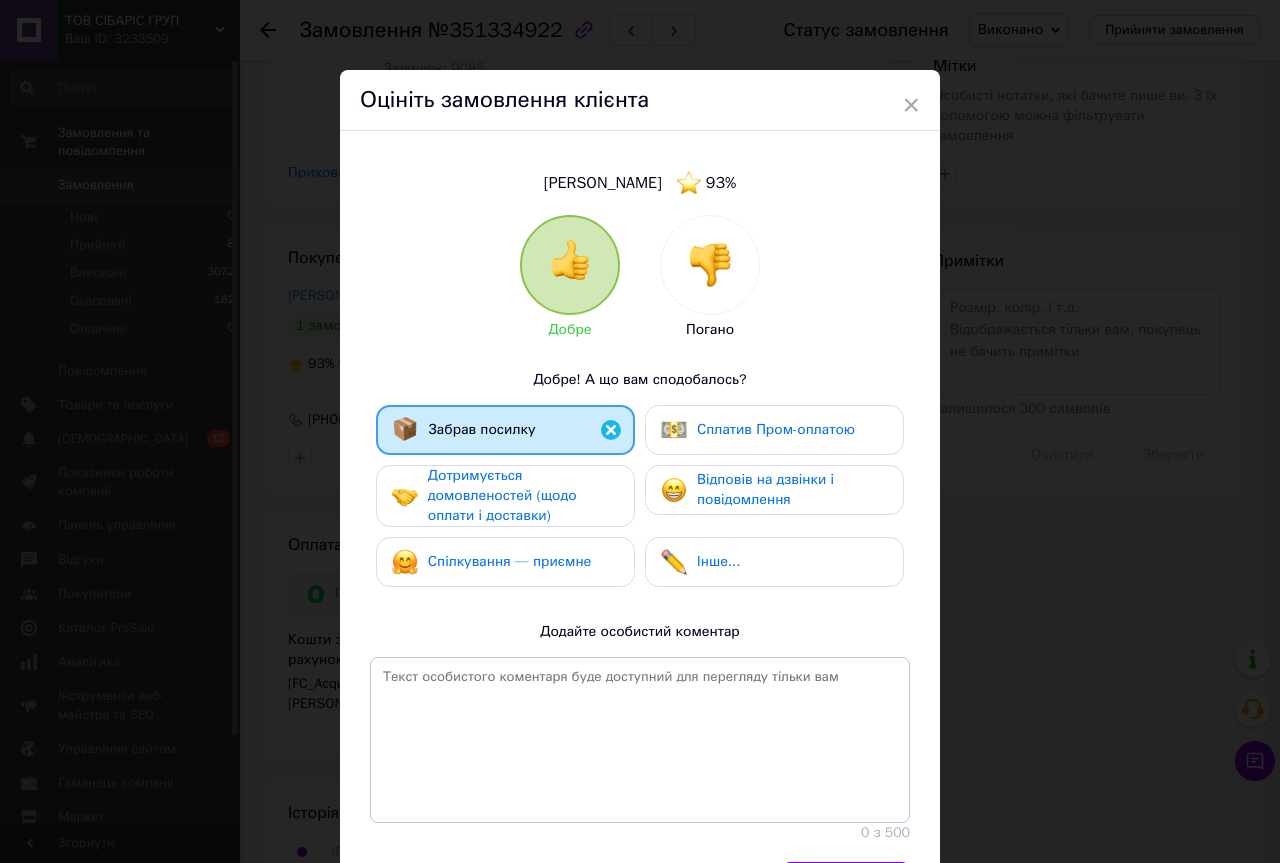 click on "Дотримується домовленостей (щодо оплати і доставки)" at bounding box center (502, 495) 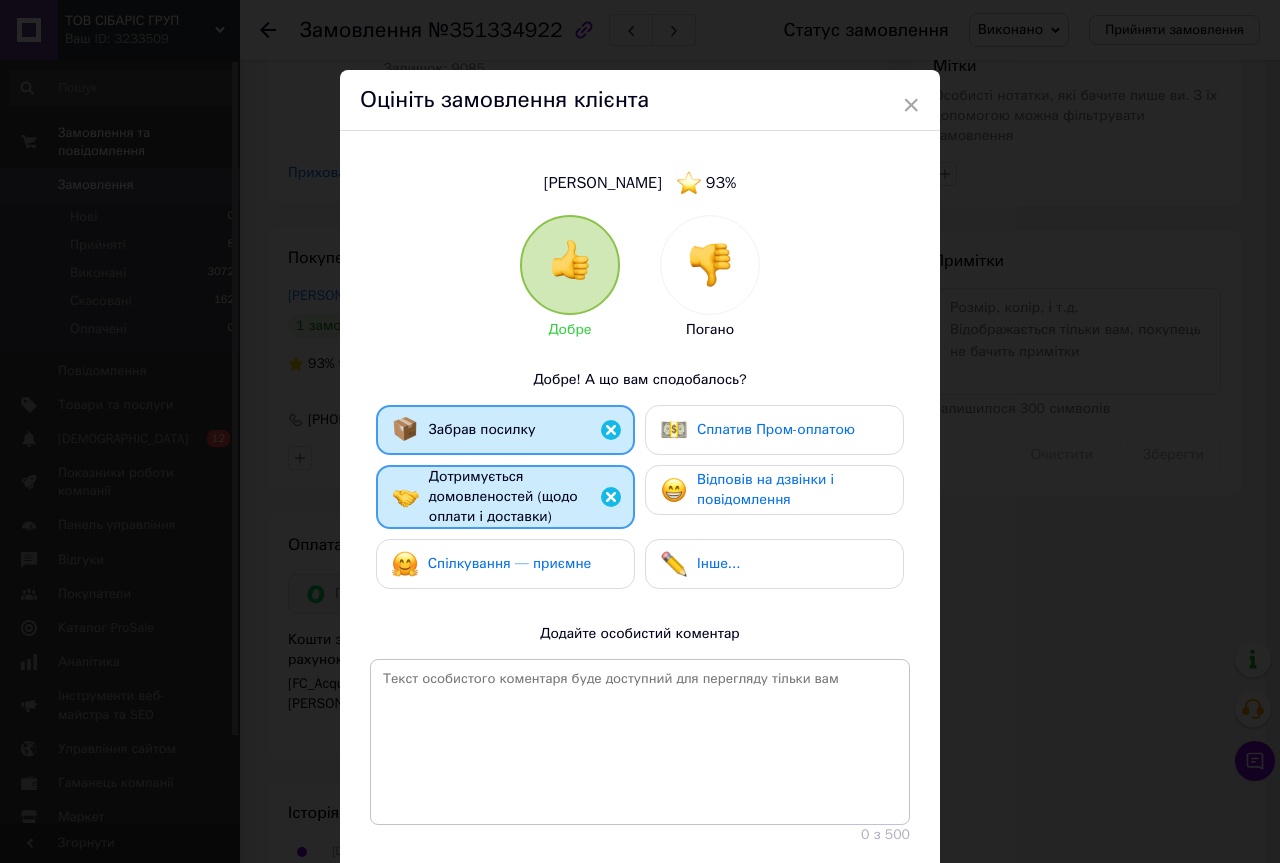 drag, startPoint x: 533, startPoint y: 571, endPoint x: 581, endPoint y: 556, distance: 50.289165 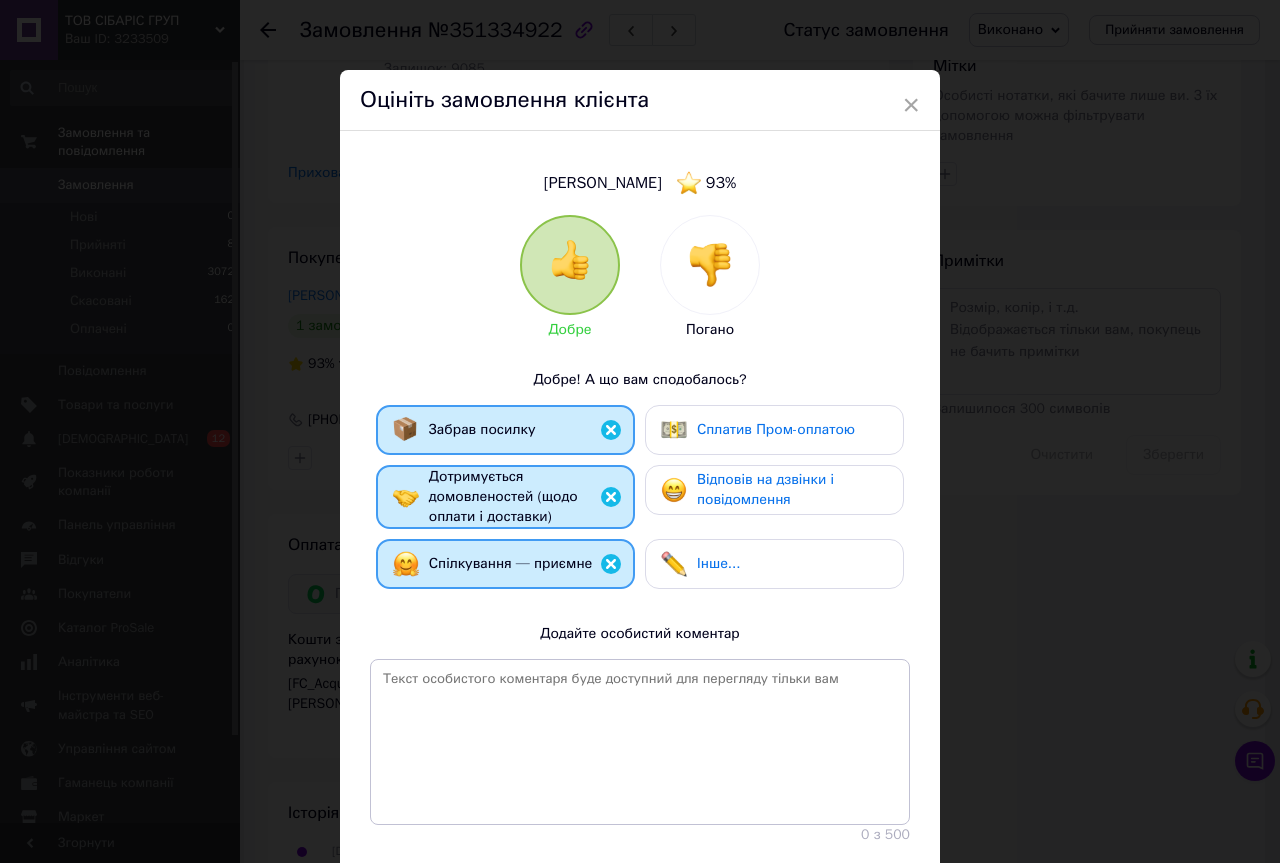 drag, startPoint x: 750, startPoint y: 433, endPoint x: 742, endPoint y: 498, distance: 65.490456 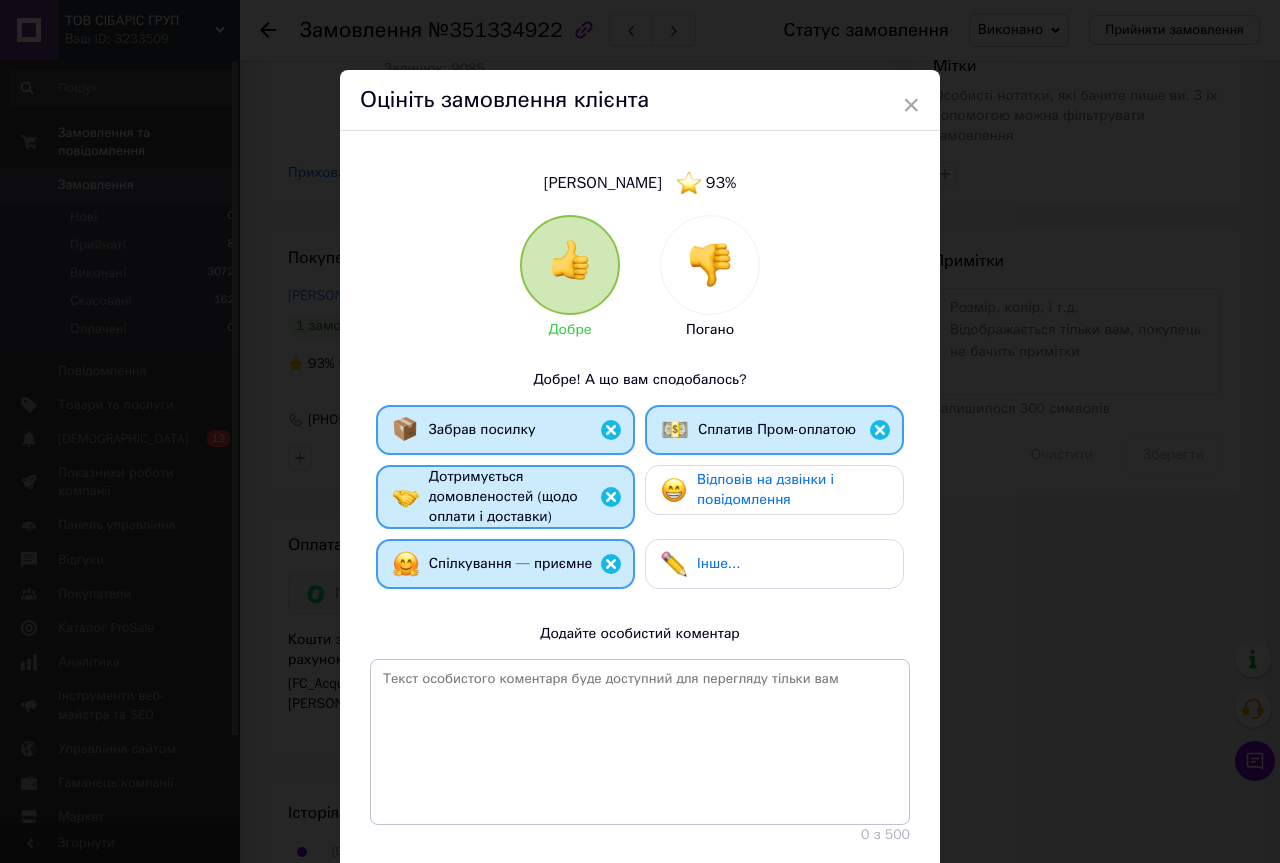 drag, startPoint x: 741, startPoint y: 500, endPoint x: 766, endPoint y: 517, distance: 30.232433 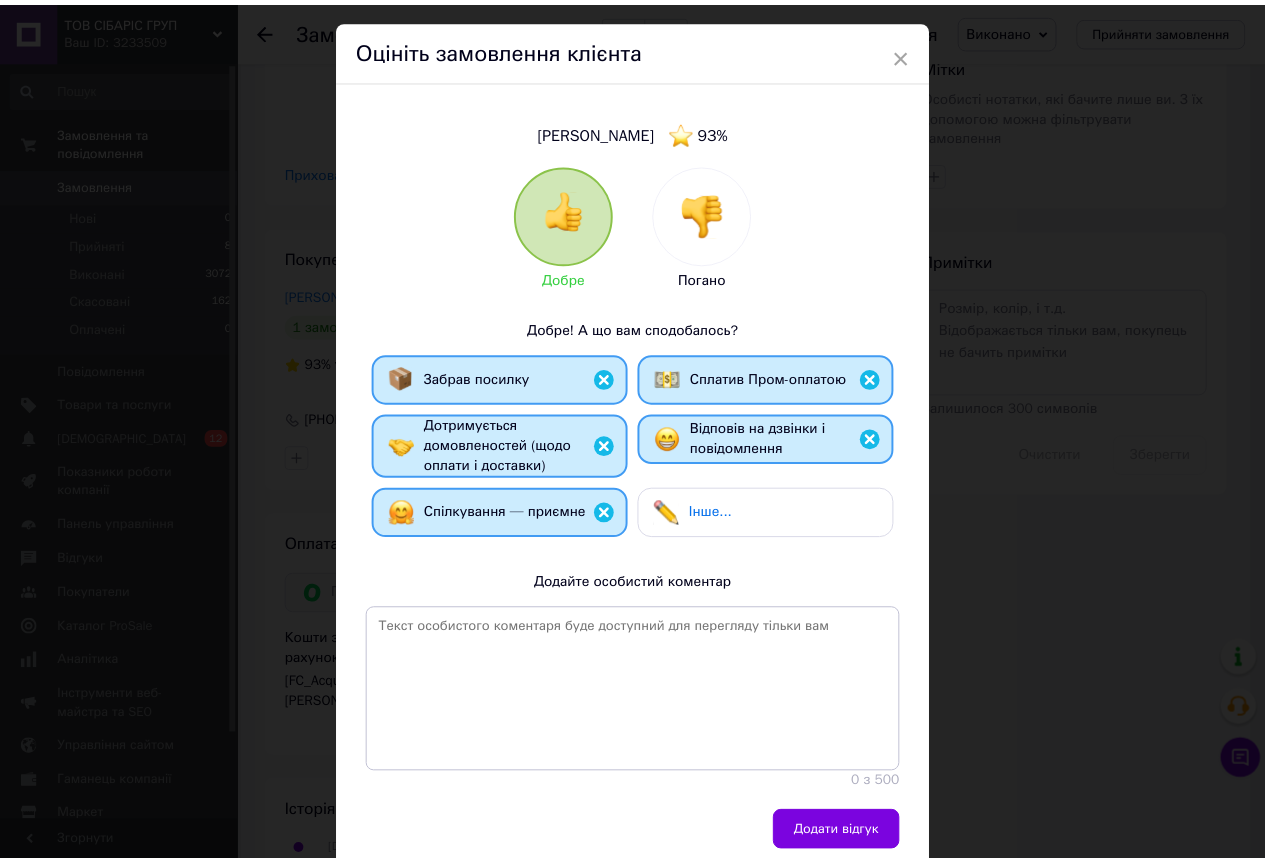 scroll, scrollTop: 123, scrollLeft: 0, axis: vertical 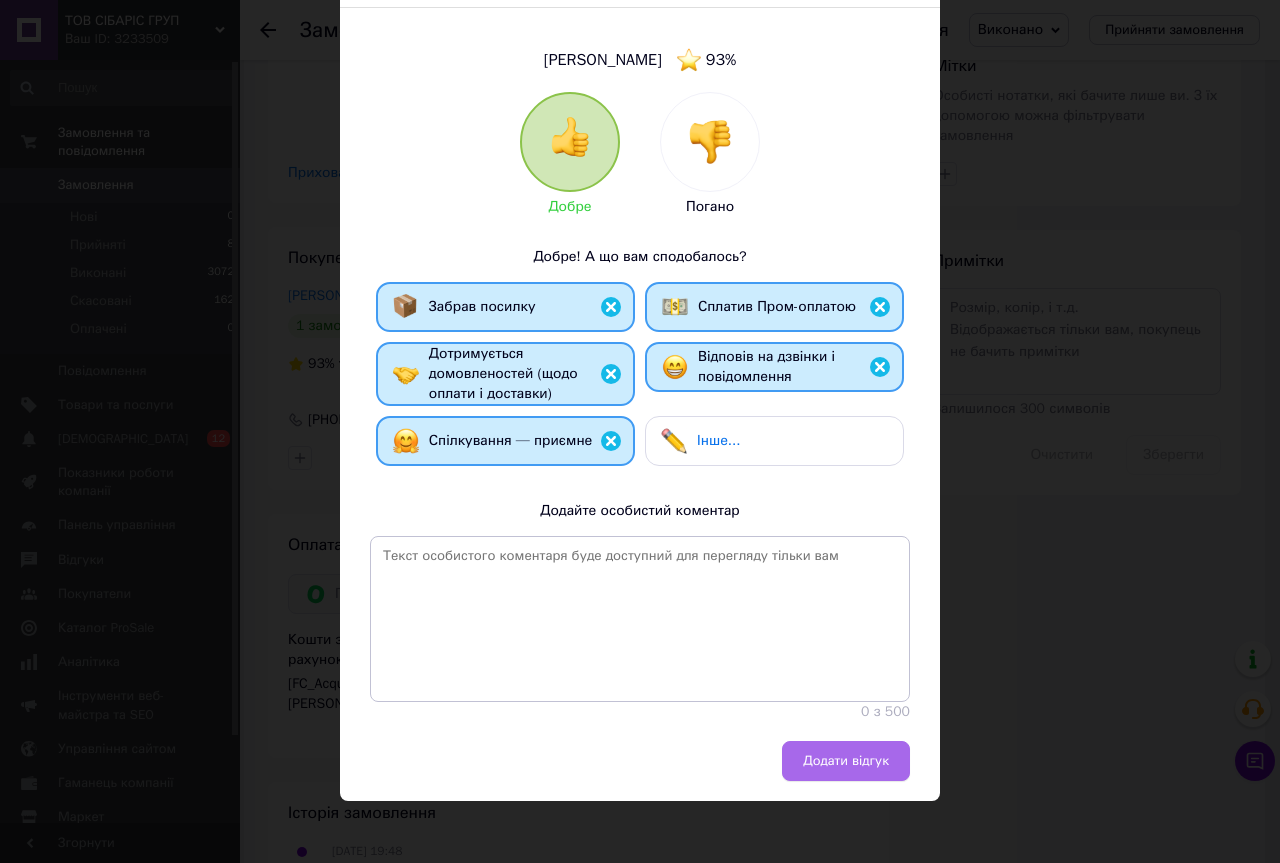 click on "Додати відгук" at bounding box center (846, 761) 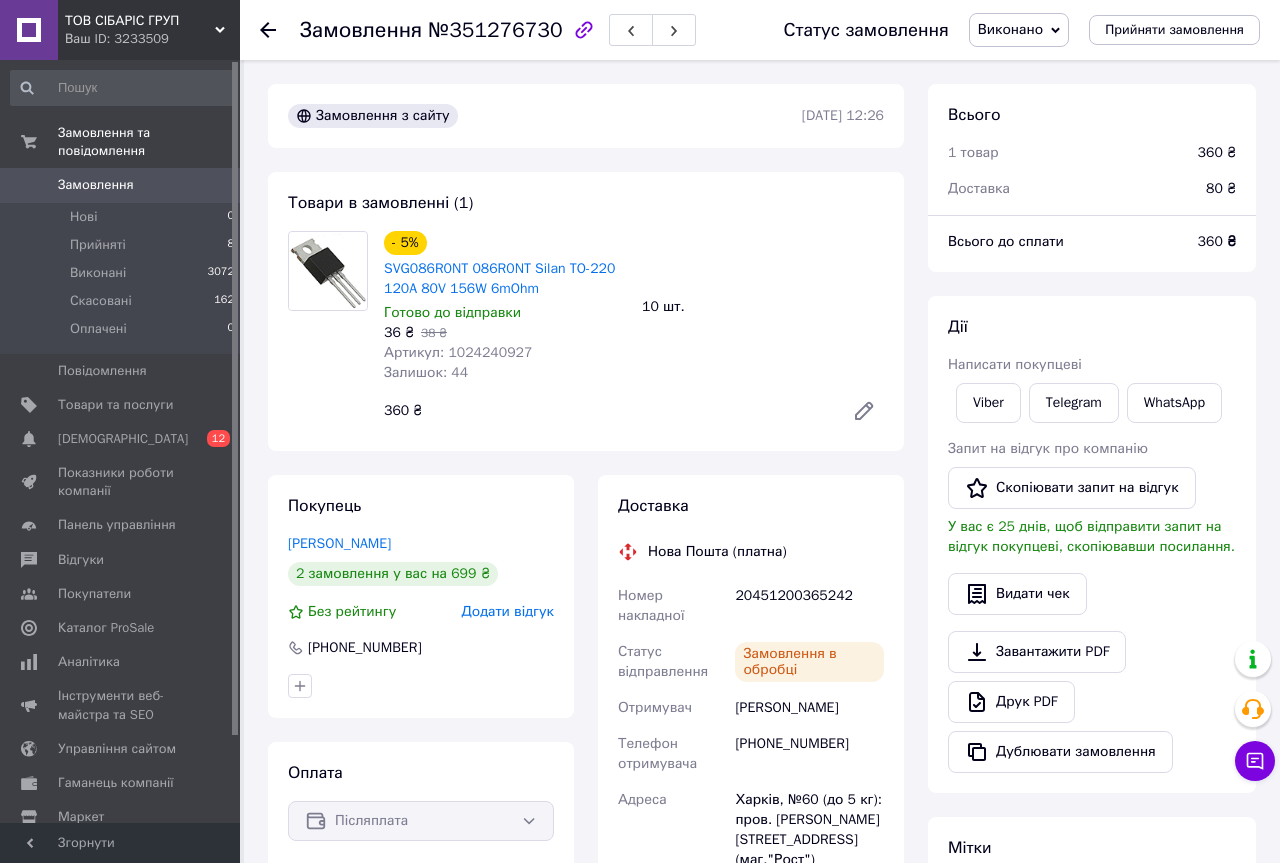 scroll, scrollTop: 0, scrollLeft: 0, axis: both 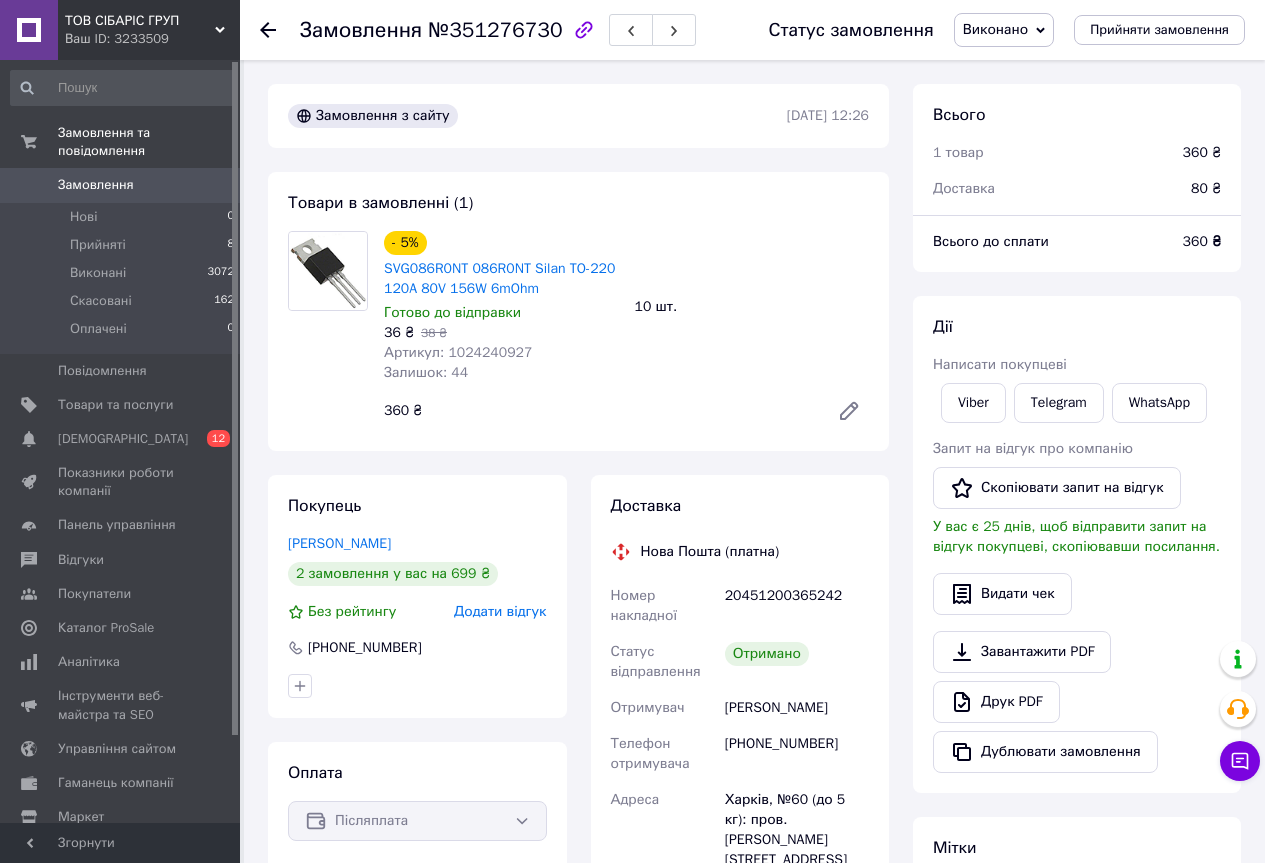 click on "Додати відгук" at bounding box center [500, 611] 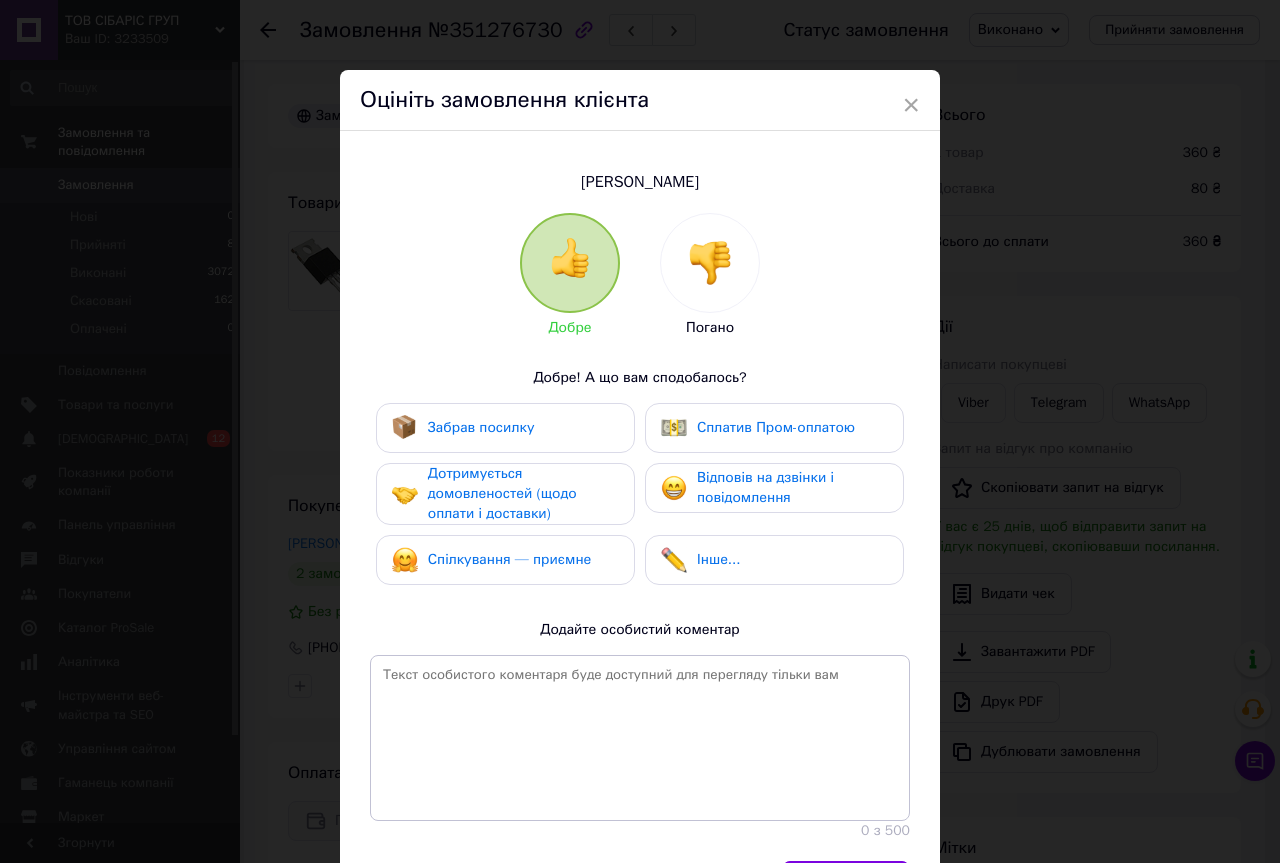 click on "Забрав посилку" at bounding box center [481, 427] 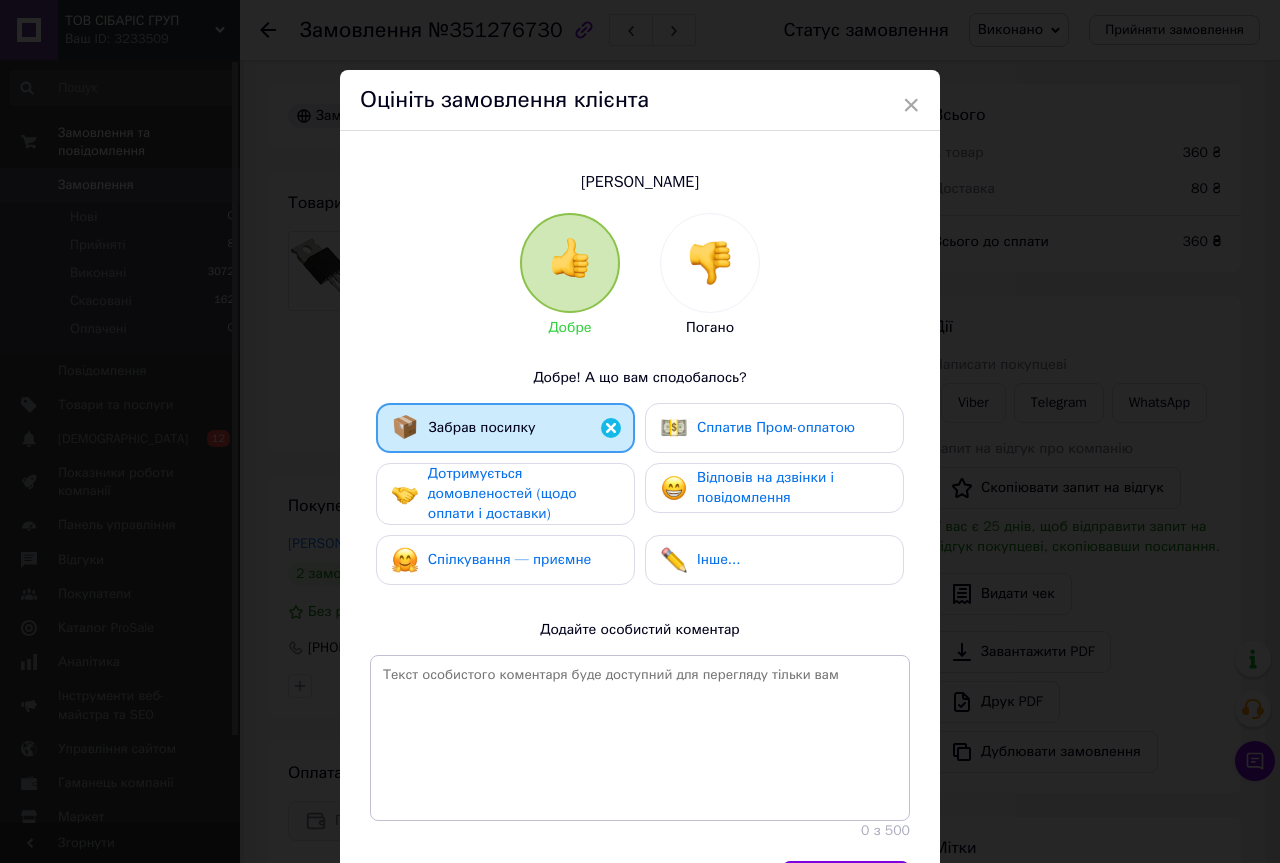 click on "Дотримується домовленостей (щодо оплати і доставки)" at bounding box center [502, 493] 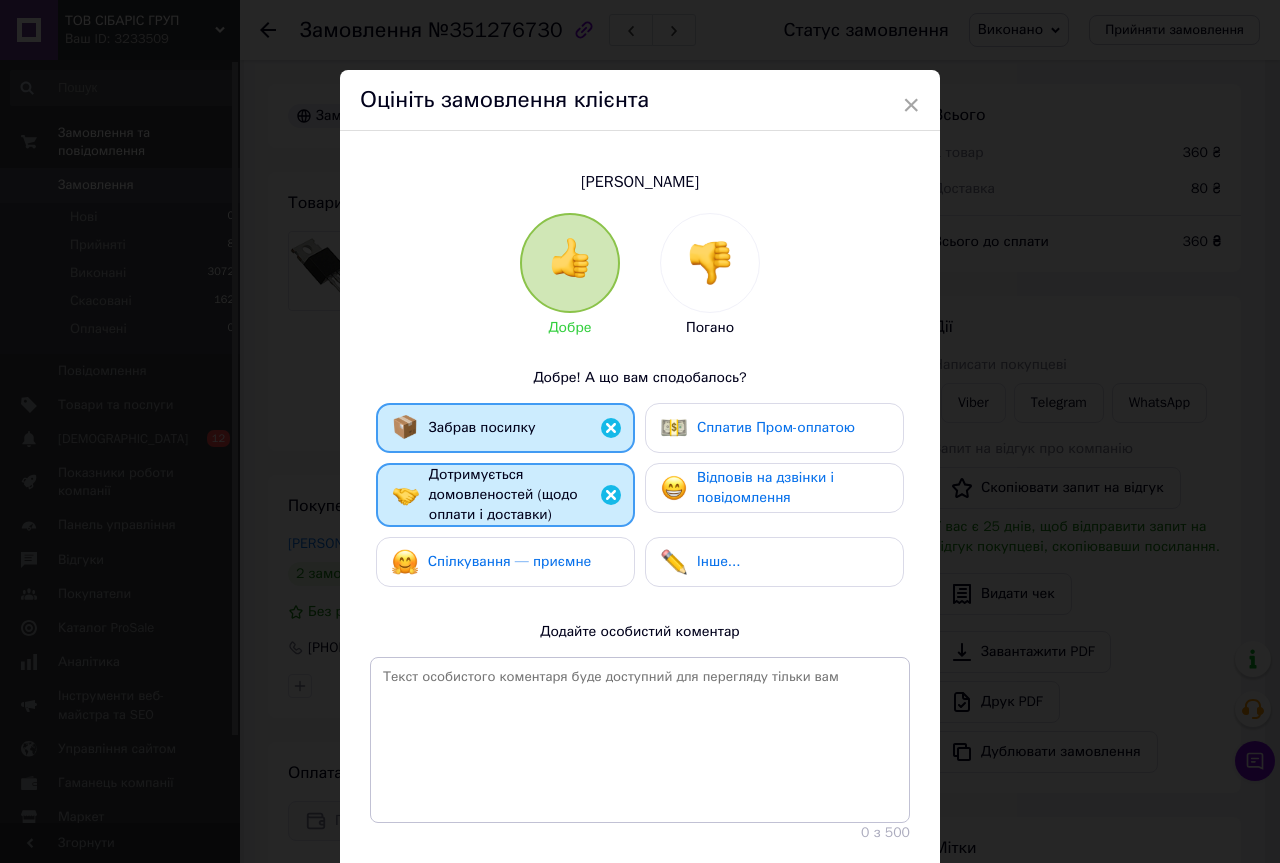 click on "Спілкування — приємне" at bounding box center [510, 561] 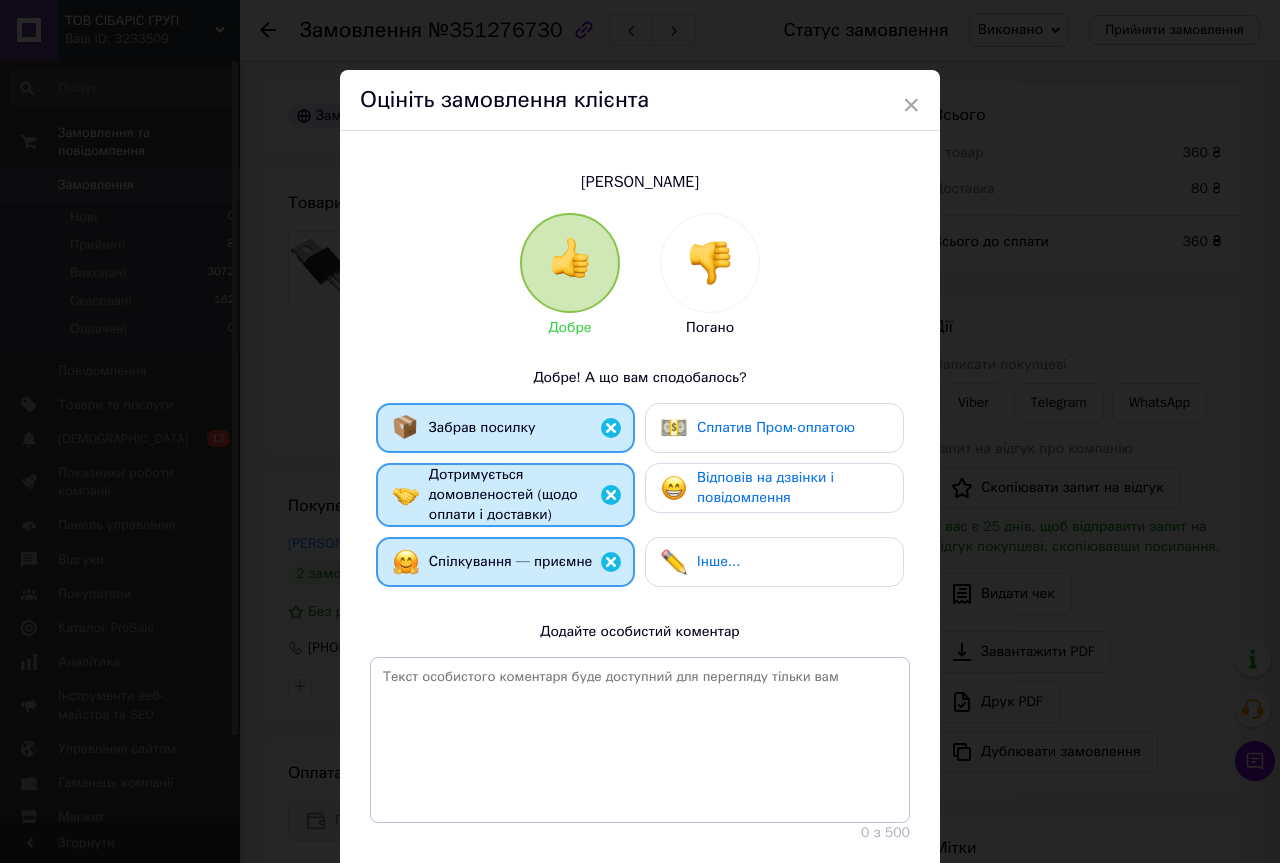 click on "Відповів на дзвінки і повідомлення" at bounding box center [765, 487] 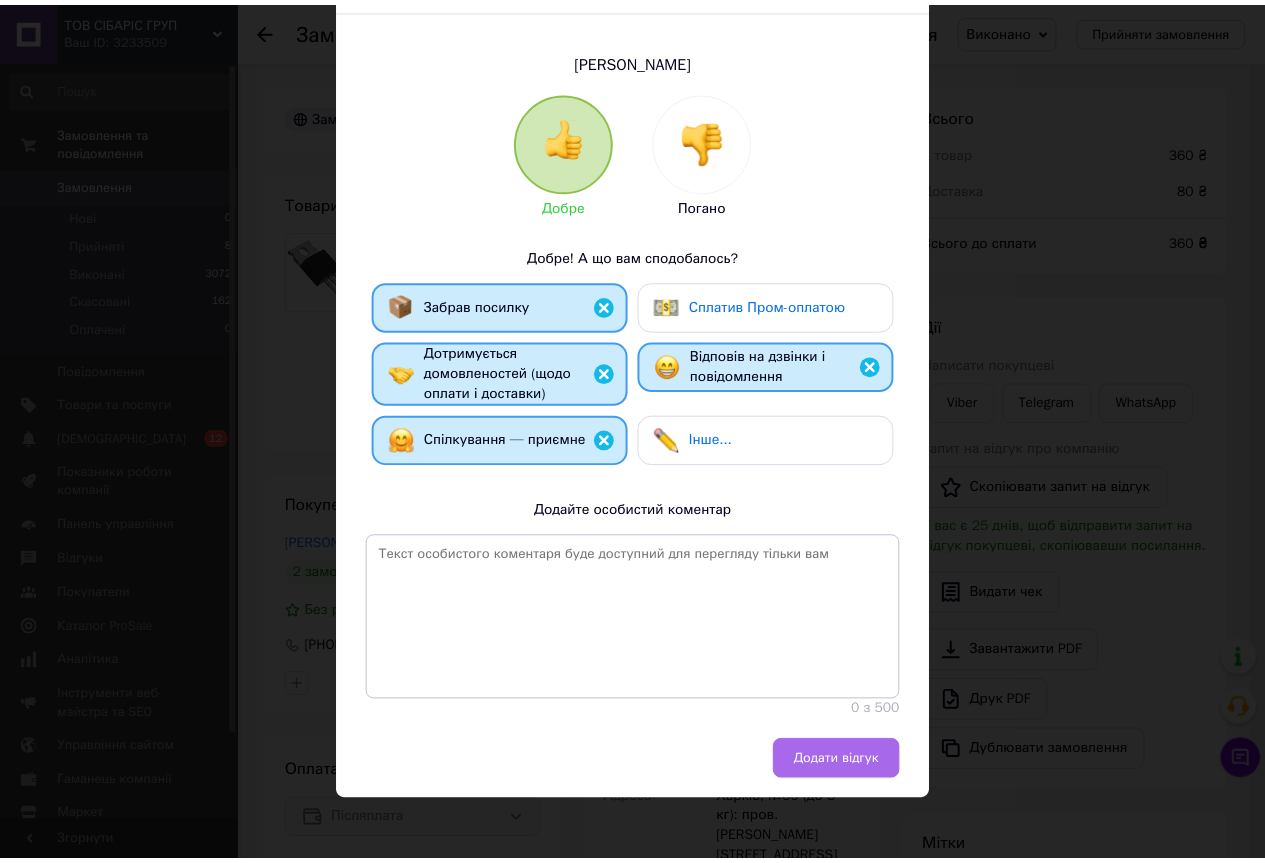 scroll, scrollTop: 122, scrollLeft: 0, axis: vertical 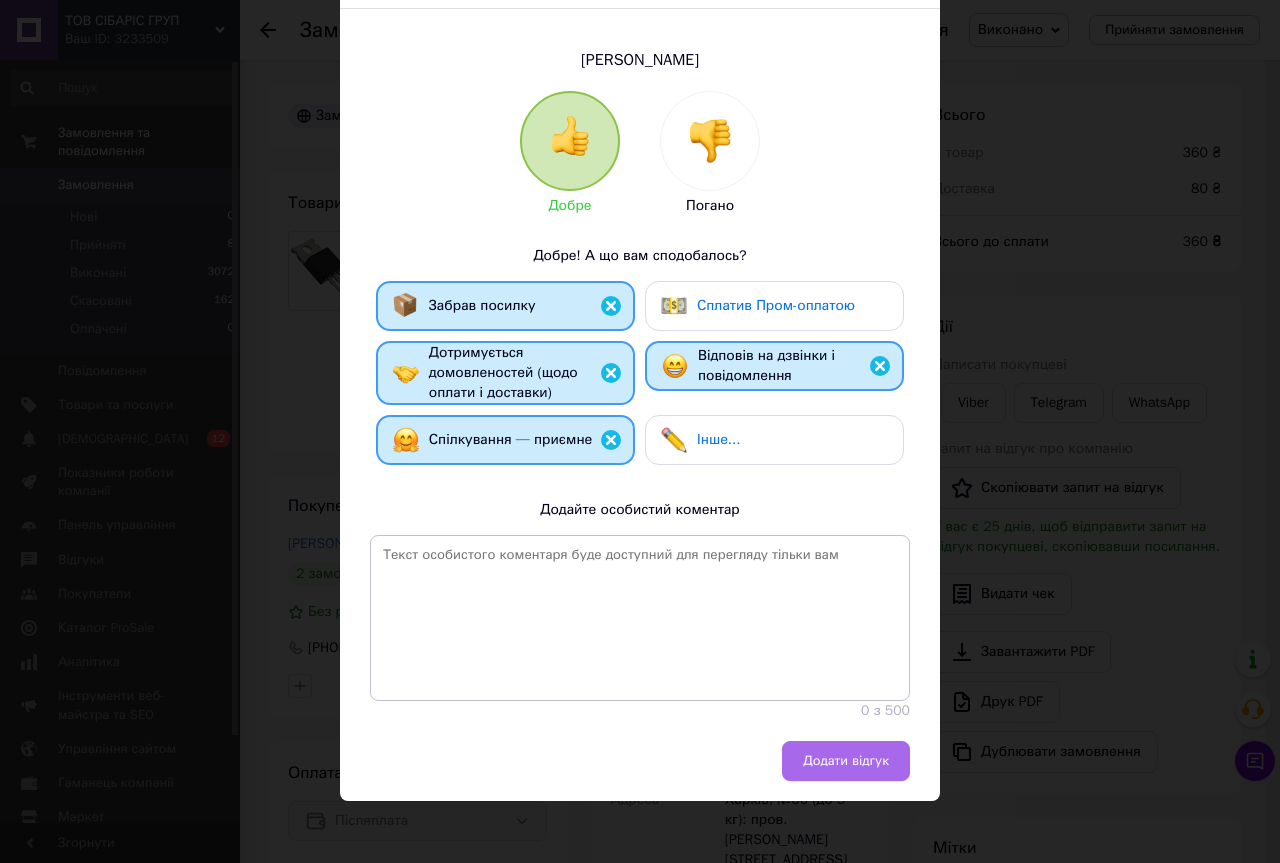 click on "Додати відгук" at bounding box center [846, 761] 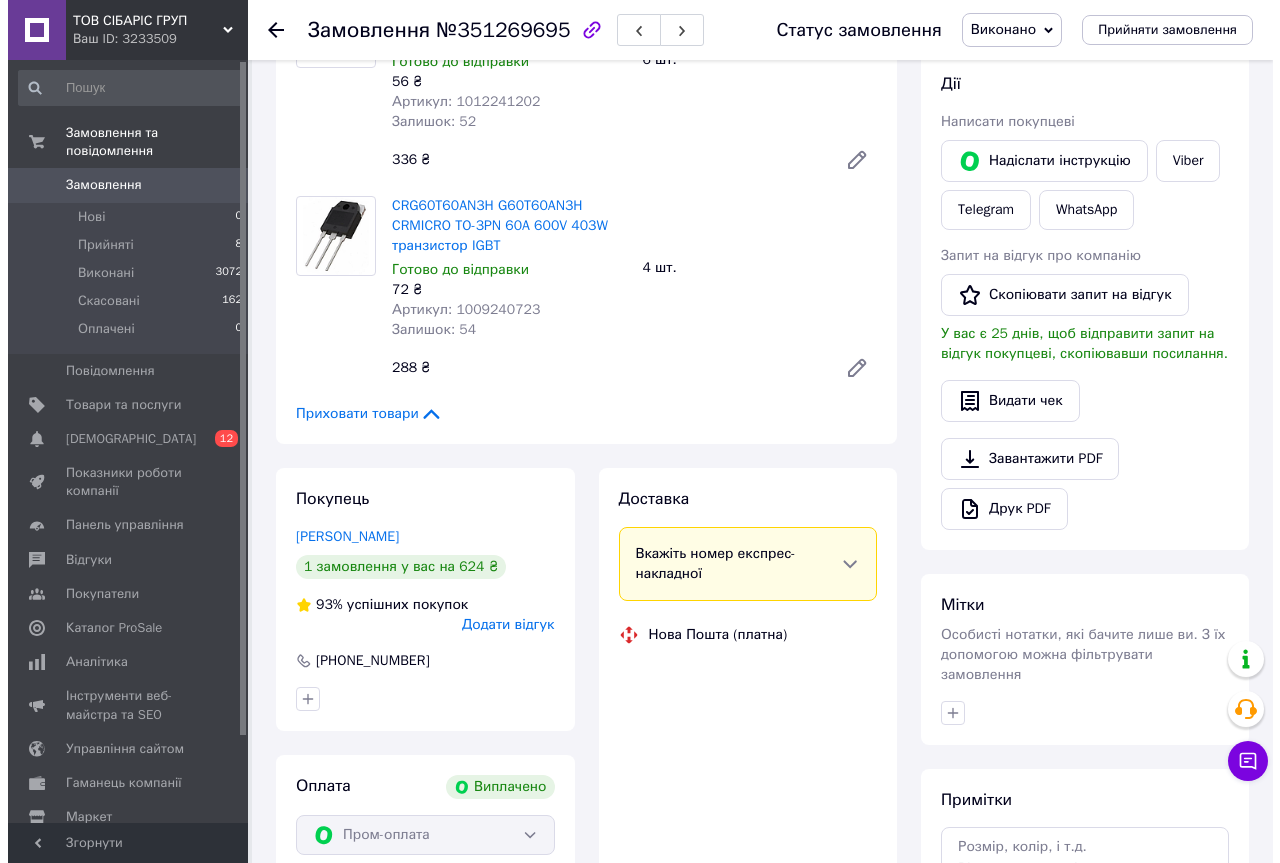 scroll, scrollTop: 387, scrollLeft: 0, axis: vertical 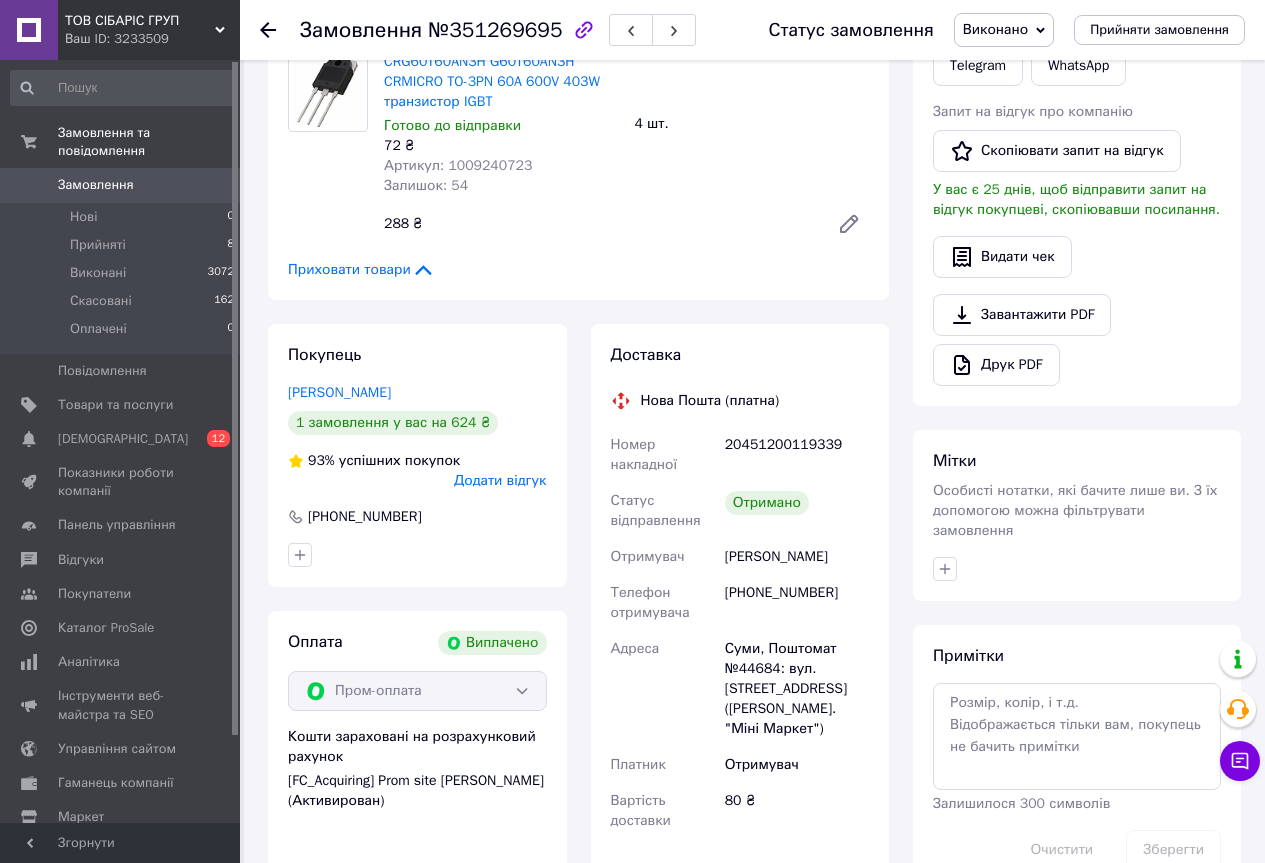 click on "Додати відгук" at bounding box center [500, 480] 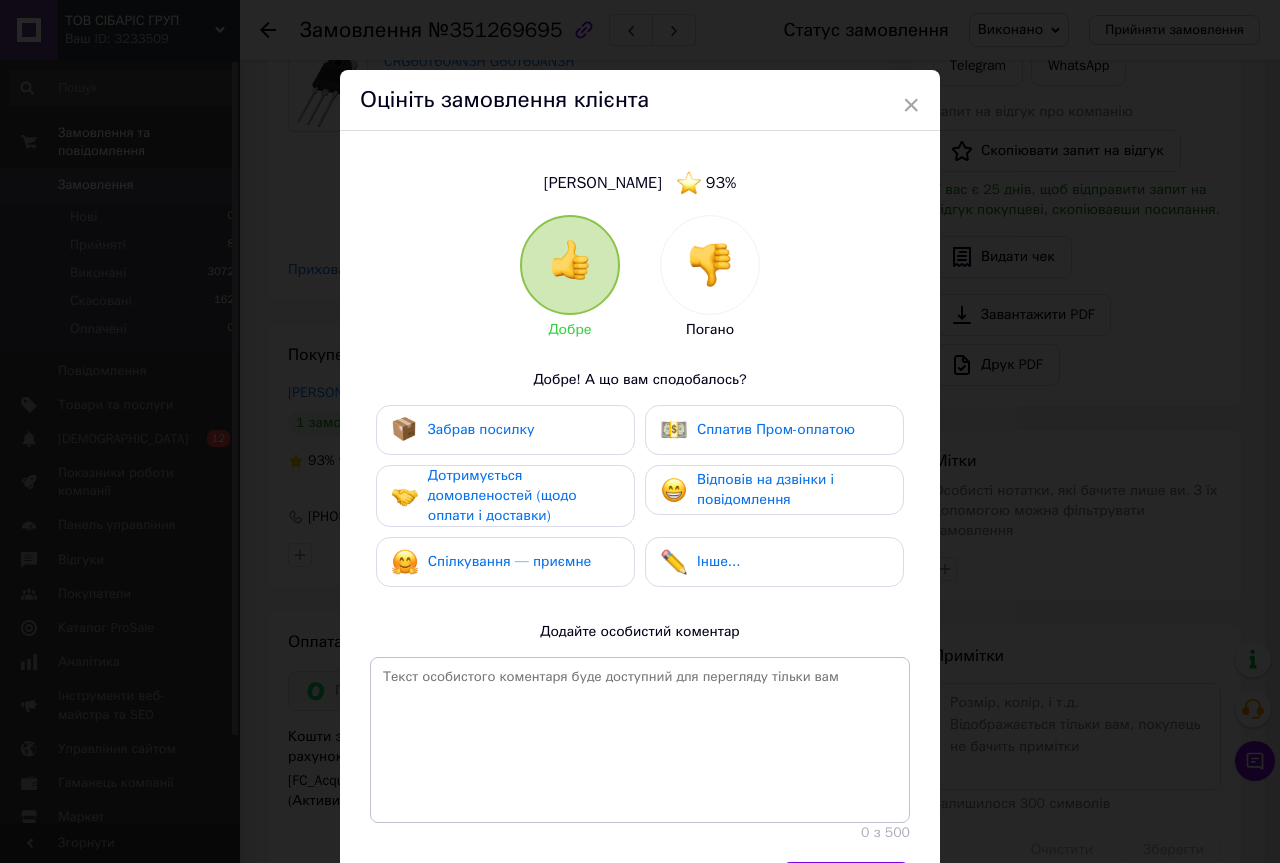 click on "Забрав посилку" at bounding box center [481, 429] 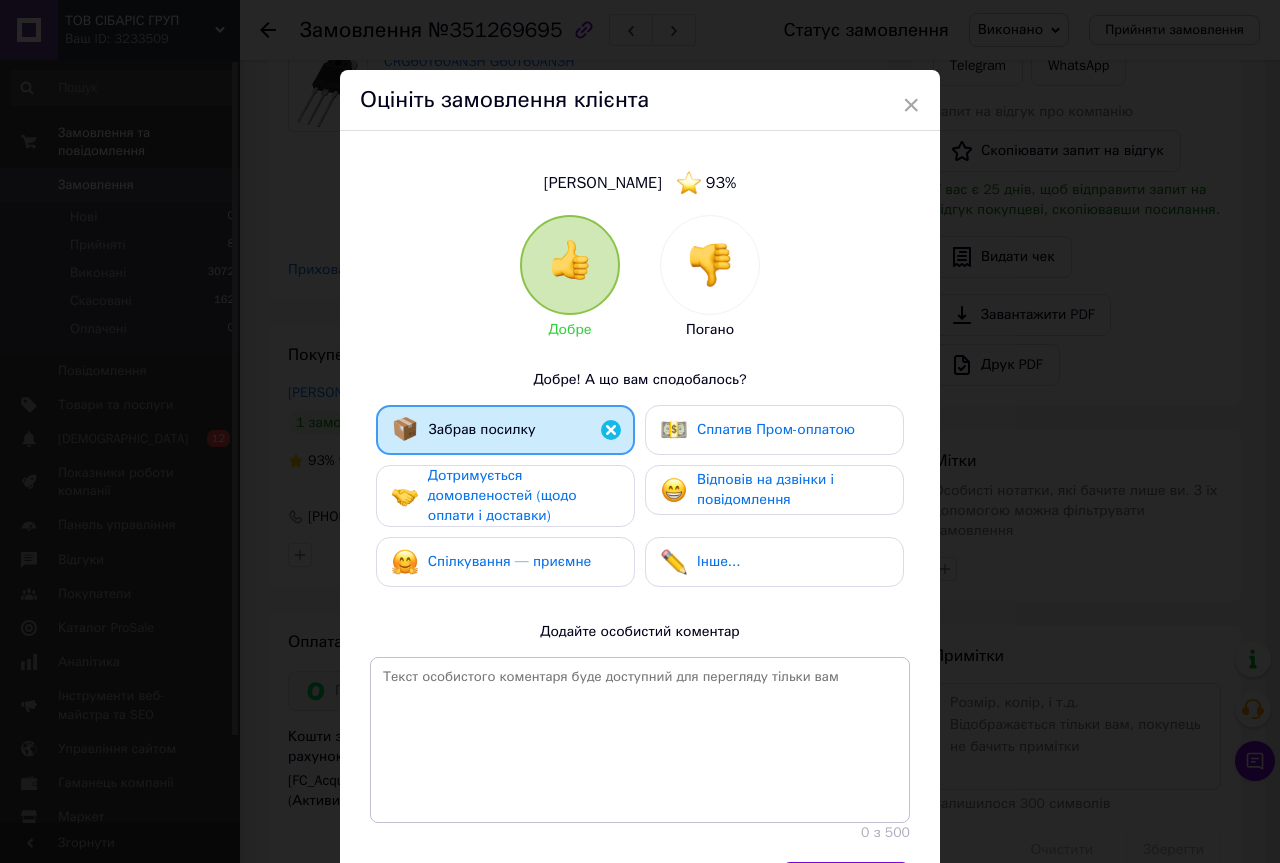 click on "Дотримується домовленостей (щодо оплати і доставки)" at bounding box center (502, 495) 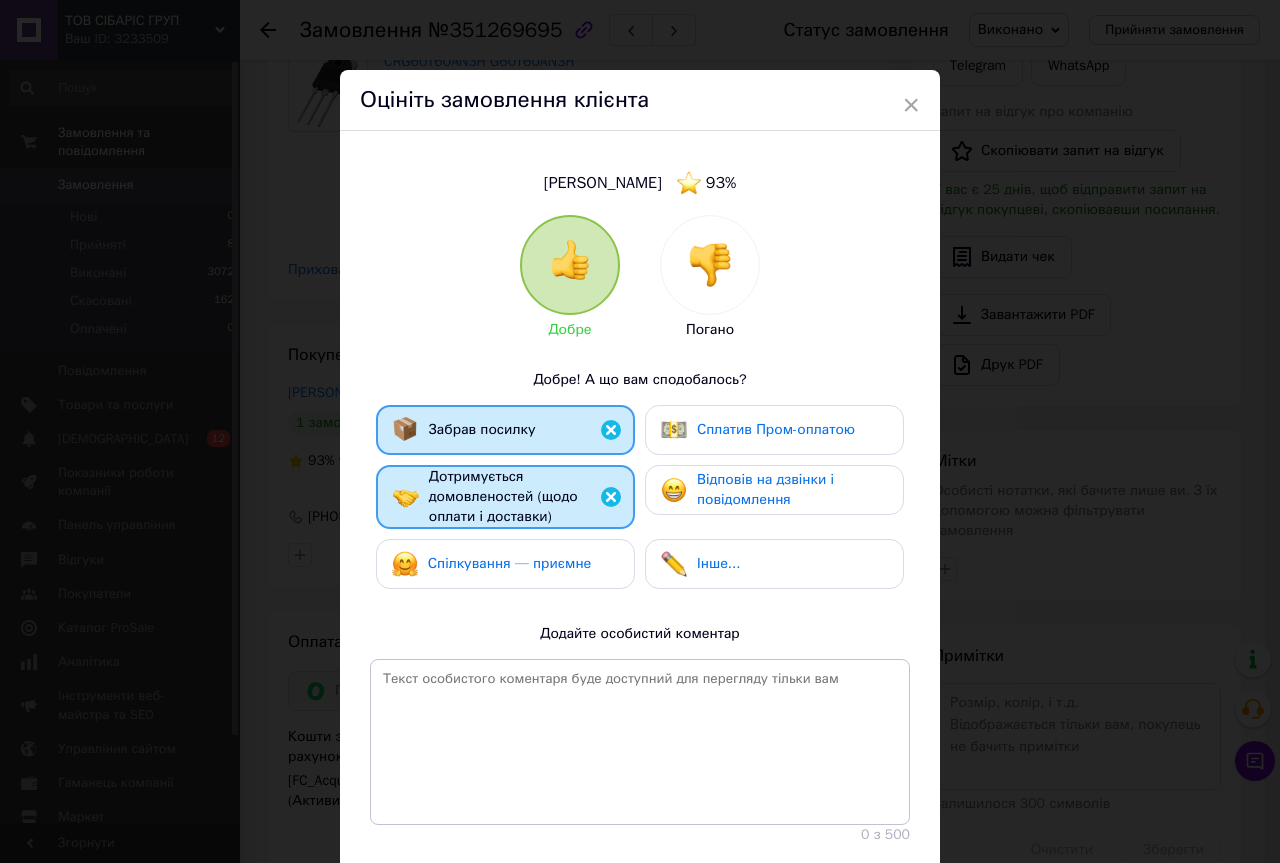 click on "Спілкування — приємне" at bounding box center [510, 563] 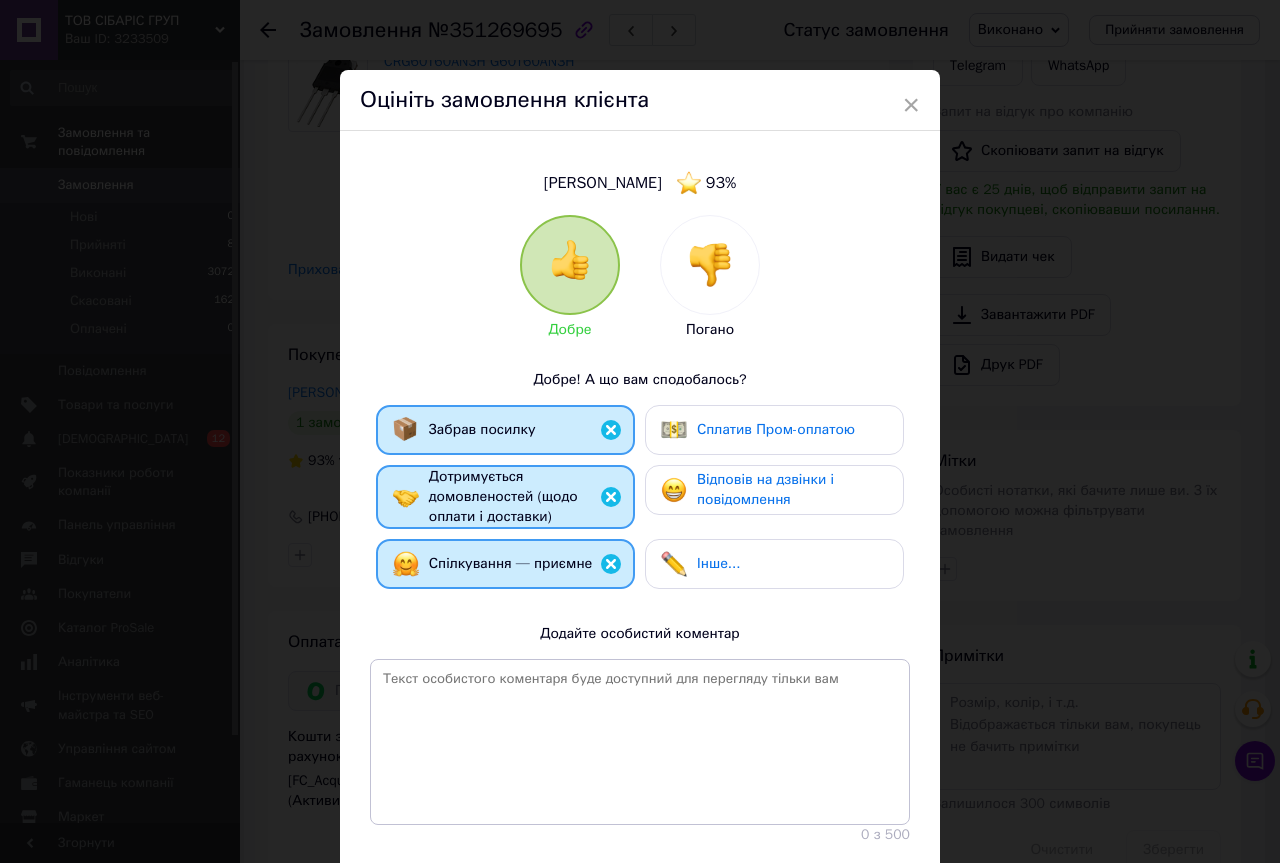 click on "Сплатив Пром-оплатою" at bounding box center (776, 429) 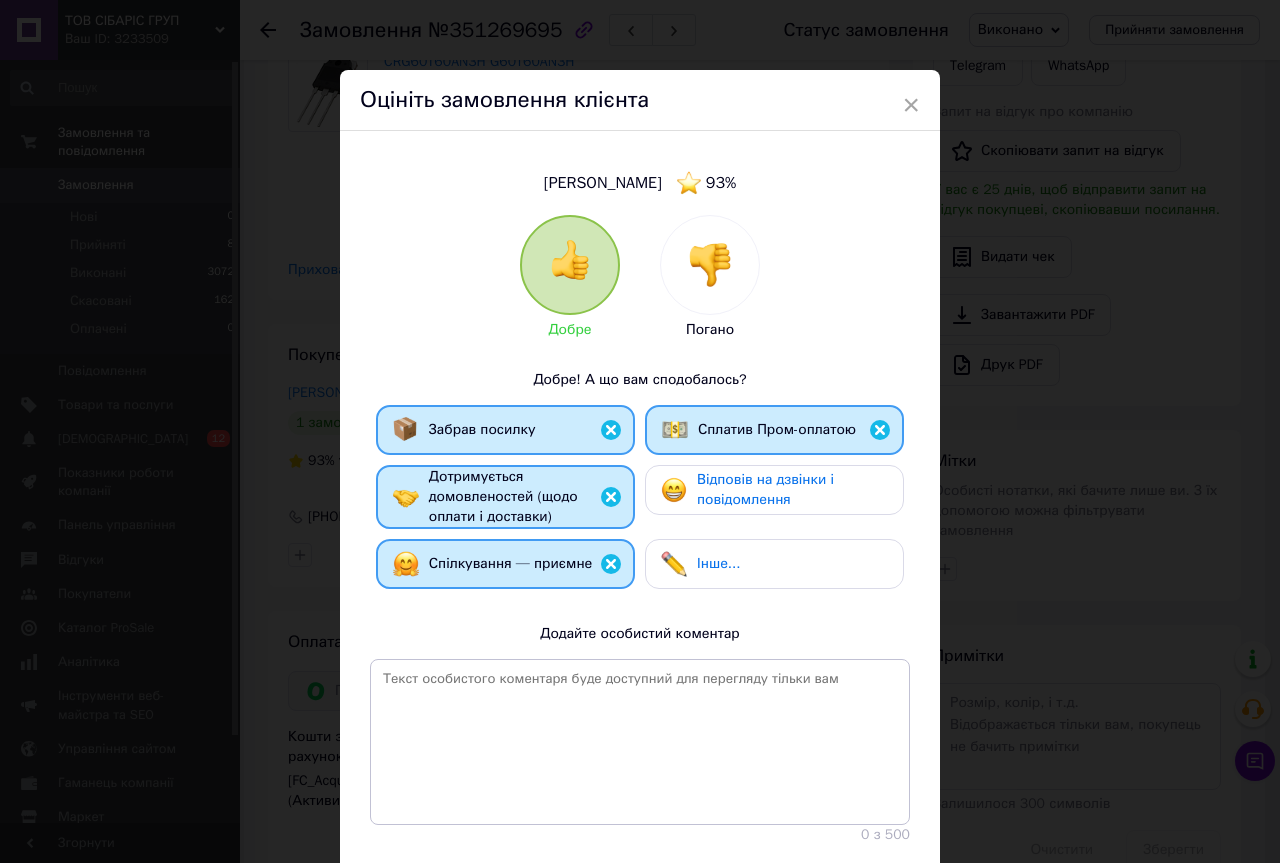 click on "Відповів на дзвінки і повідомлення" at bounding box center (774, 490) 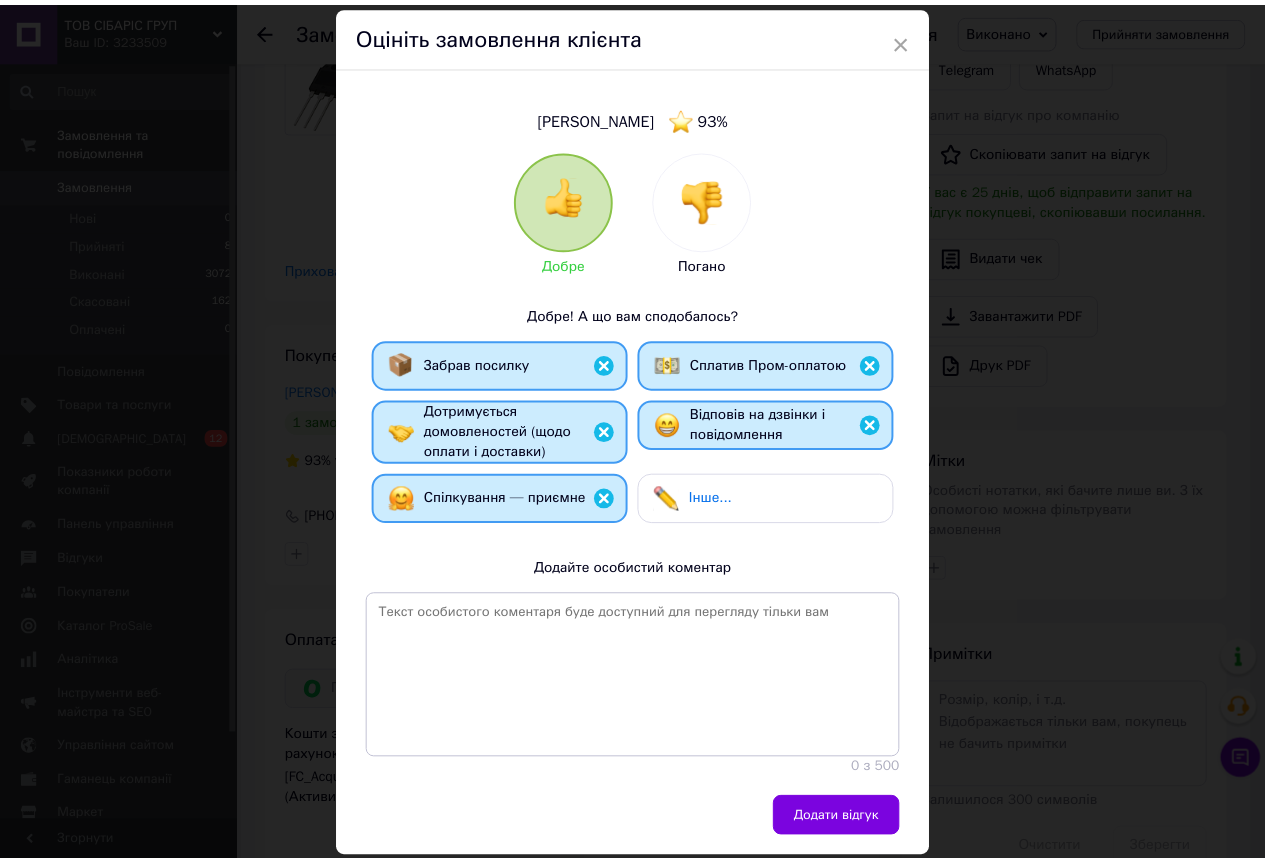 scroll, scrollTop: 123, scrollLeft: 0, axis: vertical 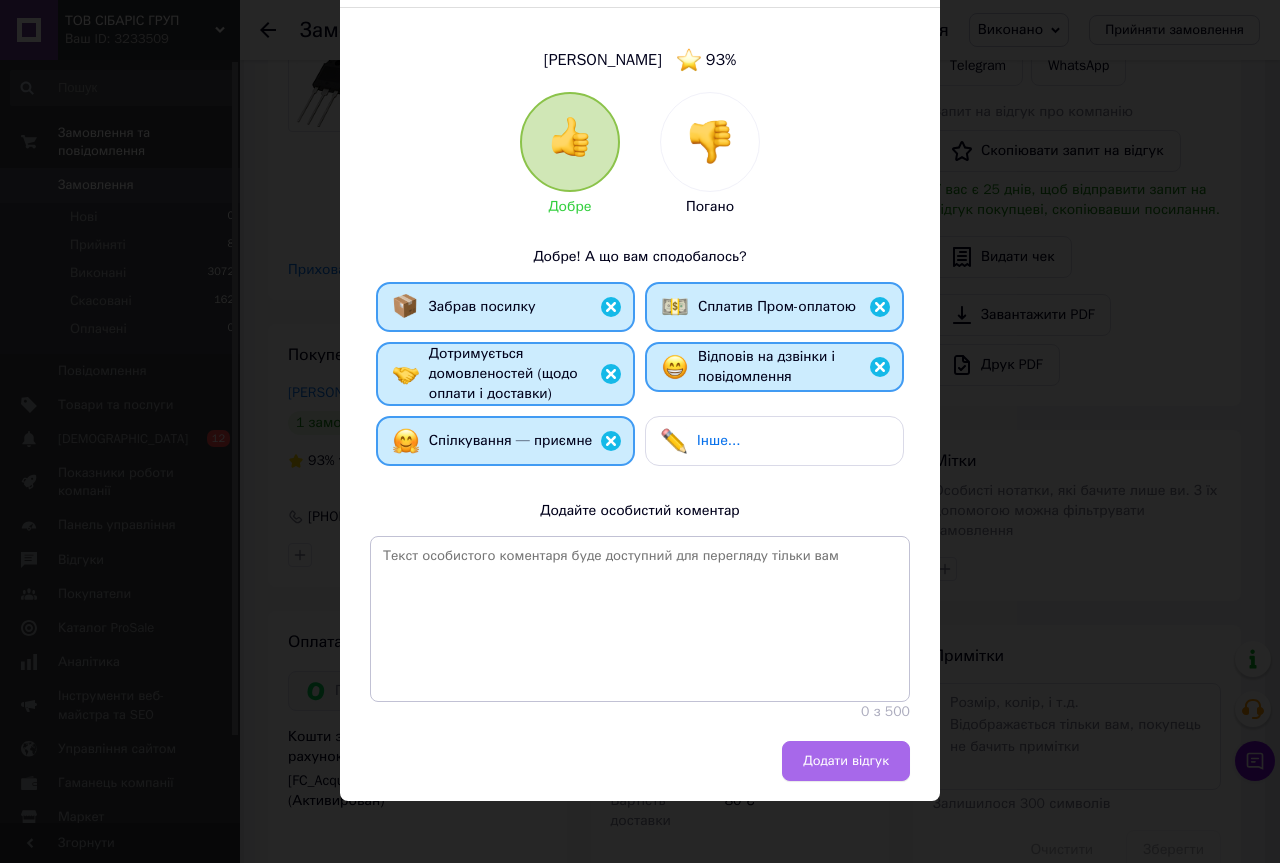 click on "Додати відгук" at bounding box center [846, 761] 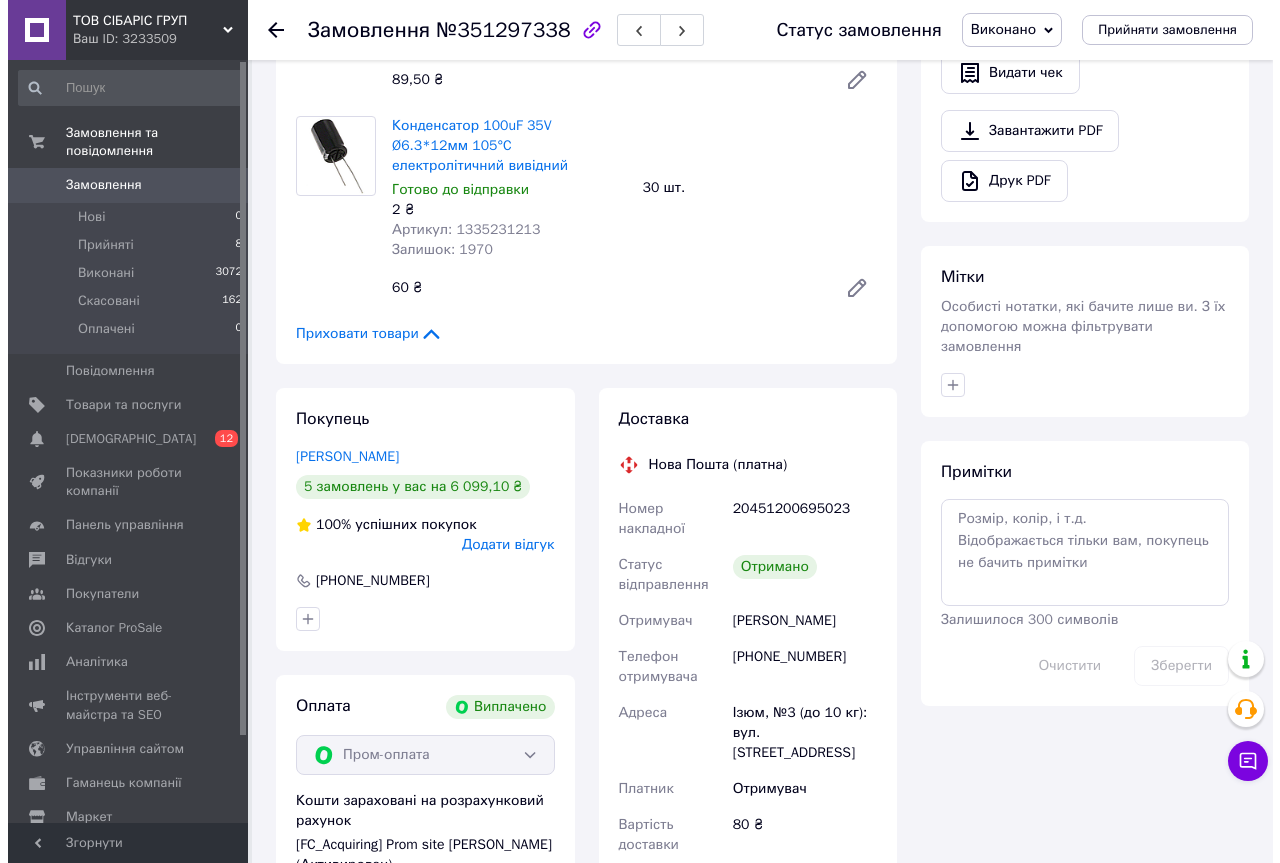 scroll, scrollTop: 600, scrollLeft: 0, axis: vertical 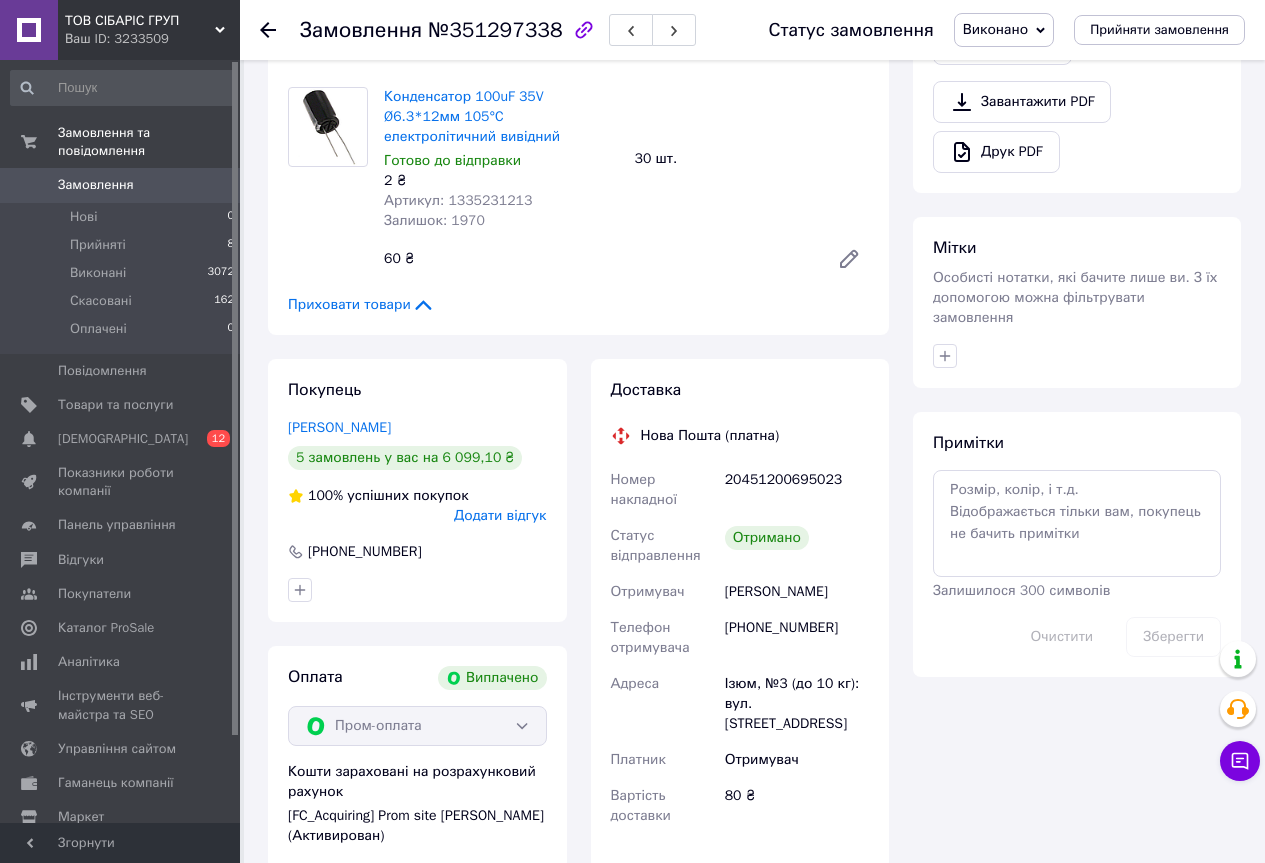 click on "Додати відгук" at bounding box center [500, 515] 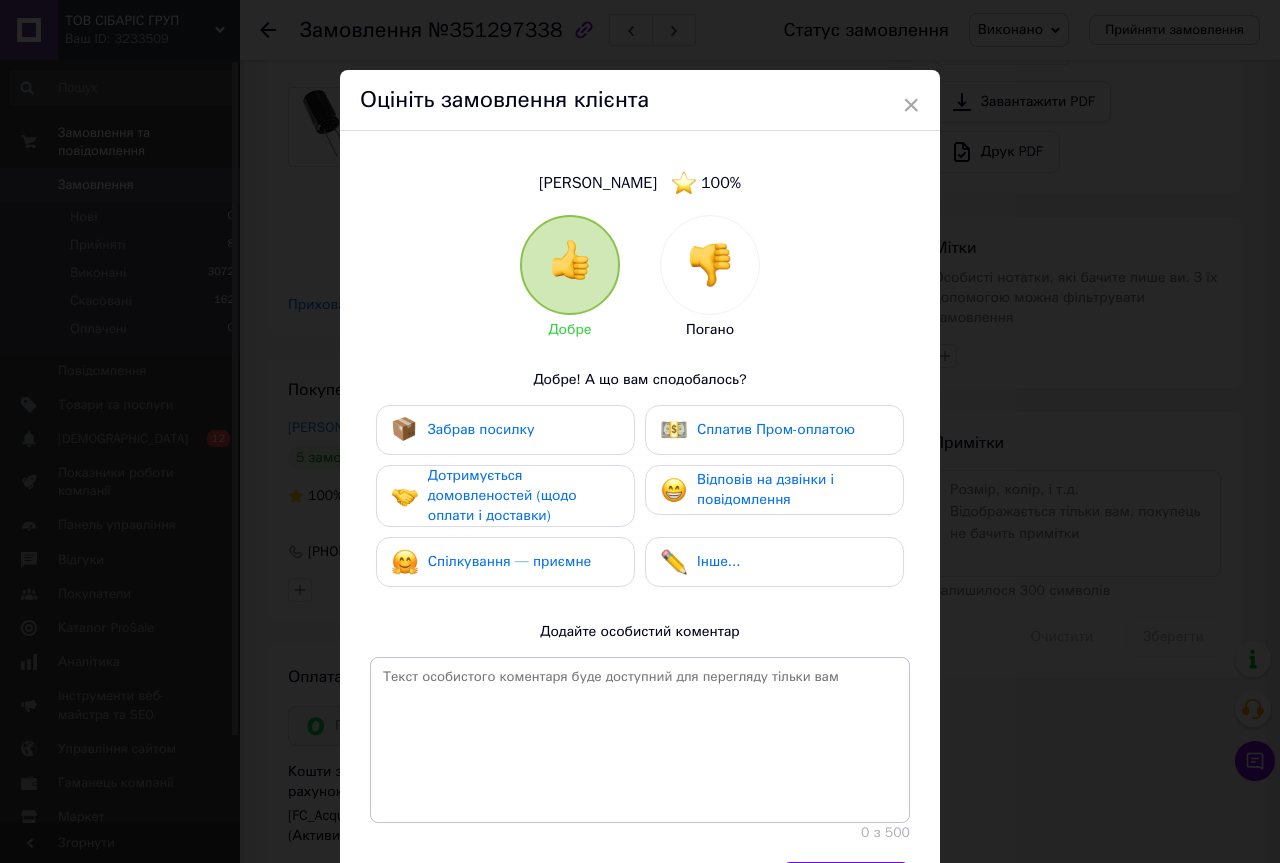 click on "Забрав посилку" at bounding box center (505, 430) 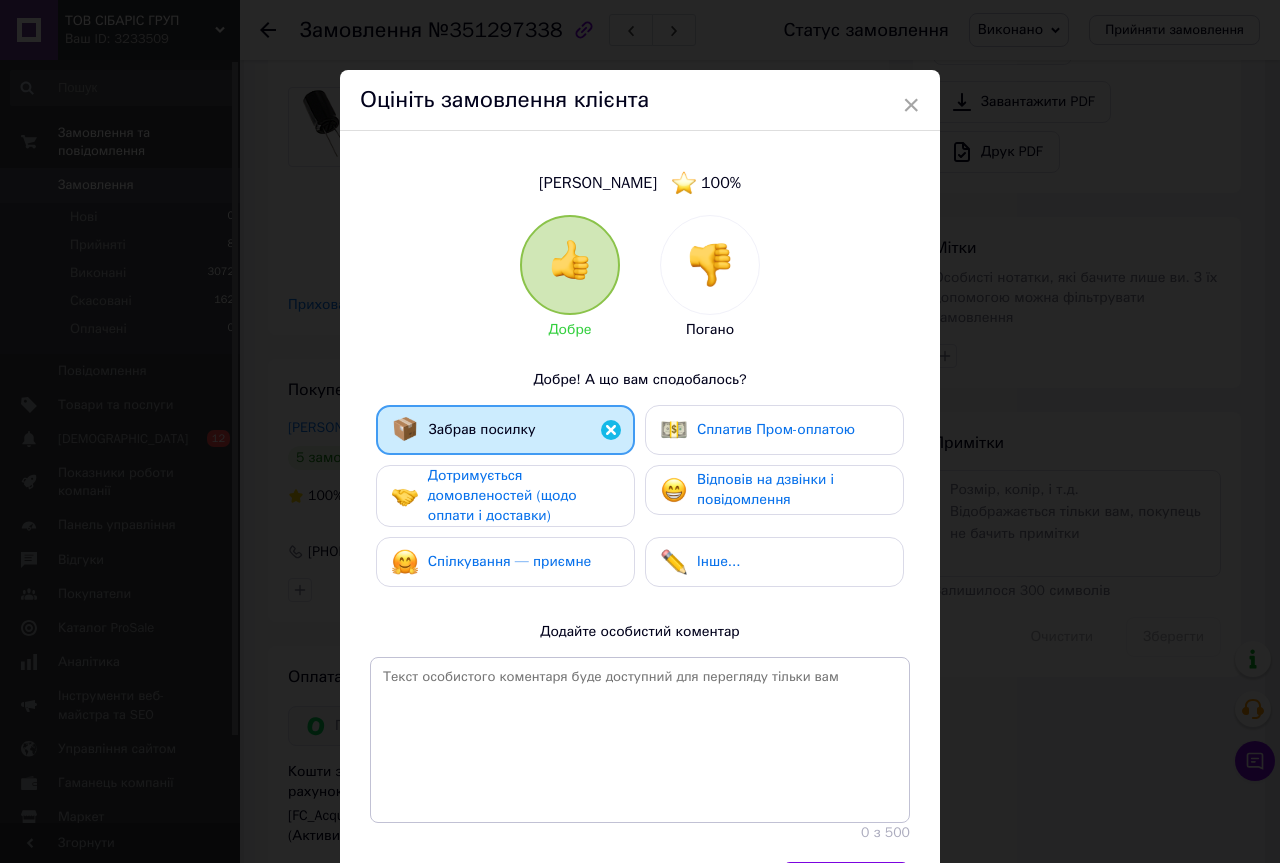 click on "Дотримується домовленостей (щодо оплати і доставки)" at bounding box center (502, 495) 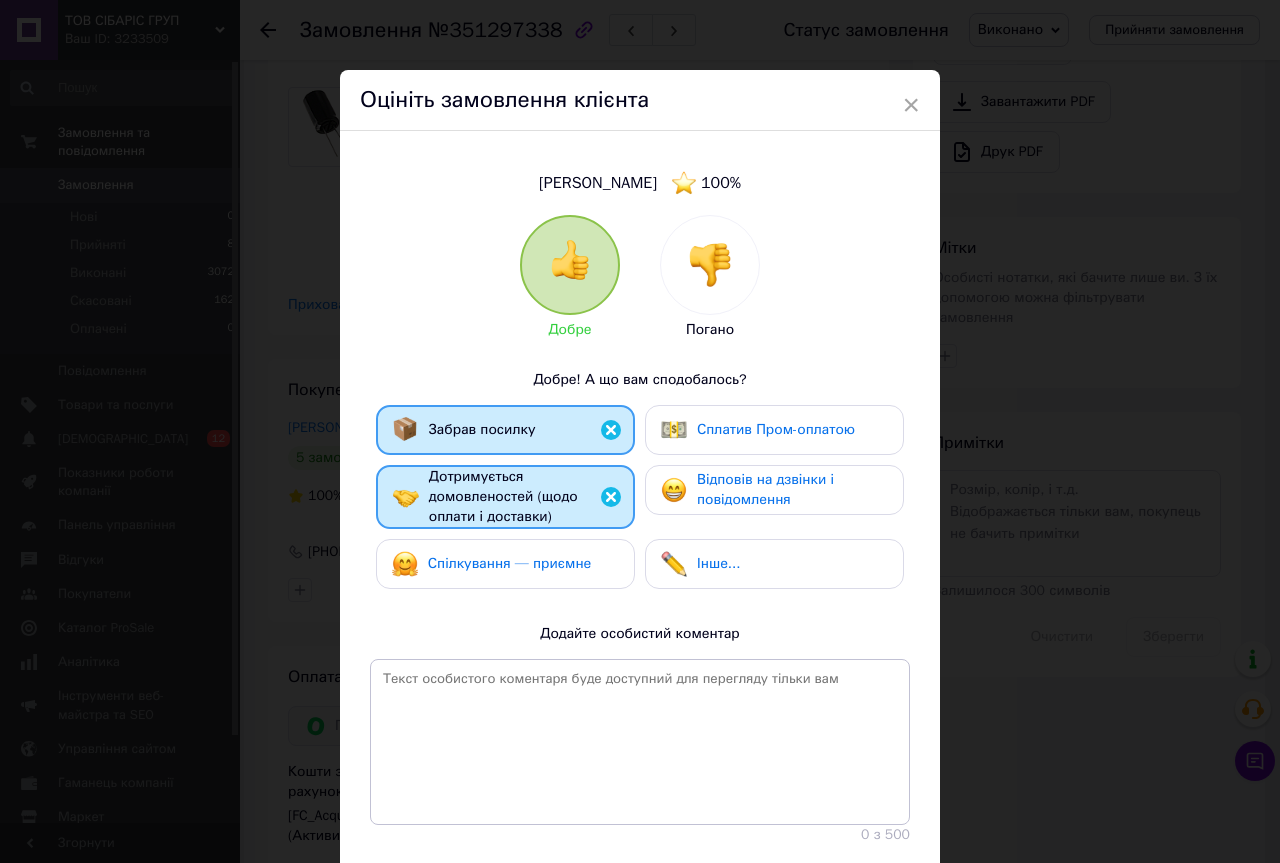 click on "Спілкування — приємне" at bounding box center [505, 564] 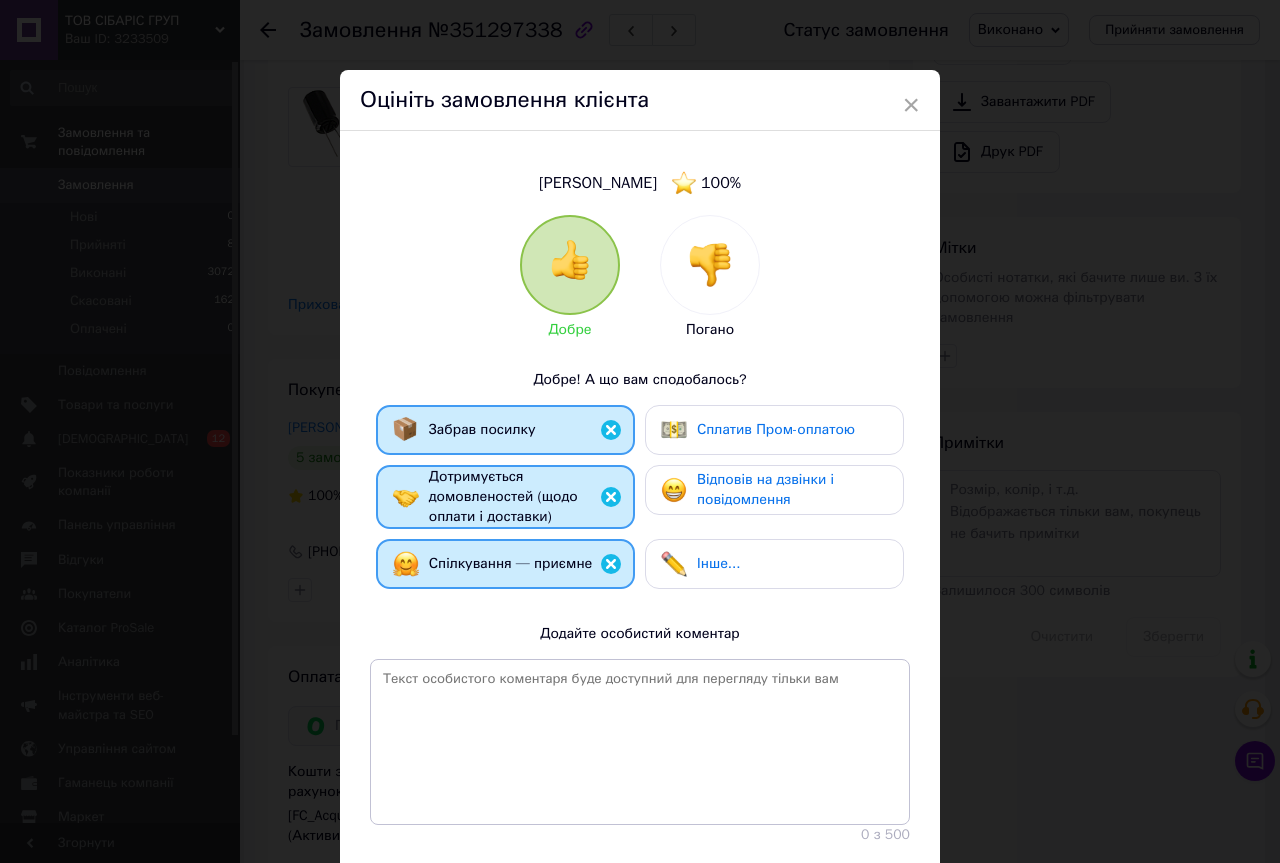 click on "Добре Погано Добре! А що вам сподобалось? Забрав посилку Сплатив Пром-оплатою Дотримується домовленостей (щодо оплати і доставки) Відповів на дзвінки і повідомлення Спілкування — приємне Інше... Додайте особистий коментар 0   з   500" at bounding box center [640, 529] 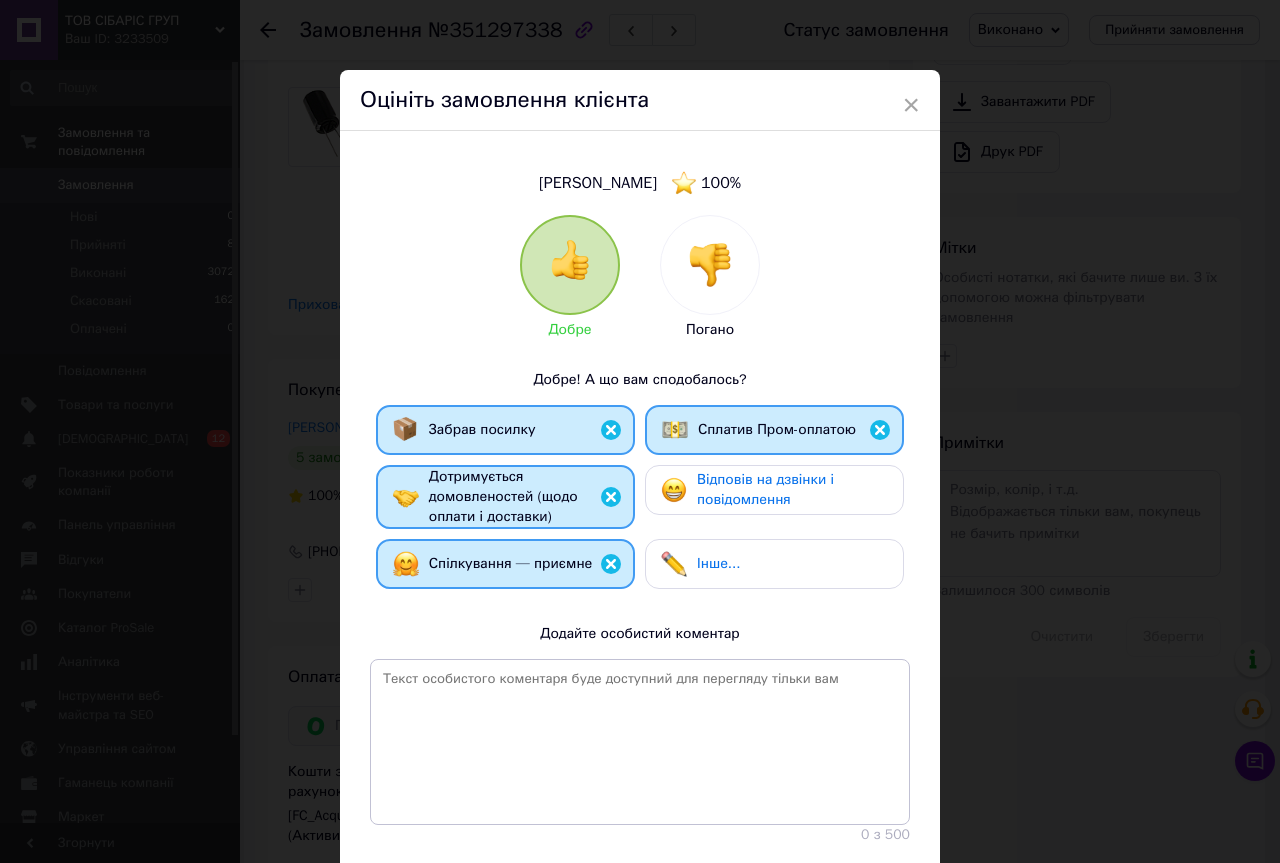 drag, startPoint x: 785, startPoint y: 489, endPoint x: 767, endPoint y: 513, distance: 30 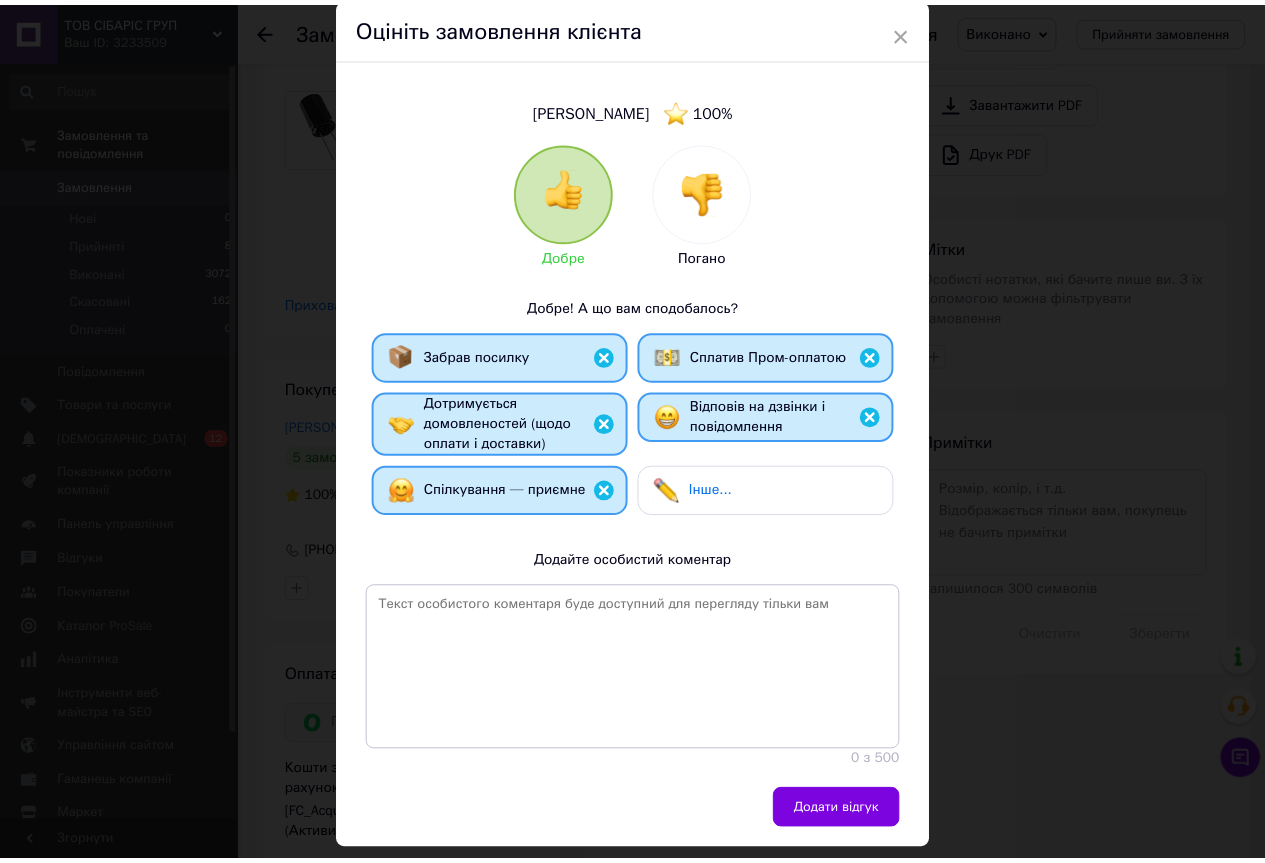 scroll, scrollTop: 123, scrollLeft: 0, axis: vertical 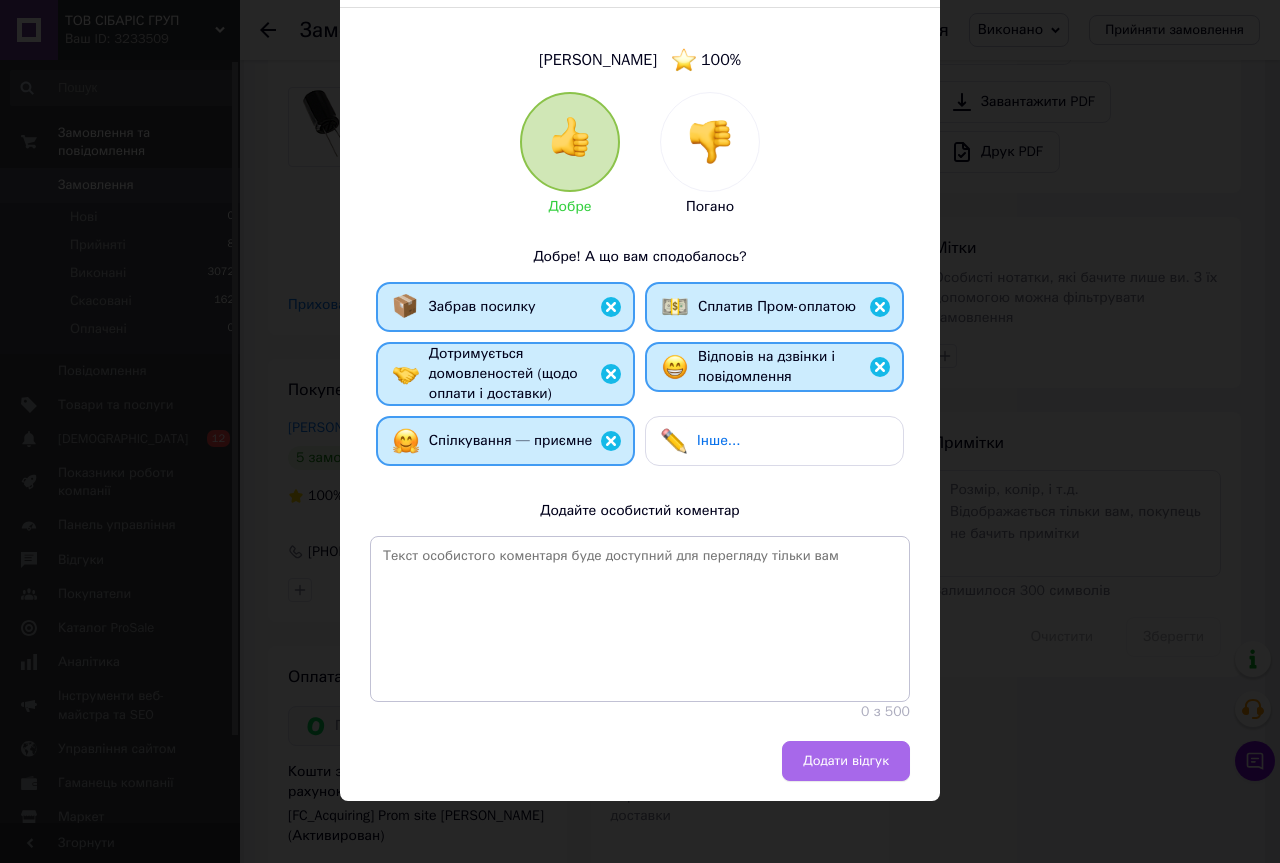 click on "Додати відгук" at bounding box center [846, 761] 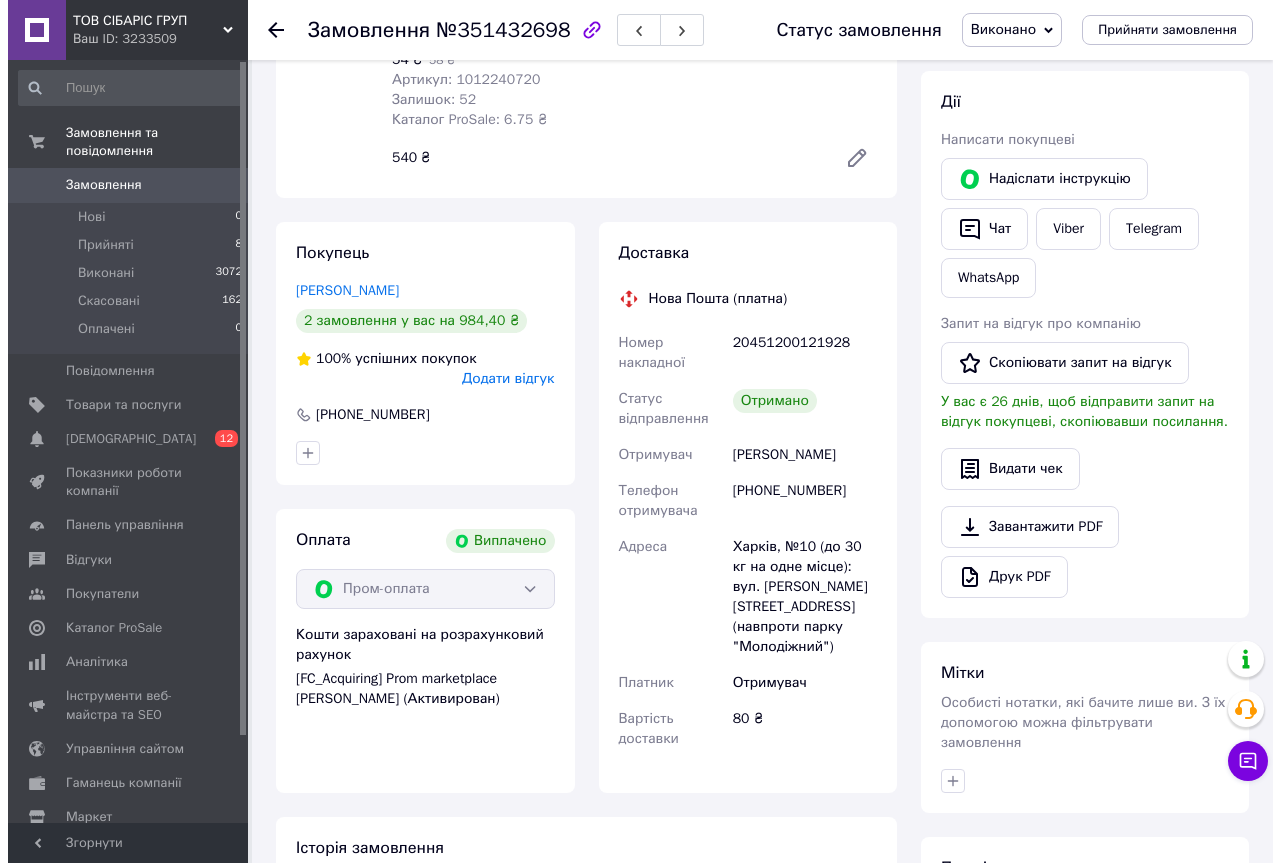 scroll, scrollTop: 300, scrollLeft: 0, axis: vertical 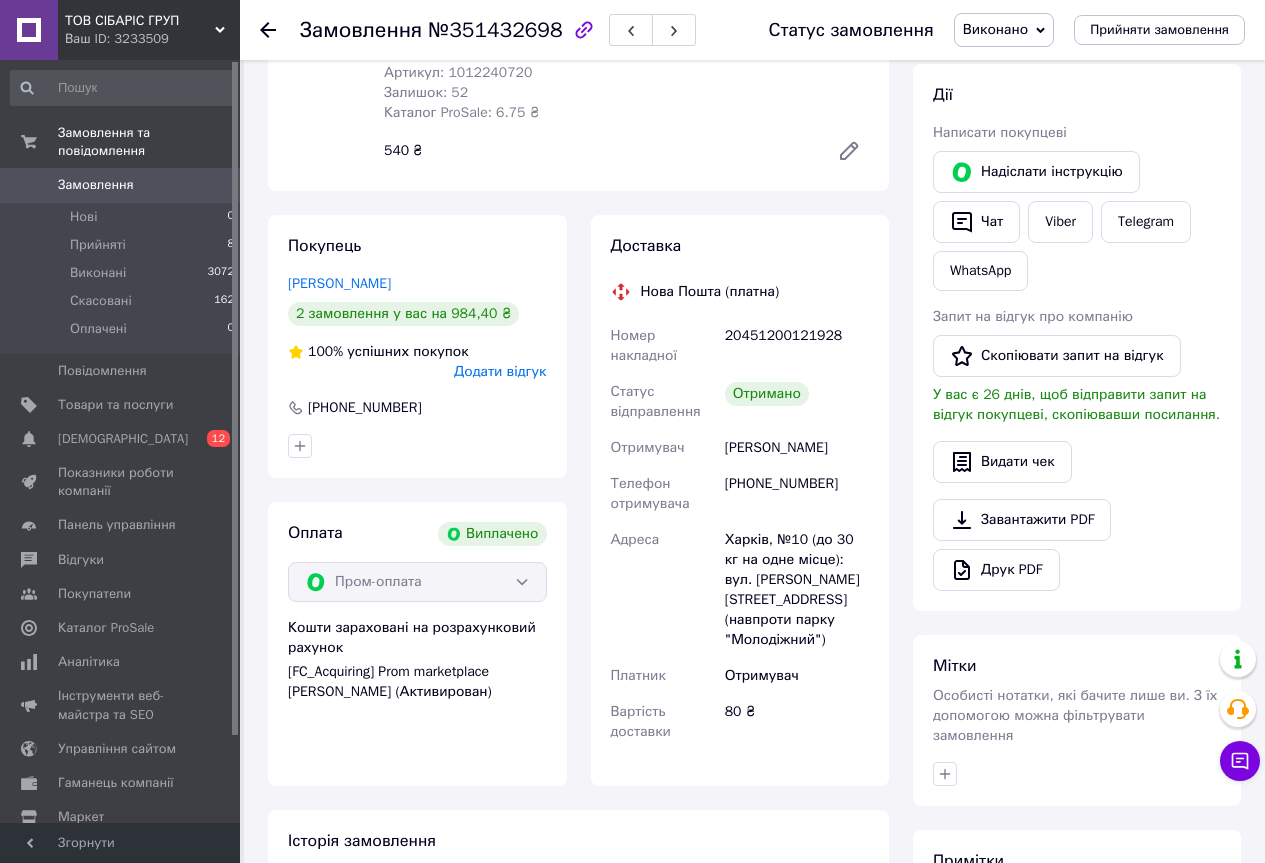 click on "Додати відгук" at bounding box center (500, 371) 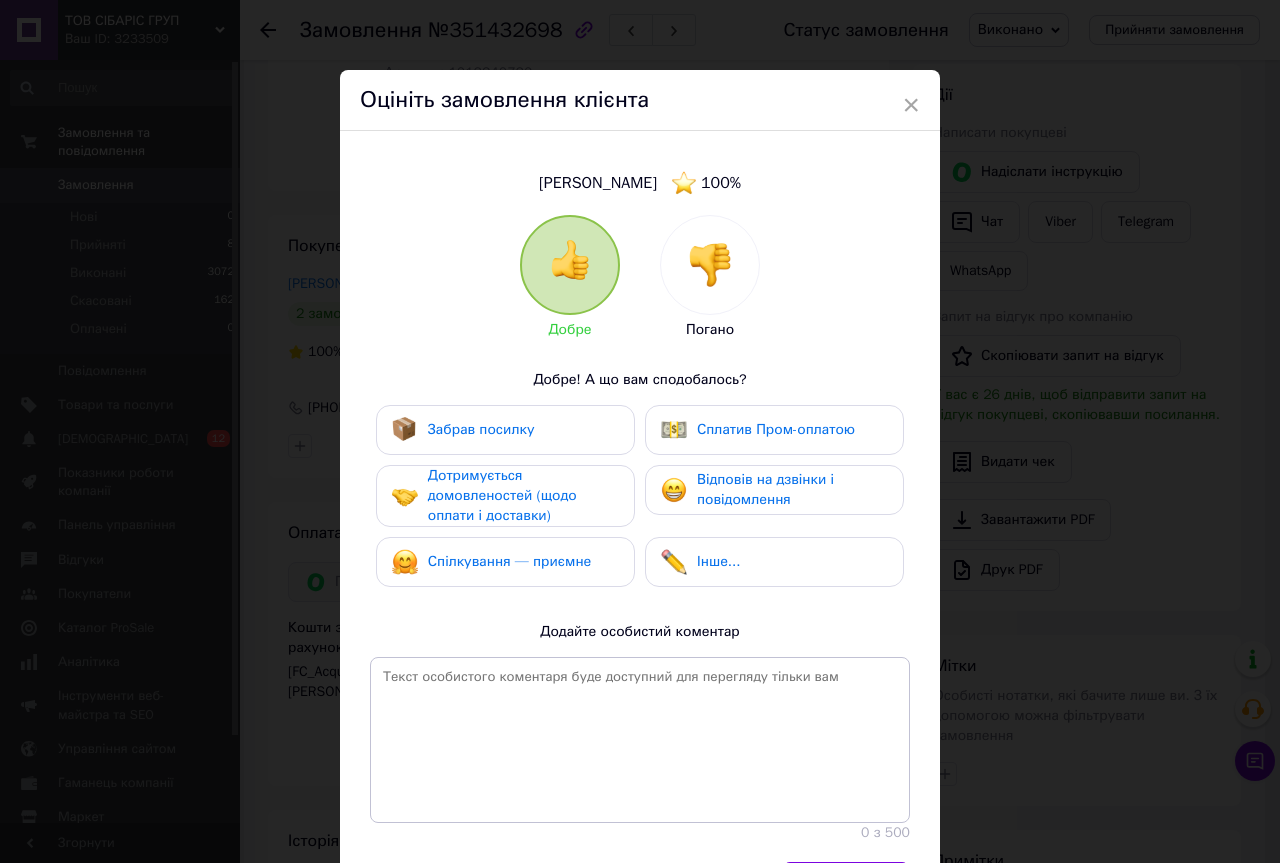 click on "Забрав посилку" at bounding box center [481, 429] 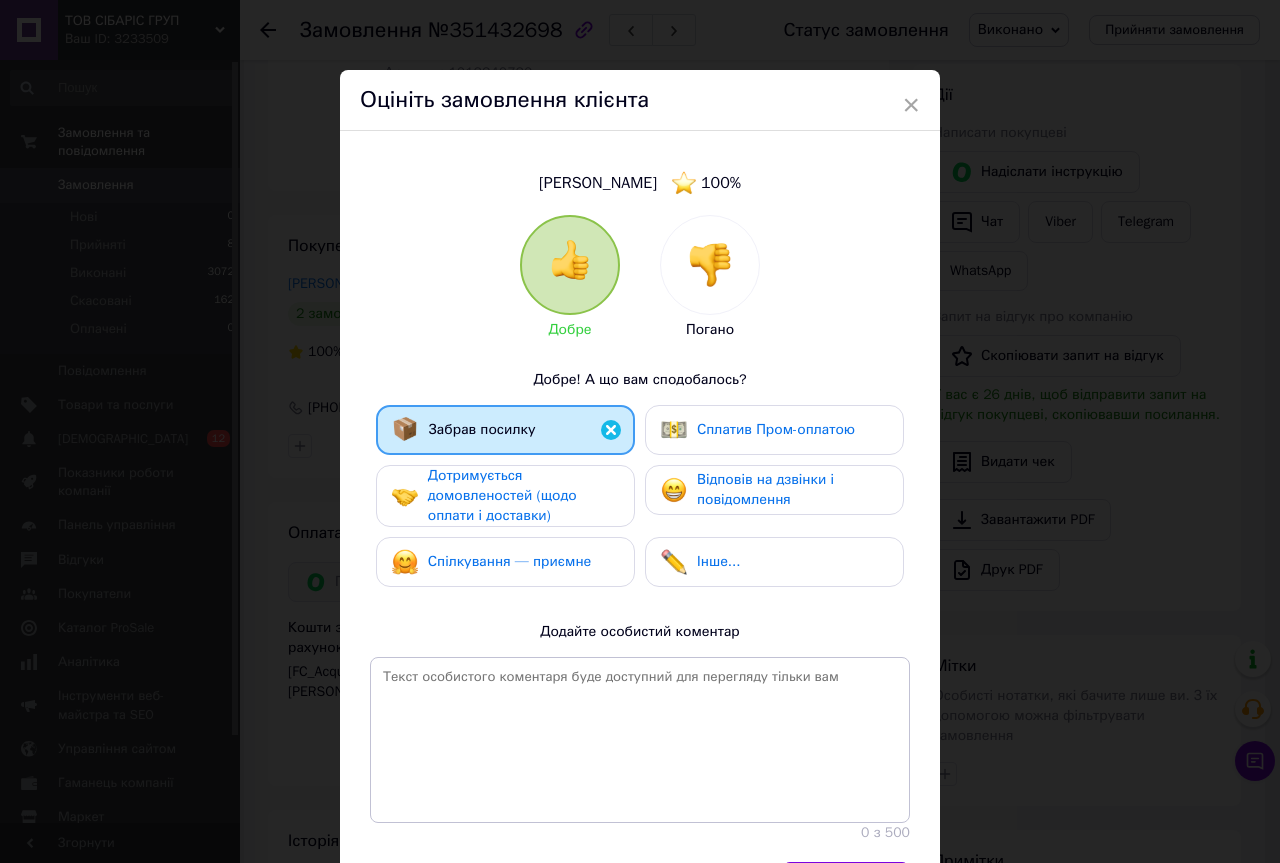 click on "Дотримується домовленостей (щодо оплати і доставки)" at bounding box center [502, 495] 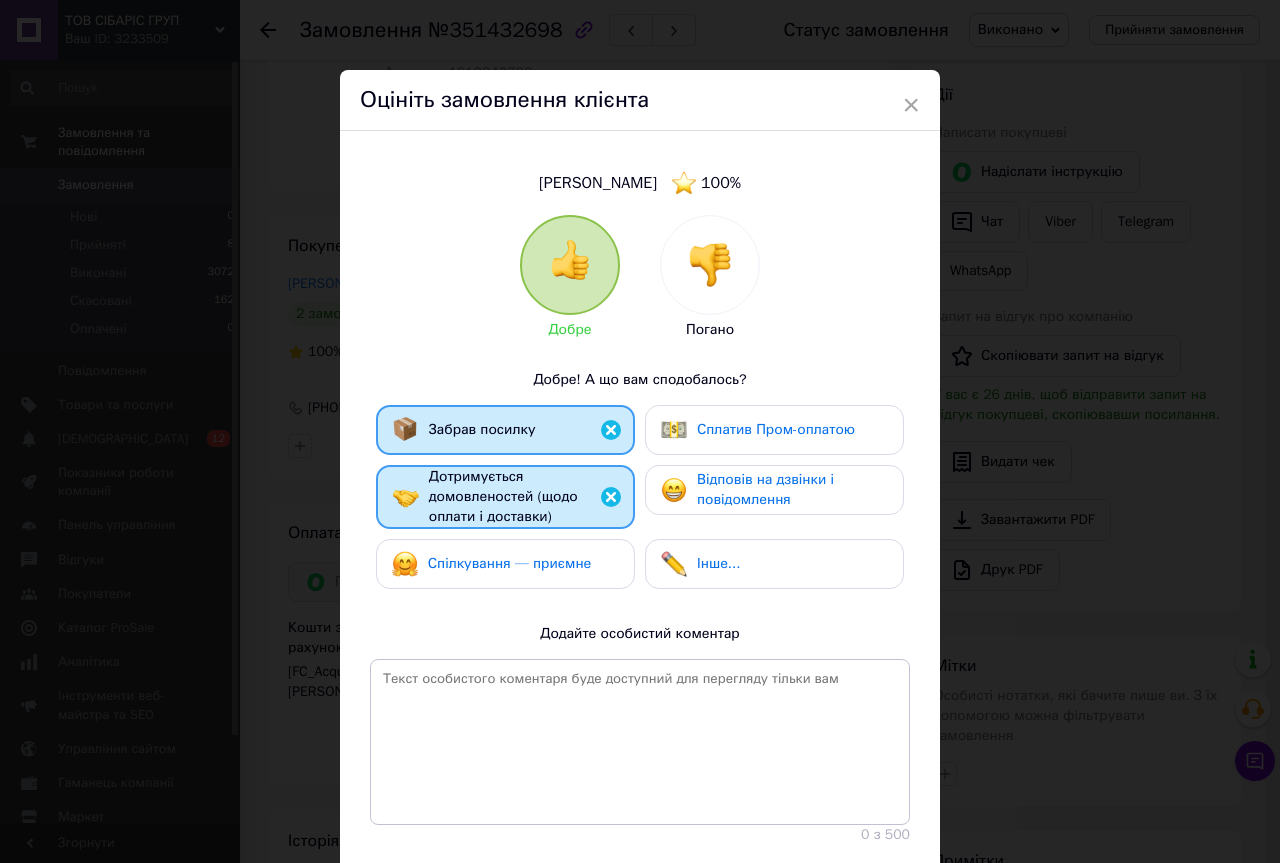 click on "Спілкування — приємне" at bounding box center [492, 564] 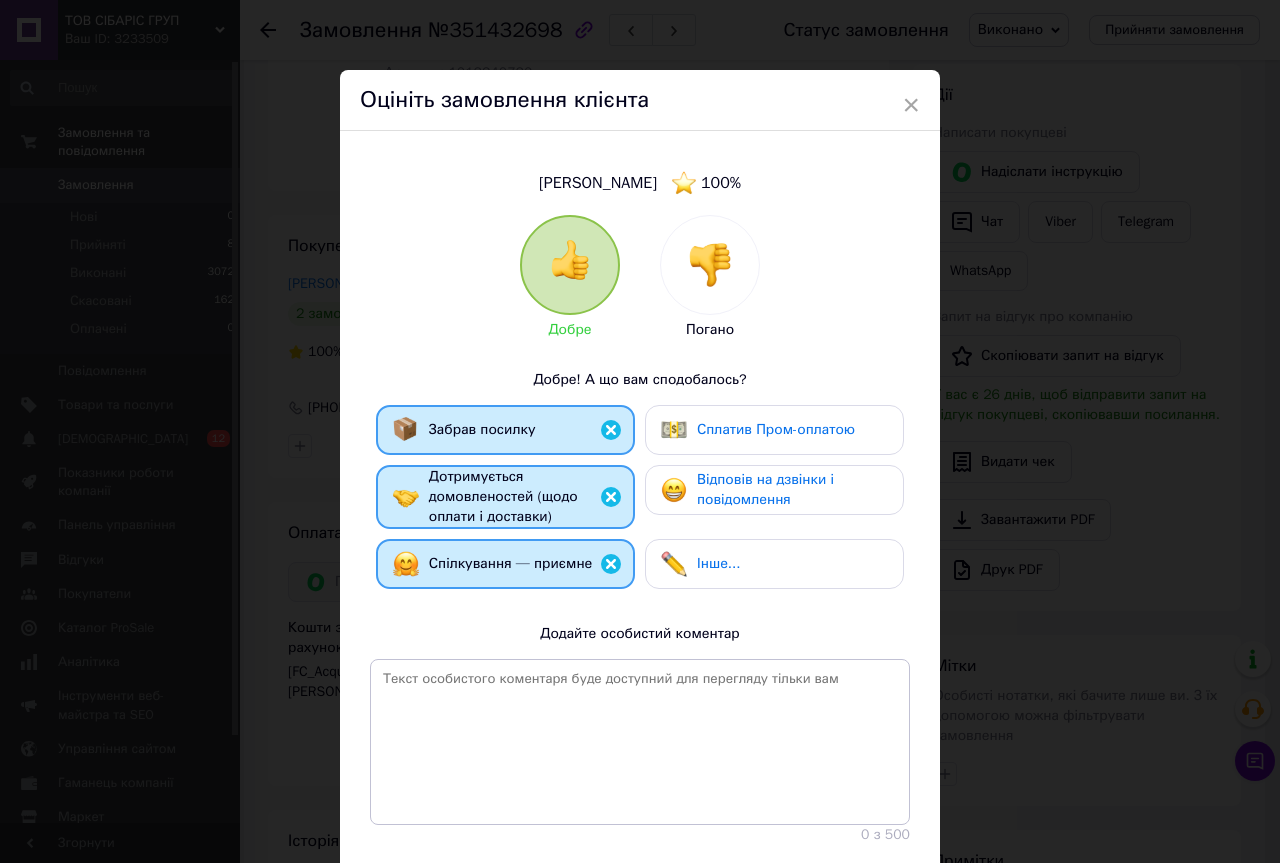 click on "Сплатив Пром-оплатою" at bounding box center [776, 429] 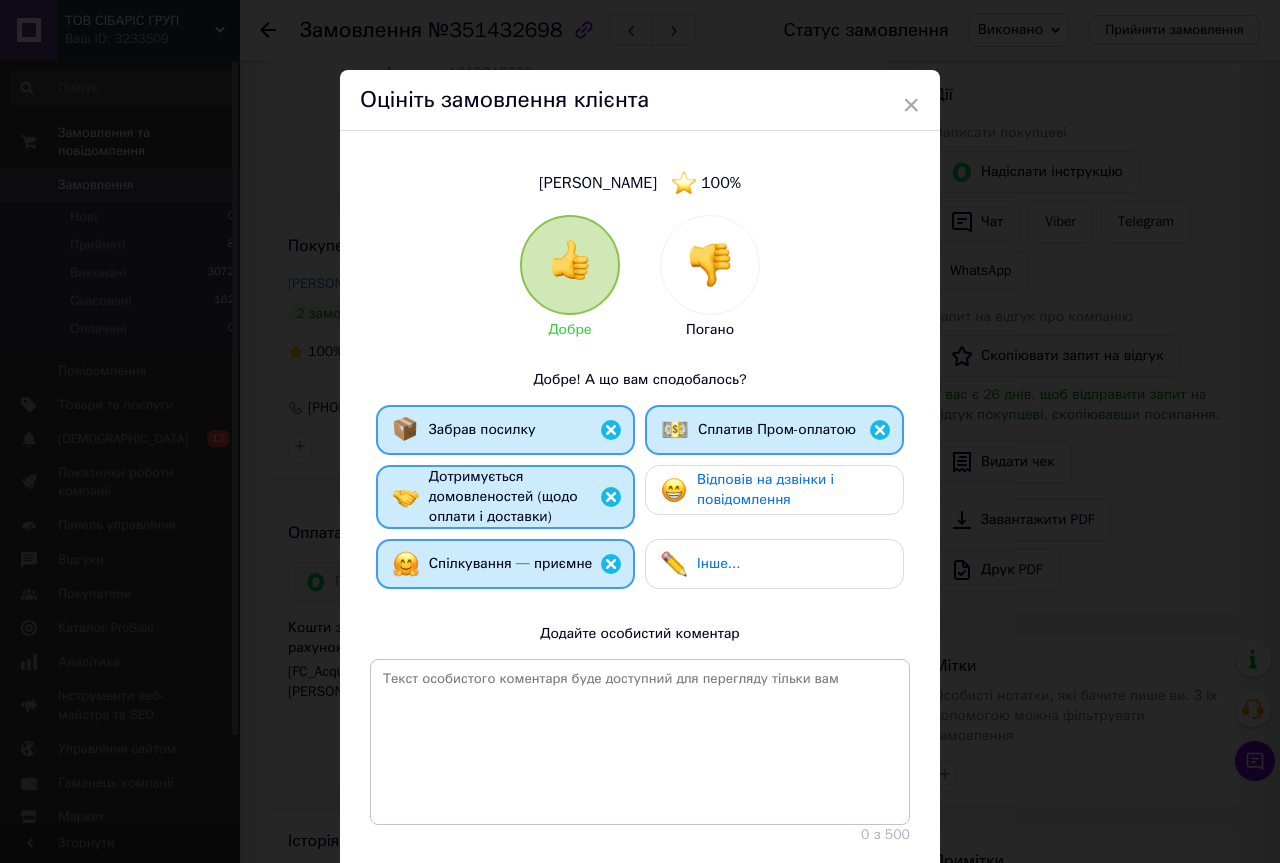 click on "Відповів на дзвінки і повідомлення" at bounding box center [765, 489] 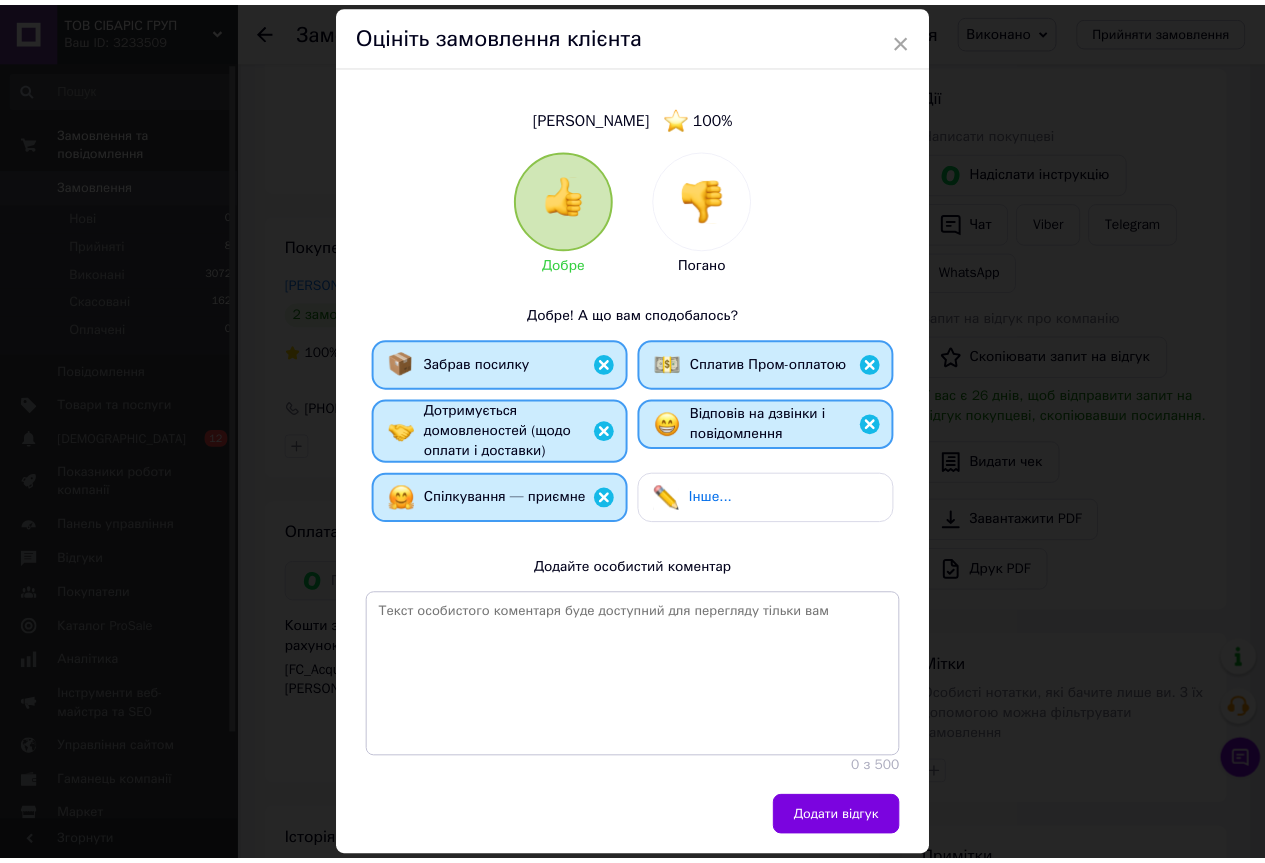 scroll, scrollTop: 123, scrollLeft: 0, axis: vertical 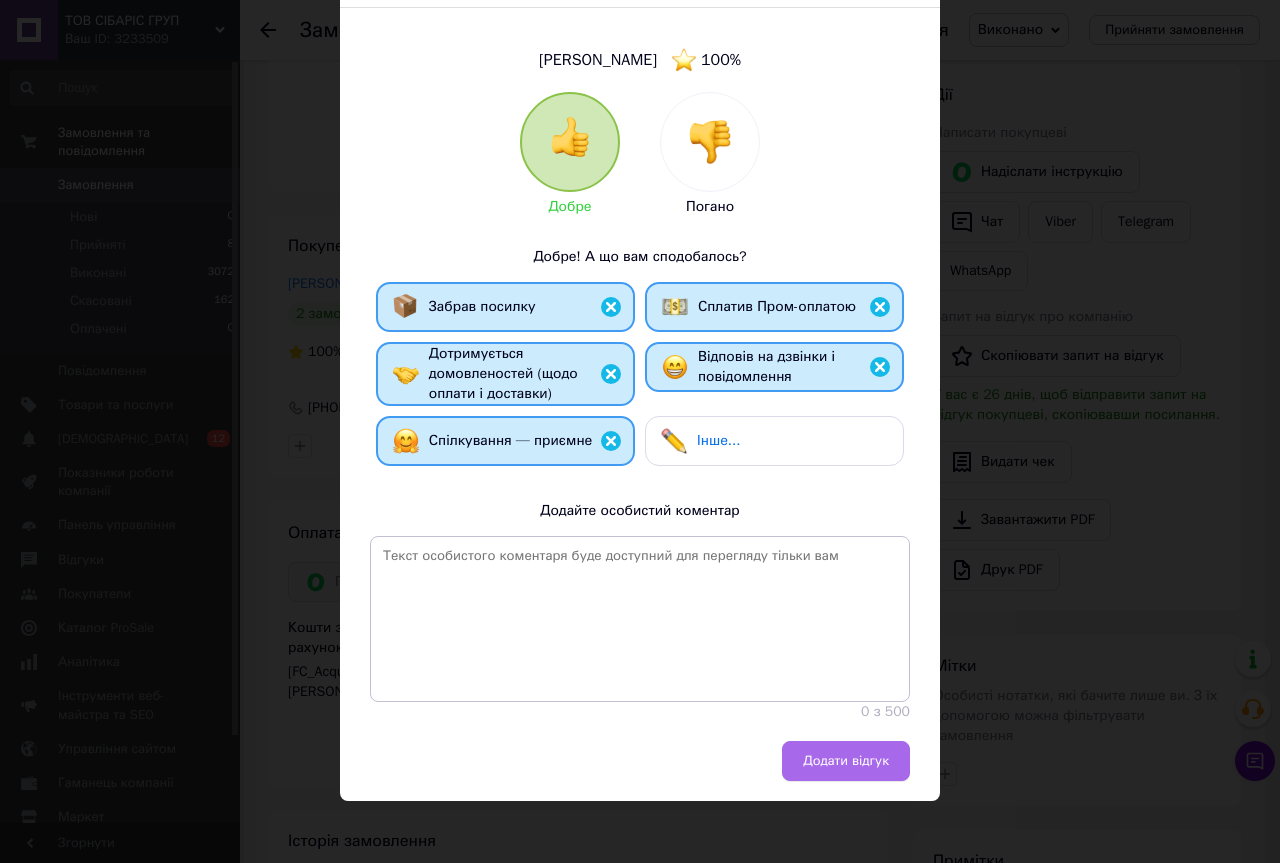 click on "Додати відгук" at bounding box center (846, 761) 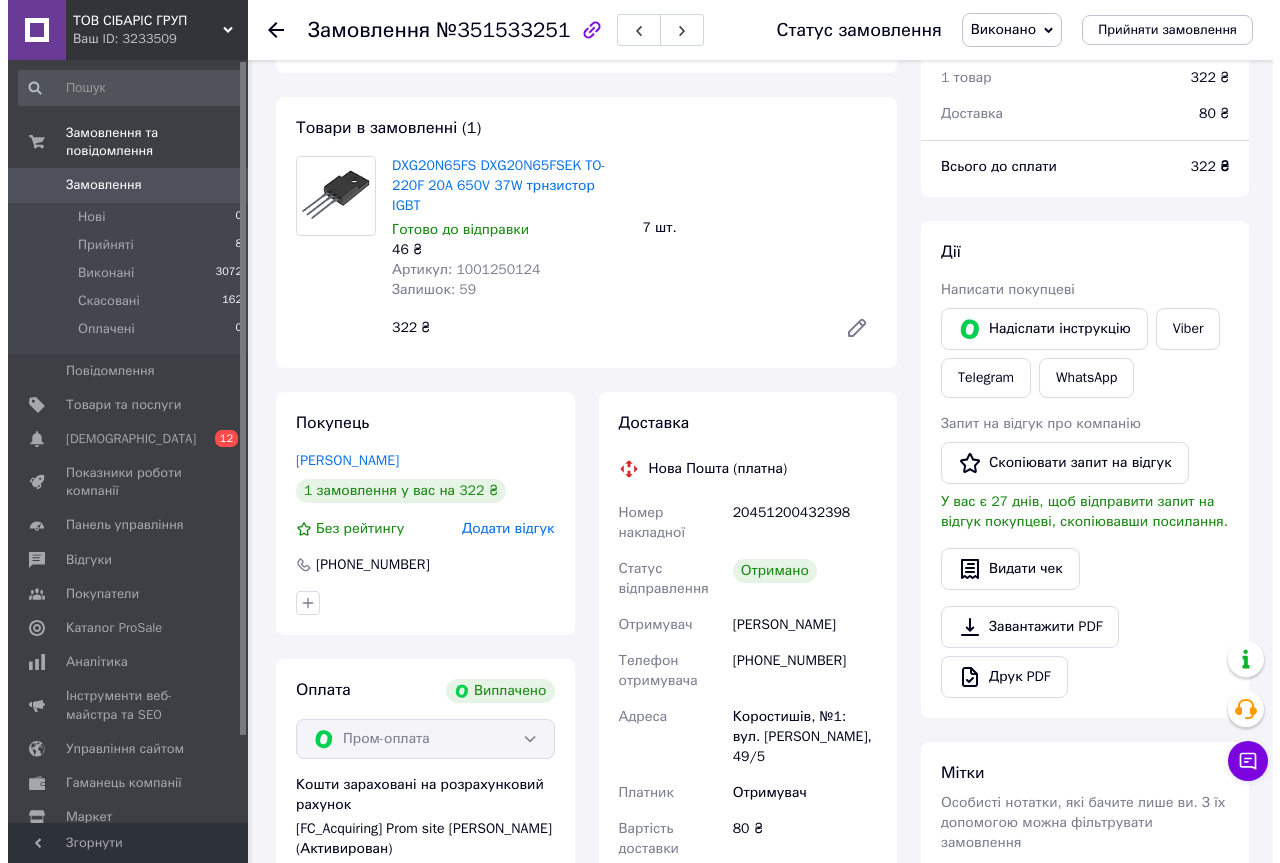 scroll, scrollTop: 200, scrollLeft: 0, axis: vertical 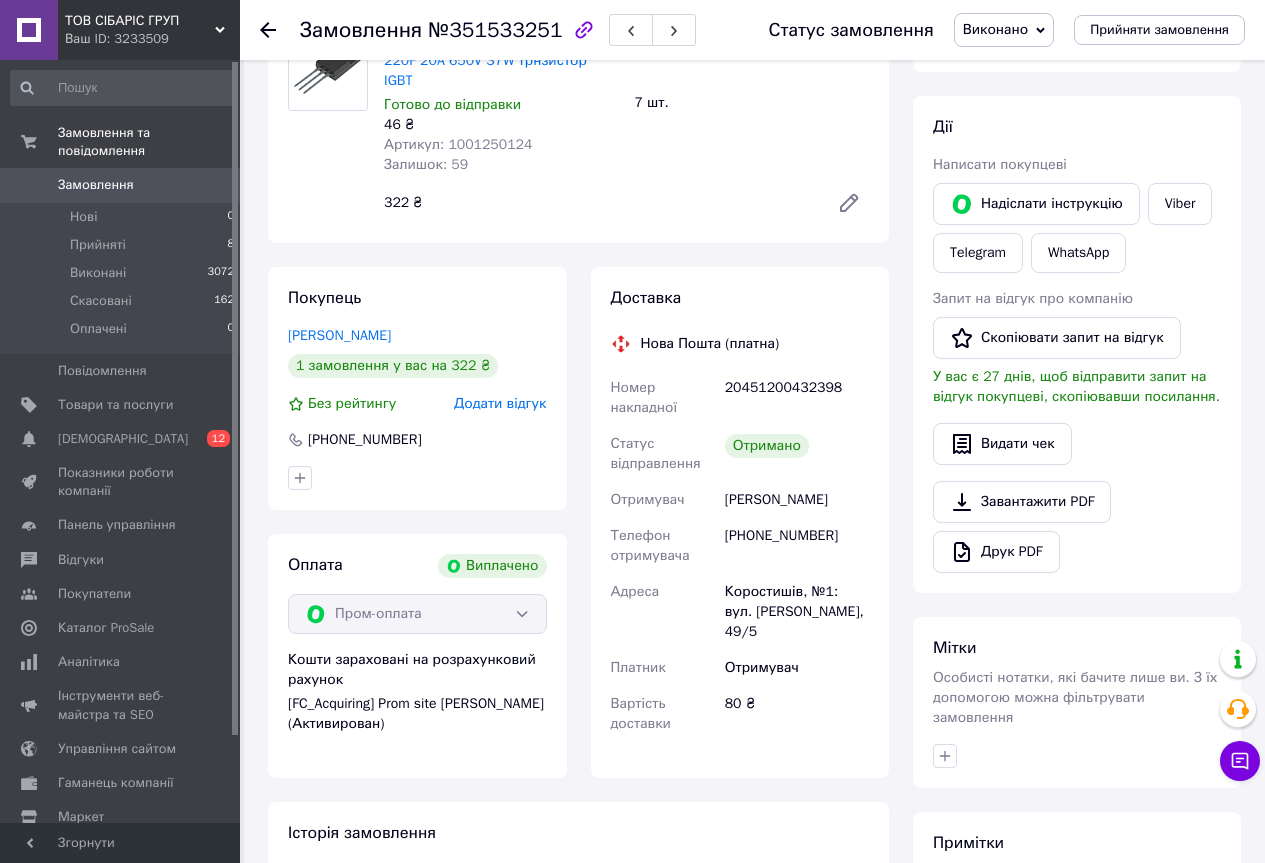 click on "Додати відгук" at bounding box center [500, 403] 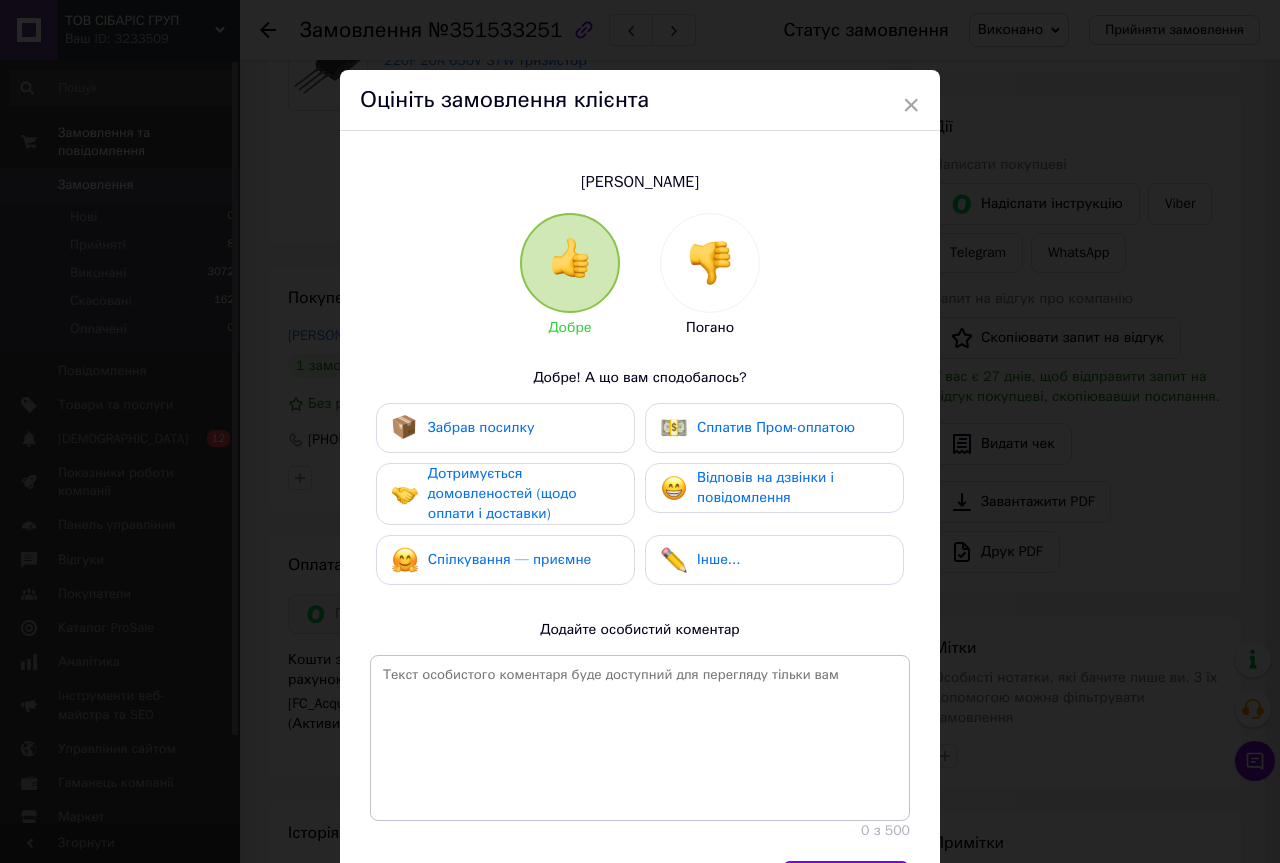 click on "Забрав посилку" at bounding box center [505, 428] 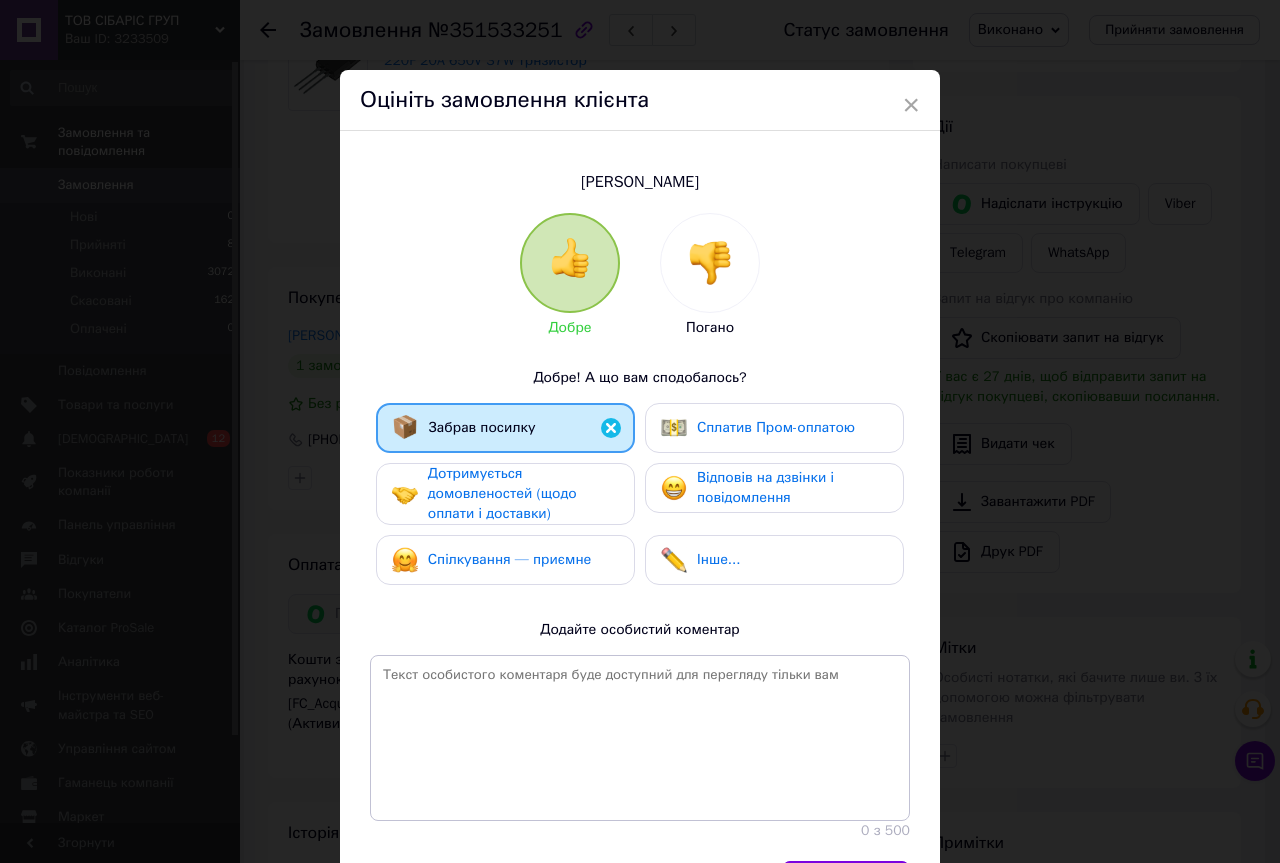 drag, startPoint x: 539, startPoint y: 491, endPoint x: 539, endPoint y: 536, distance: 45 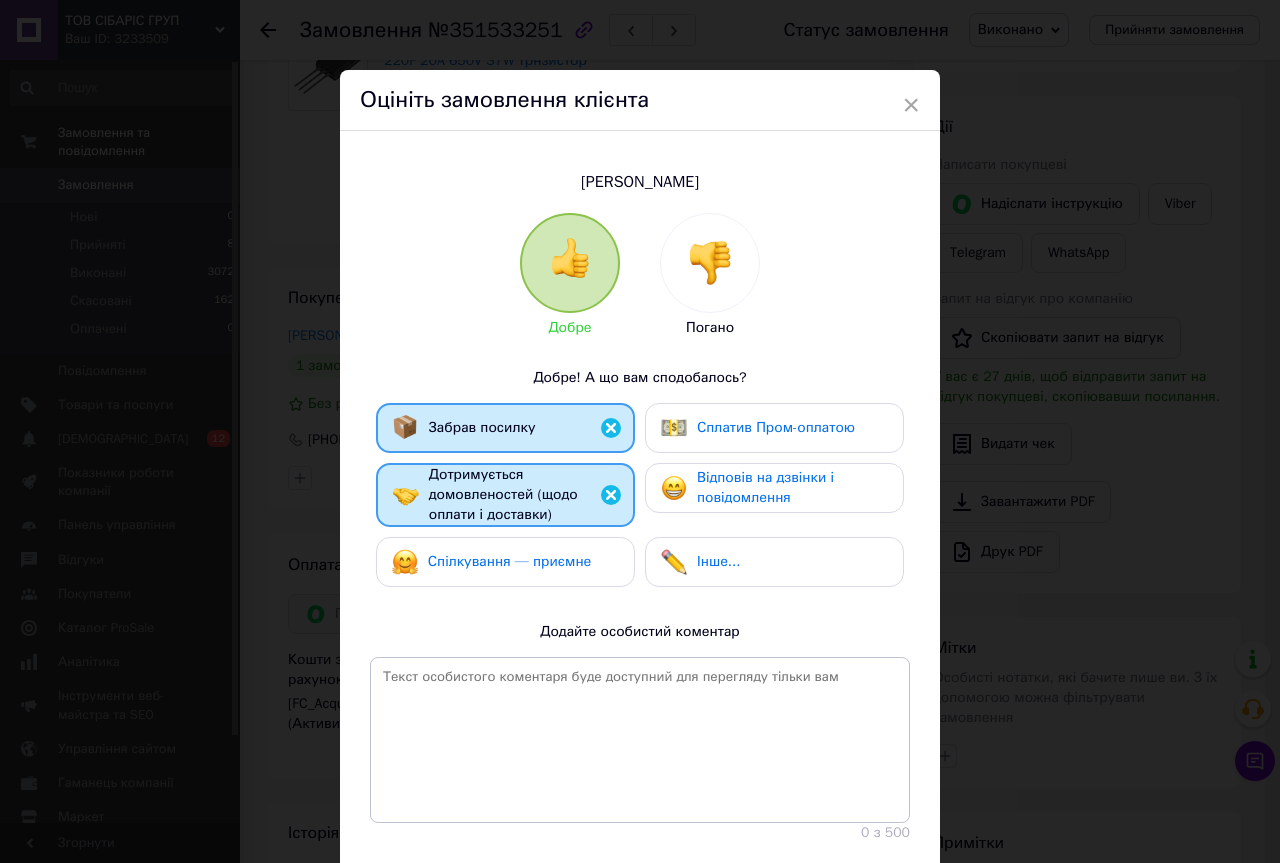click on "Спілкування — приємне" at bounding box center (510, 561) 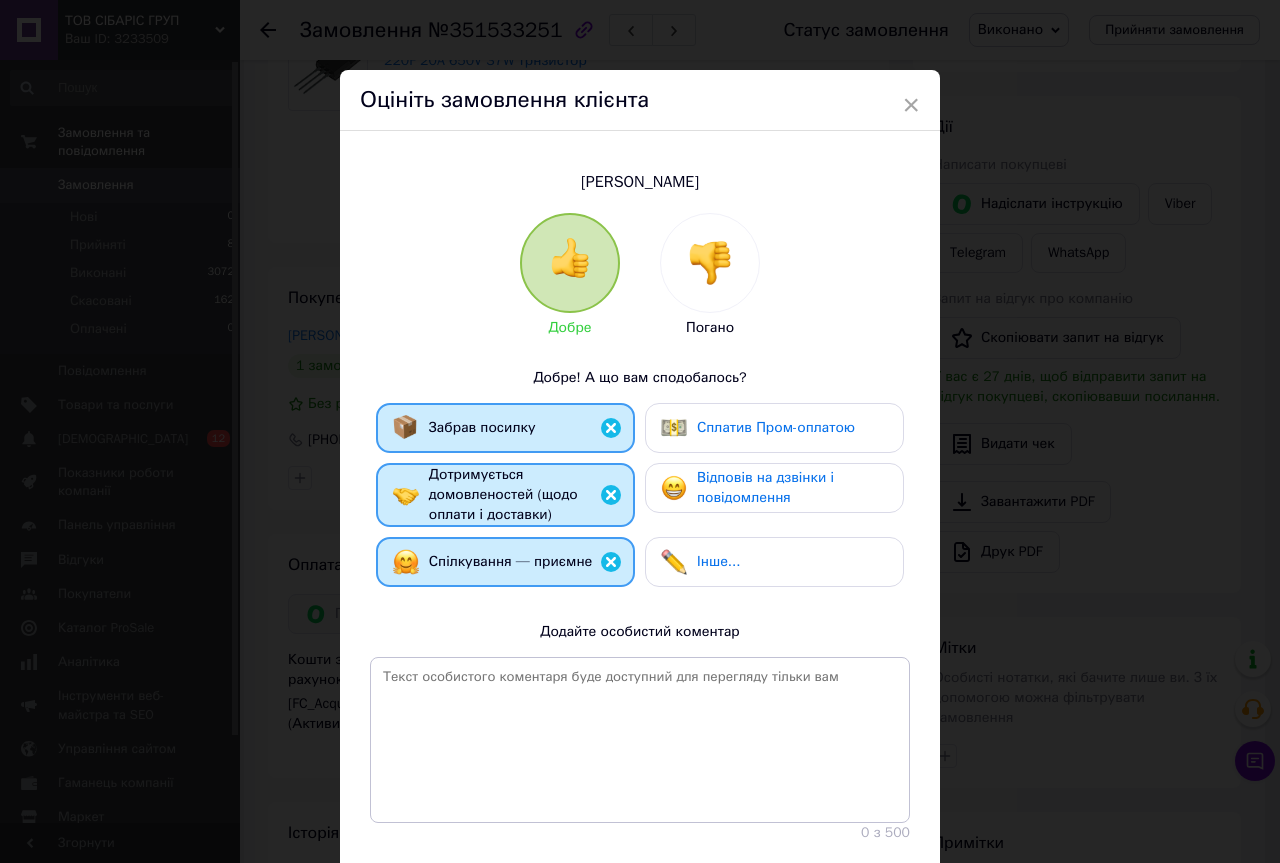 drag, startPoint x: 713, startPoint y: 430, endPoint x: 737, endPoint y: 478, distance: 53.66563 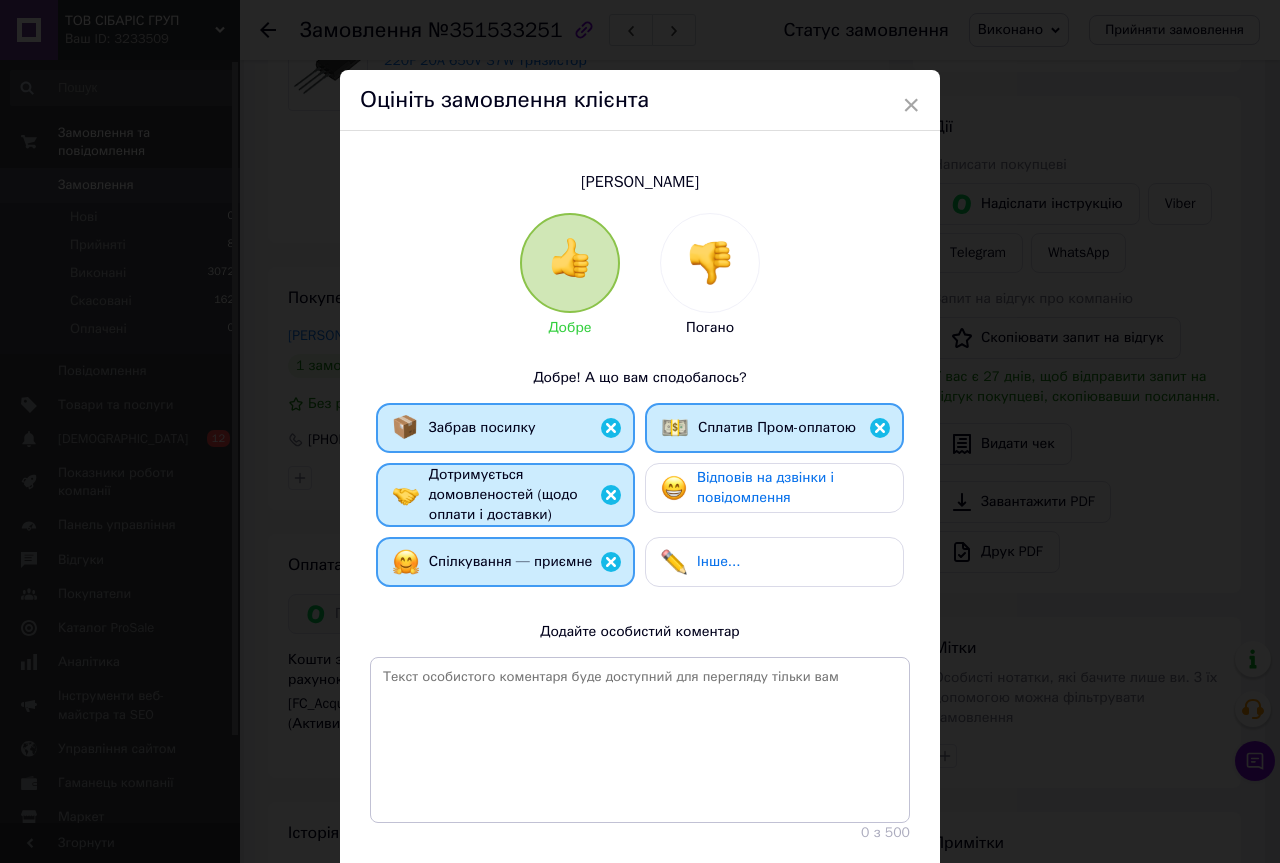 drag, startPoint x: 737, startPoint y: 483, endPoint x: 793, endPoint y: 568, distance: 101.788994 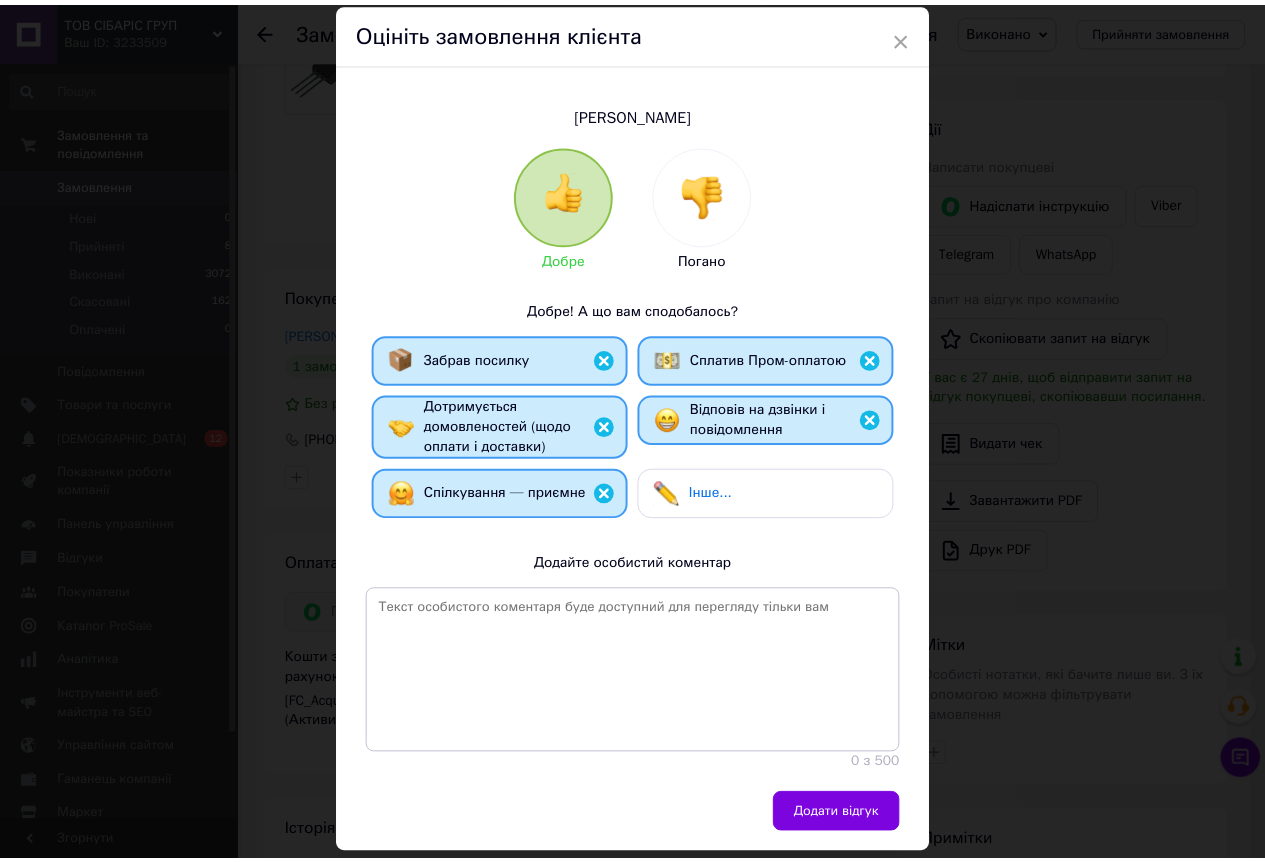 scroll, scrollTop: 122, scrollLeft: 0, axis: vertical 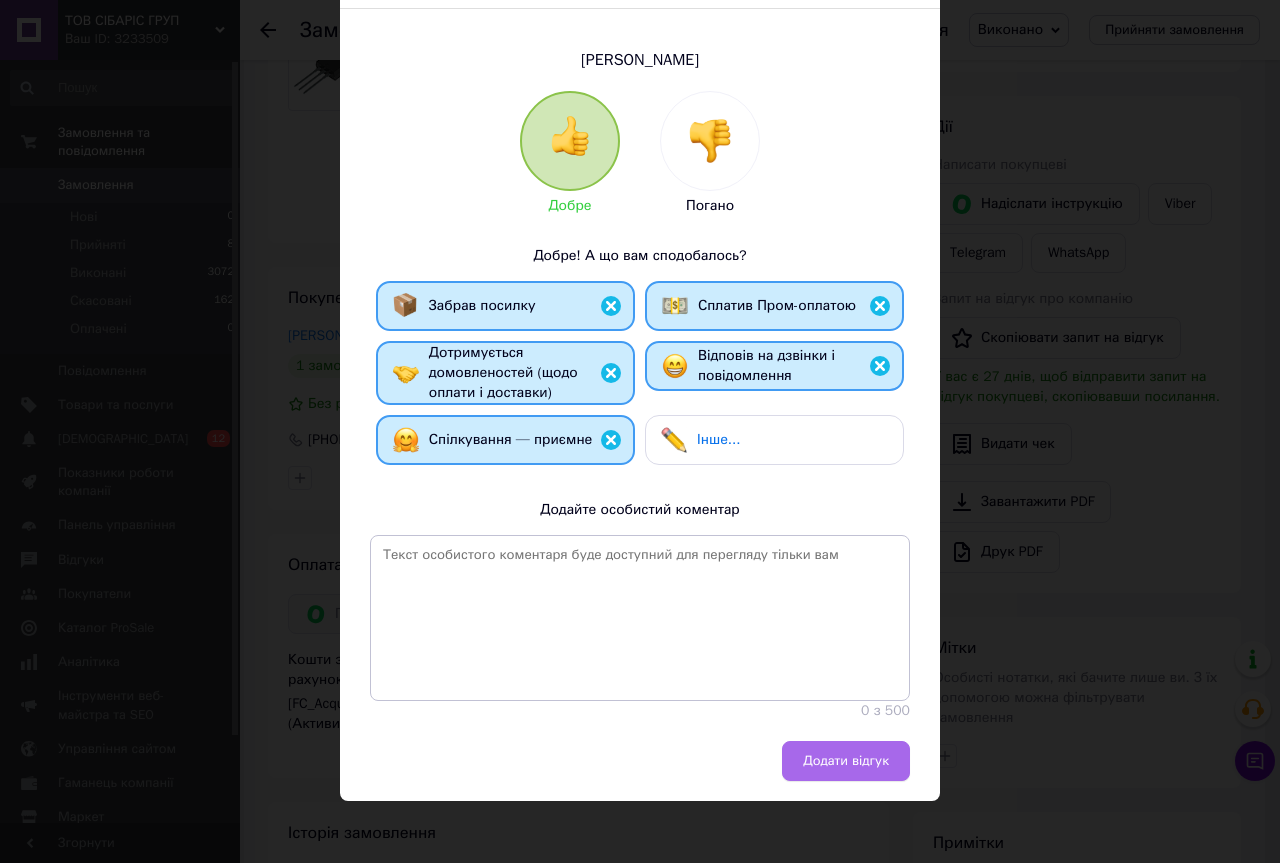 click on "Додати відгук" at bounding box center (846, 761) 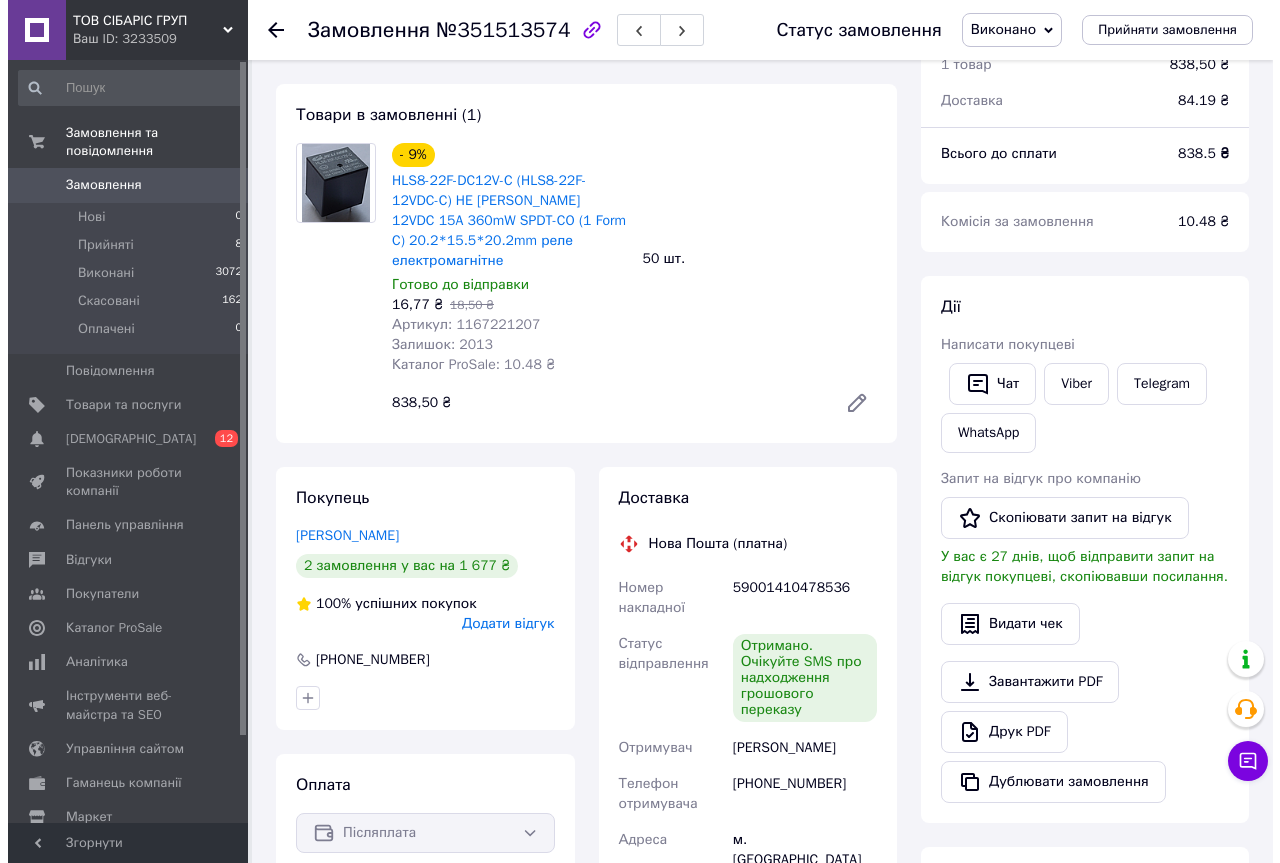 scroll, scrollTop: 200, scrollLeft: 0, axis: vertical 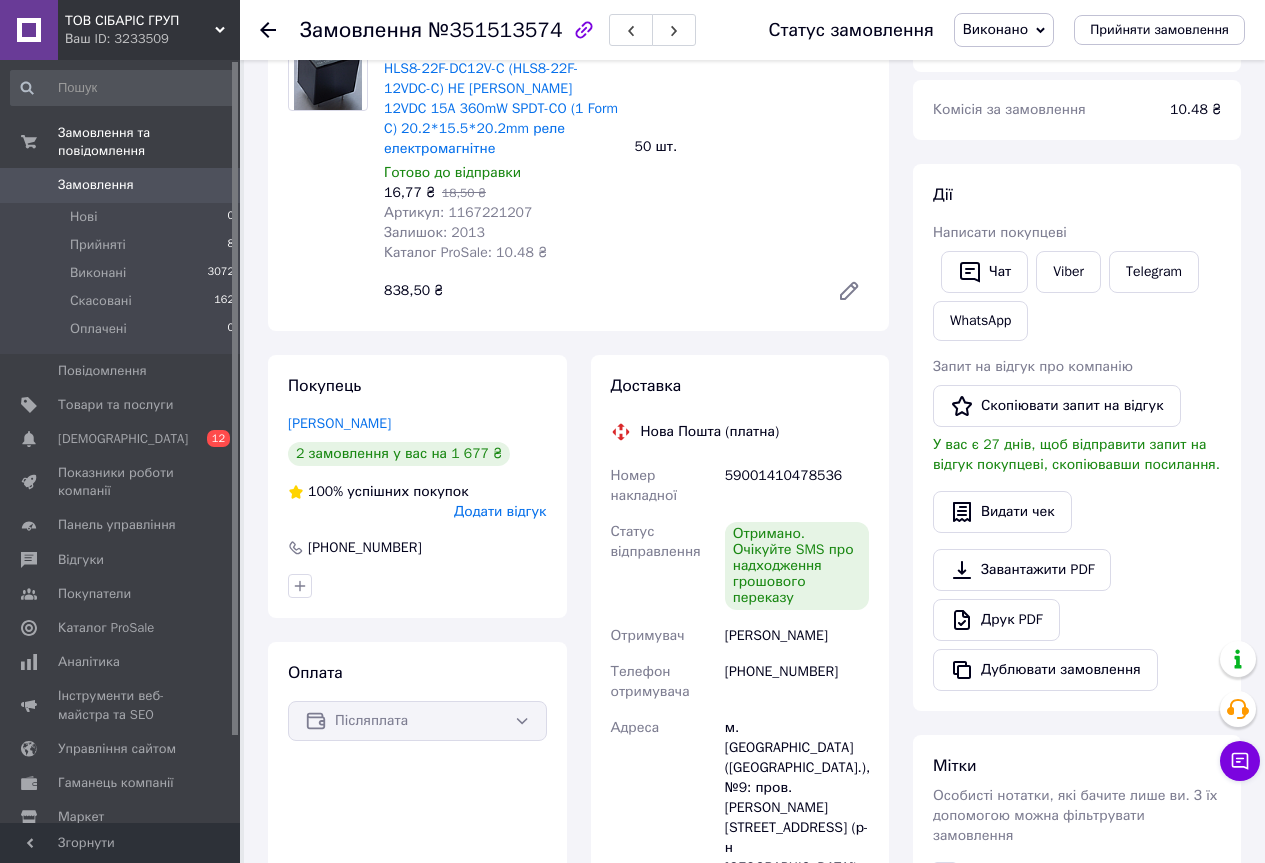 click on "Додати відгук" at bounding box center (500, 511) 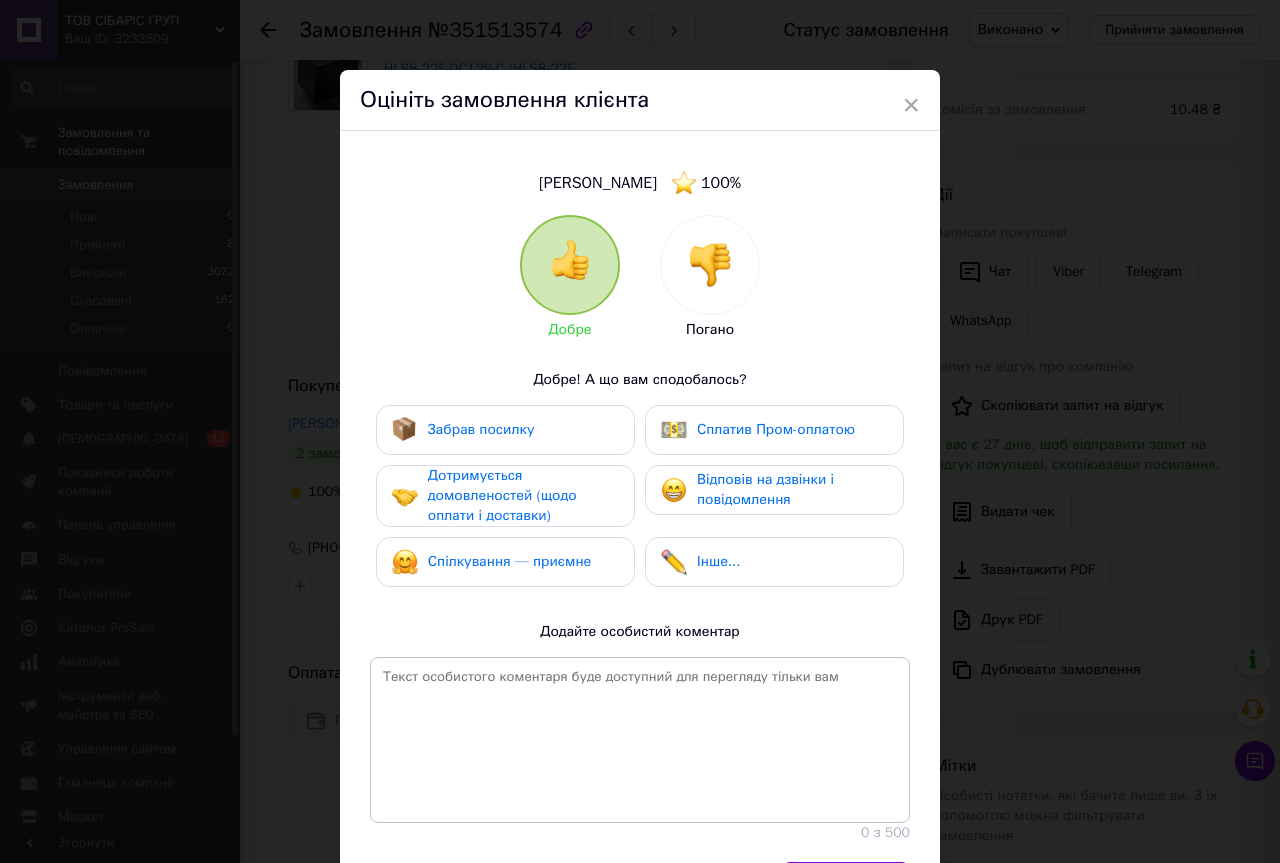 click on "Забрав посилку" at bounding box center [481, 430] 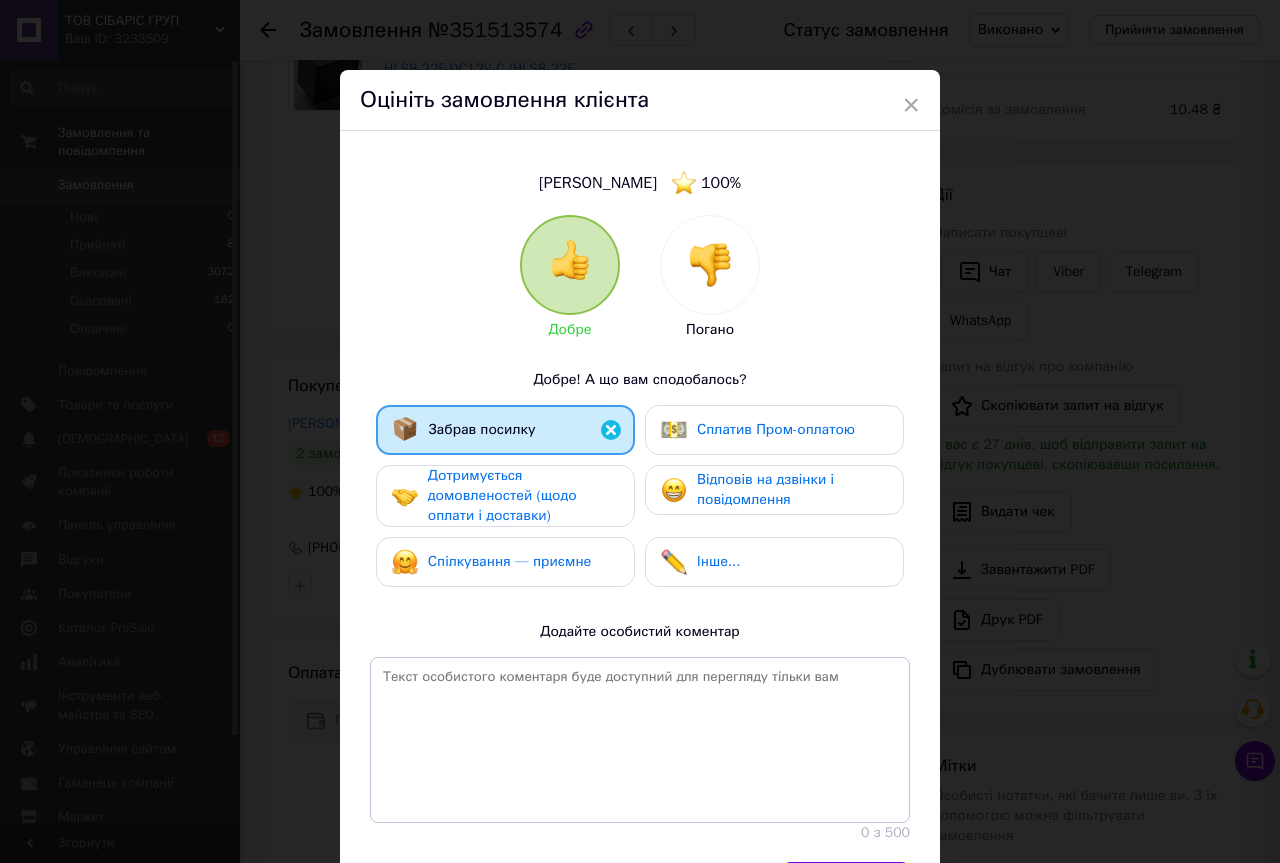 click on "Дотримується домовленостей (щодо оплати і доставки)" at bounding box center [502, 495] 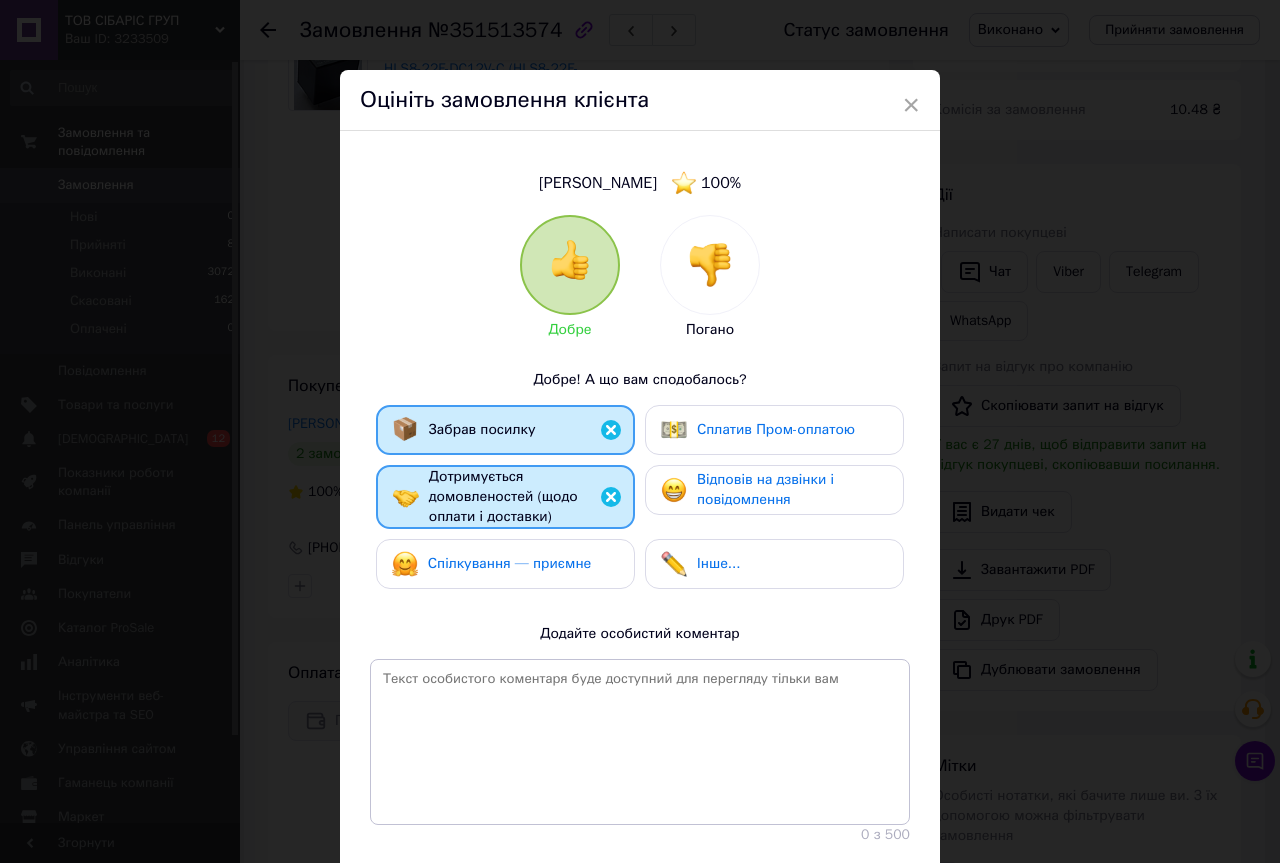 click on "Спілкування — приємне" at bounding box center (510, 563) 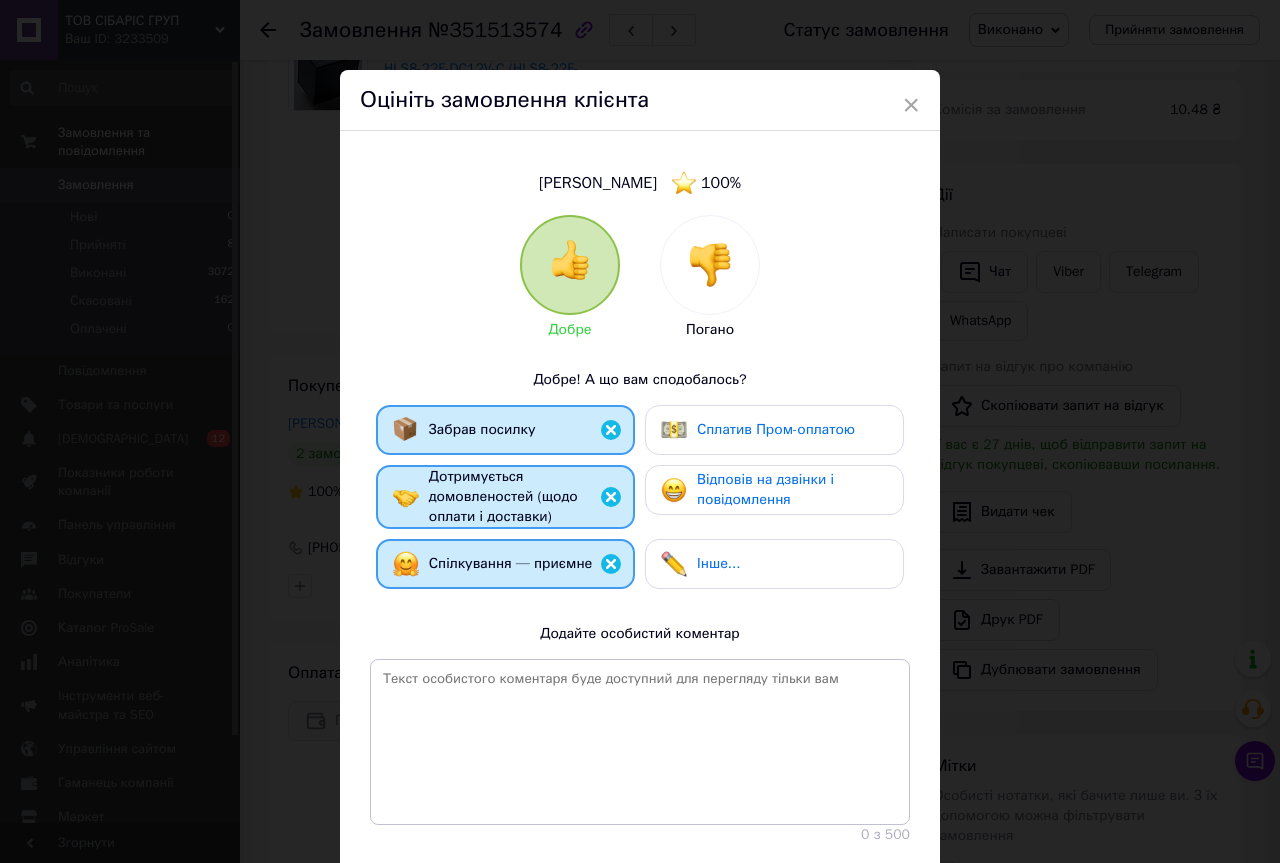 drag, startPoint x: 713, startPoint y: 504, endPoint x: 744, endPoint y: 593, distance: 94.24436 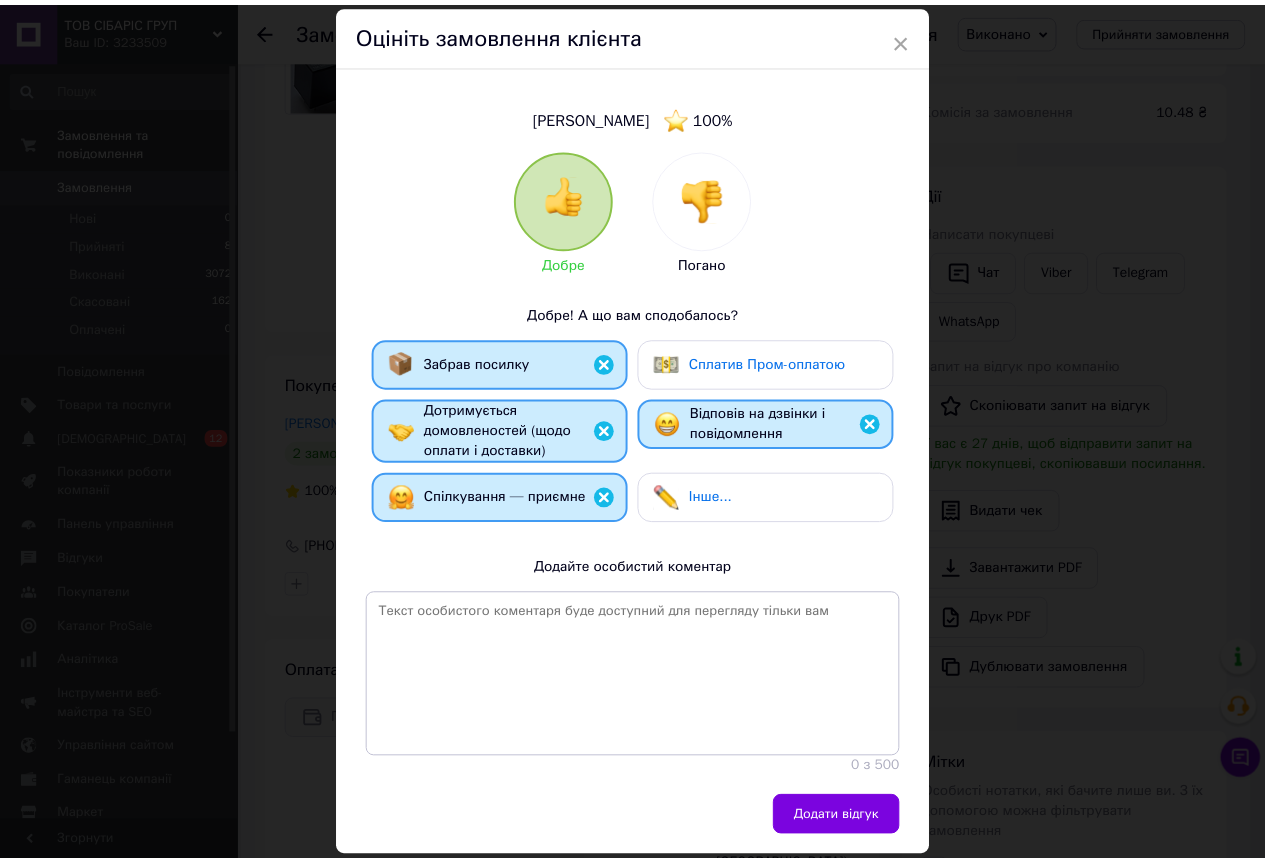 scroll, scrollTop: 123, scrollLeft: 0, axis: vertical 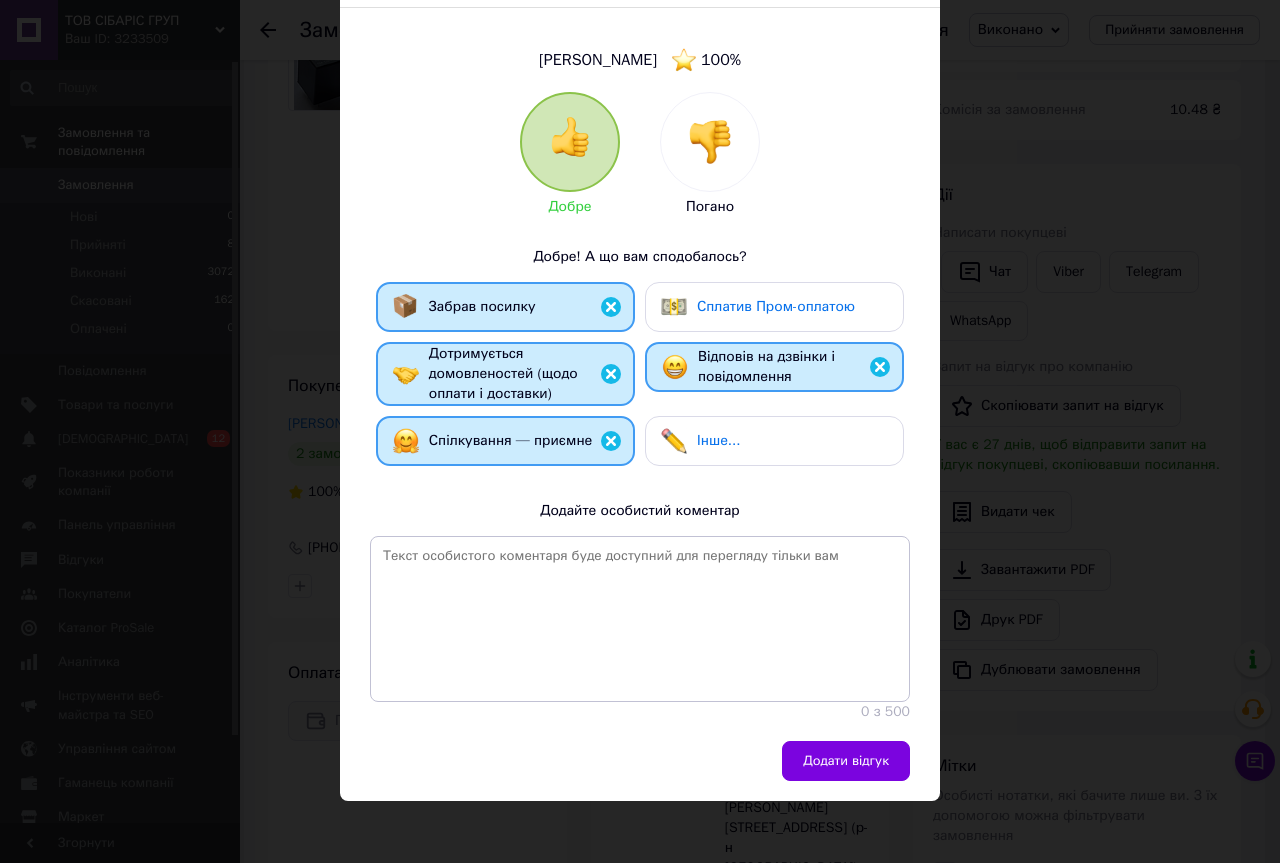 drag, startPoint x: 822, startPoint y: 746, endPoint x: 800, endPoint y: 732, distance: 26.076809 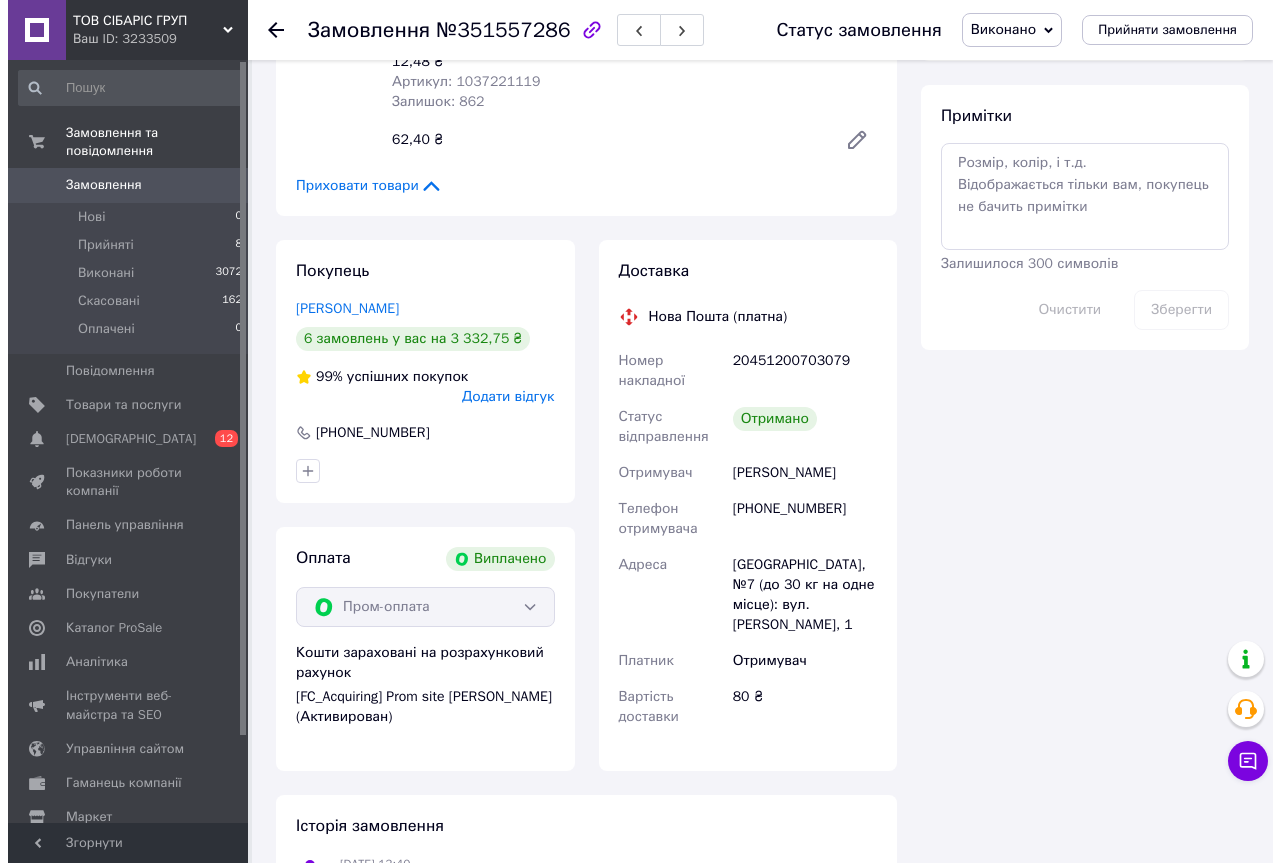 scroll, scrollTop: 1000, scrollLeft: 0, axis: vertical 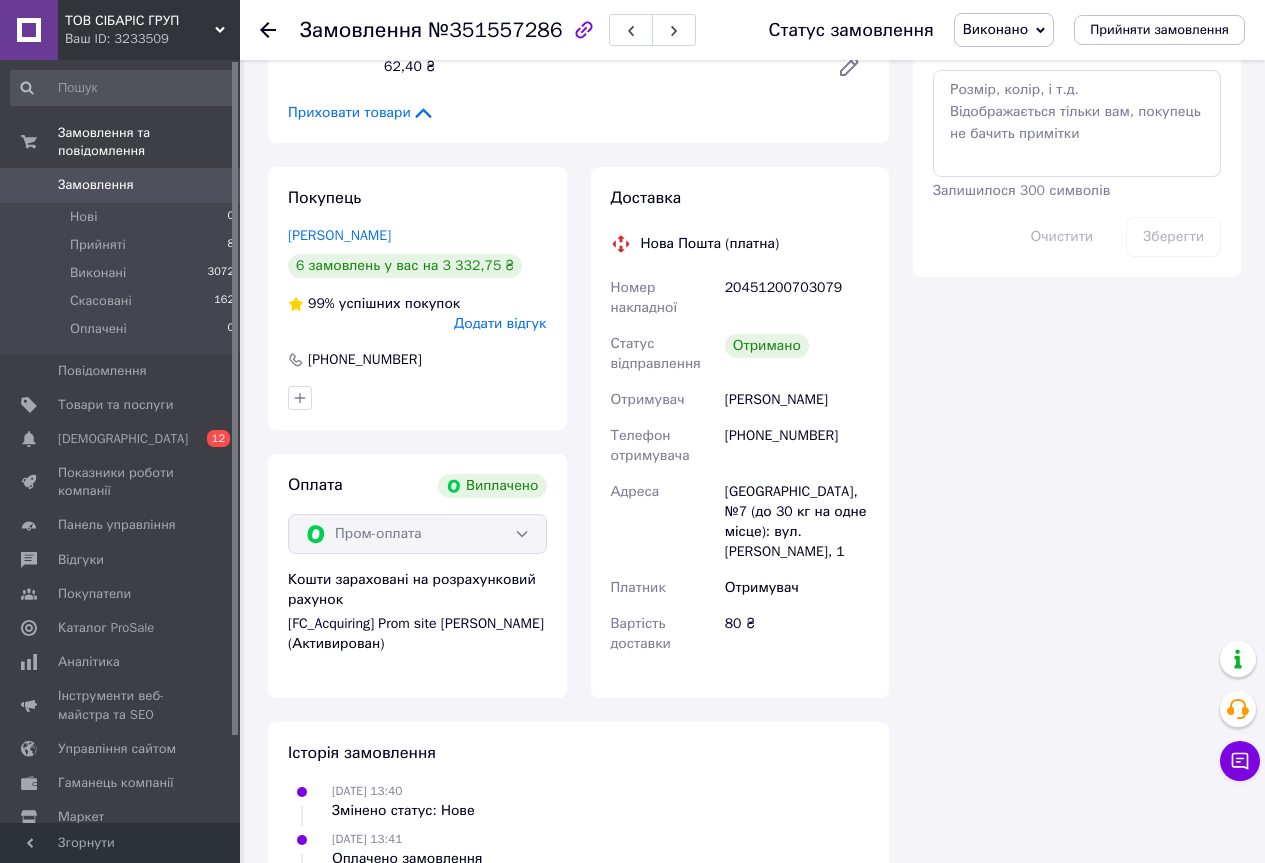 click on "Додати відгук" at bounding box center [500, 323] 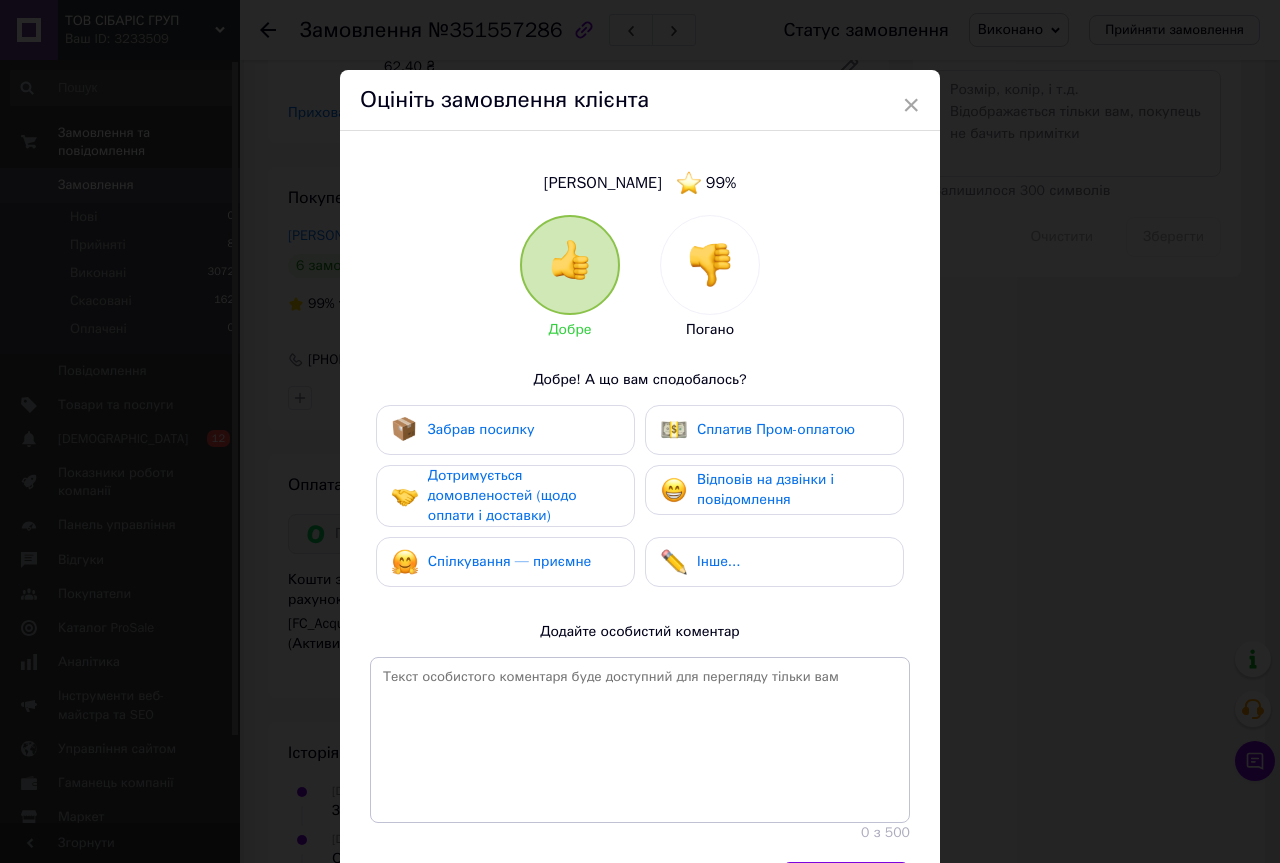 click on "Забрав посилку" at bounding box center [481, 429] 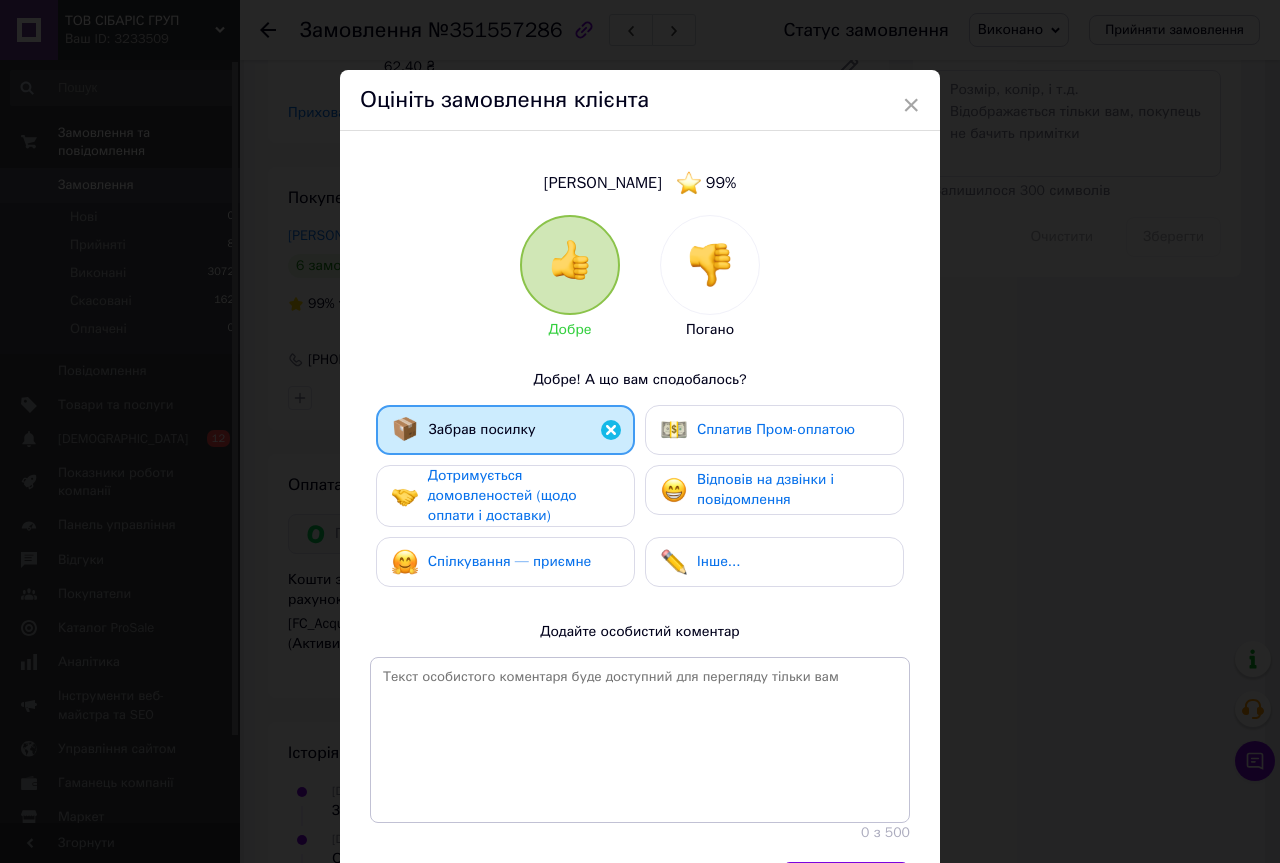 click on "Дотримується домовленостей (щодо оплати і доставки)" at bounding box center (502, 495) 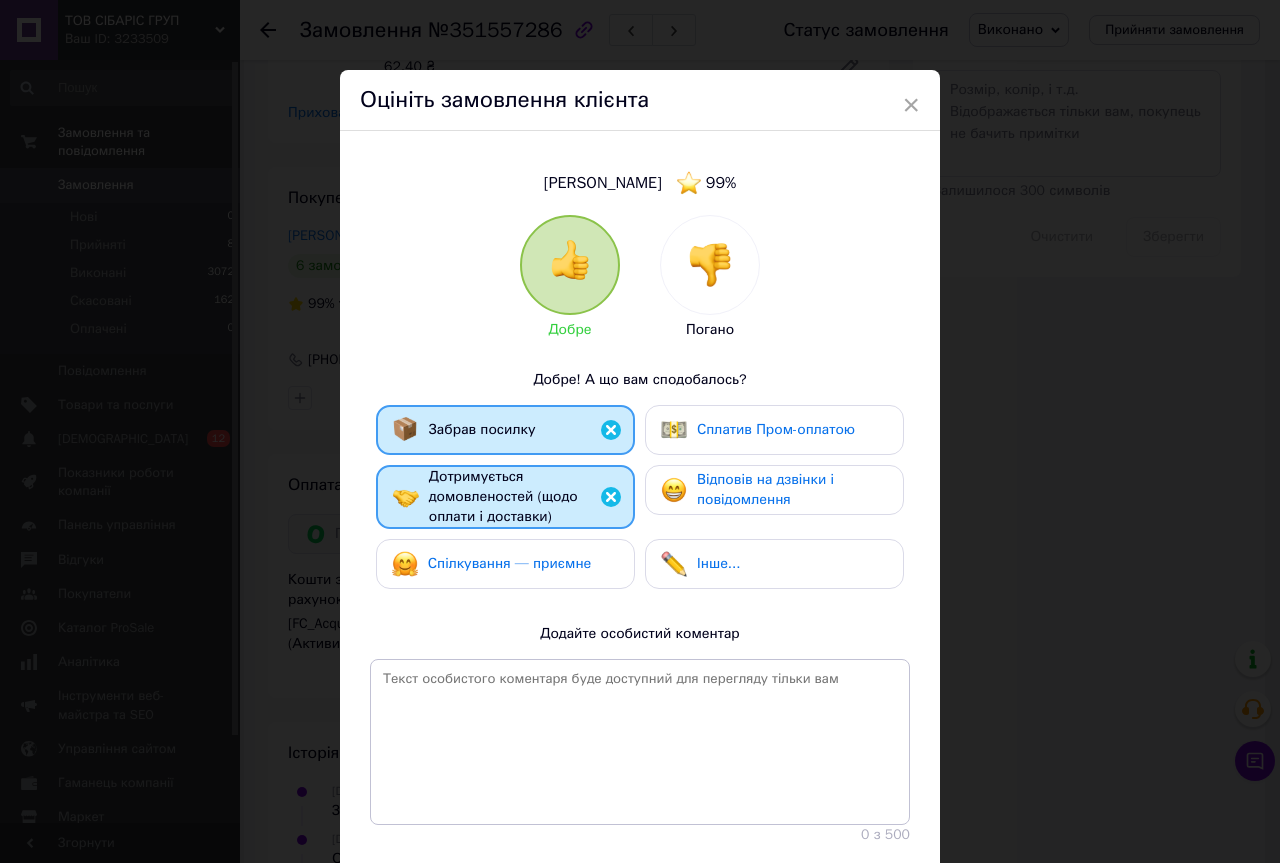 drag, startPoint x: 554, startPoint y: 570, endPoint x: 609, endPoint y: 537, distance: 64.14047 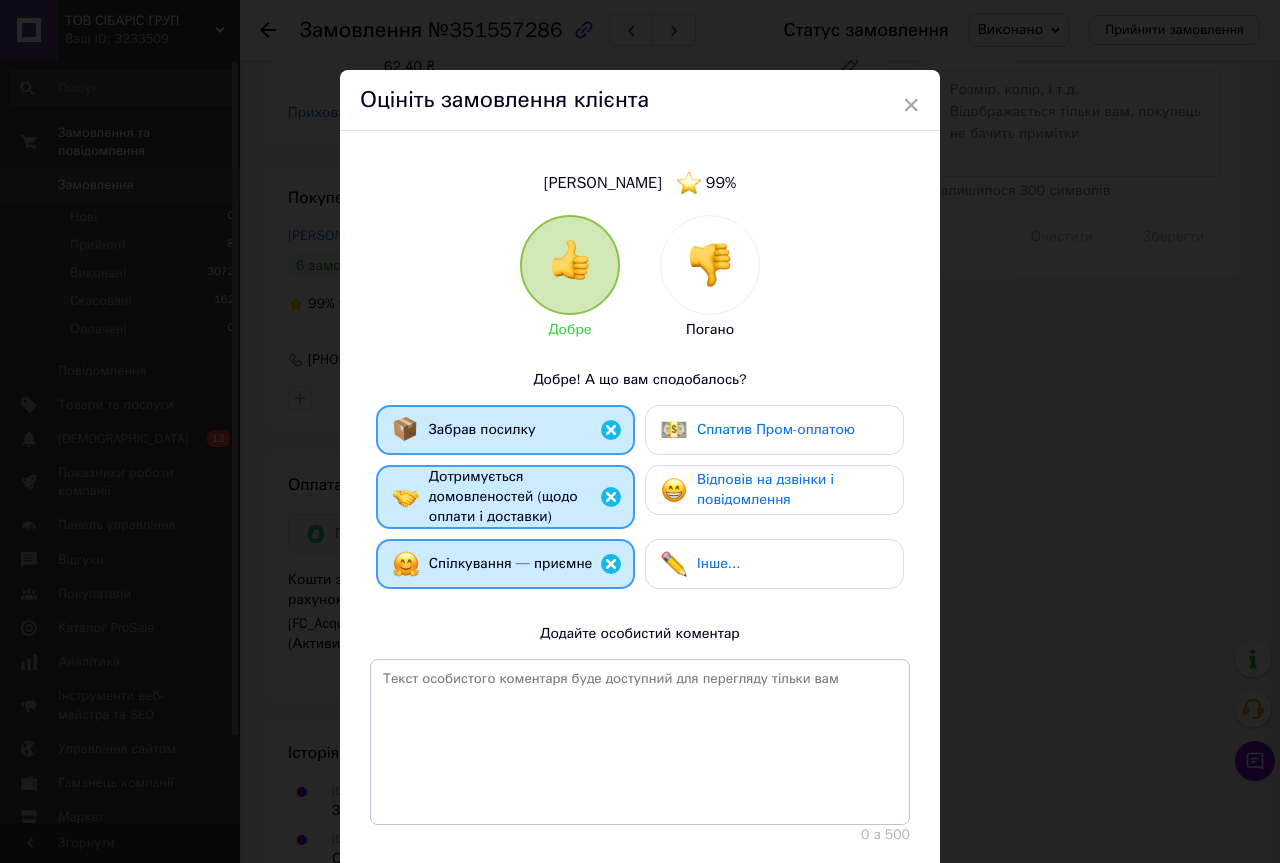 drag, startPoint x: 752, startPoint y: 432, endPoint x: 750, endPoint y: 460, distance: 28.071337 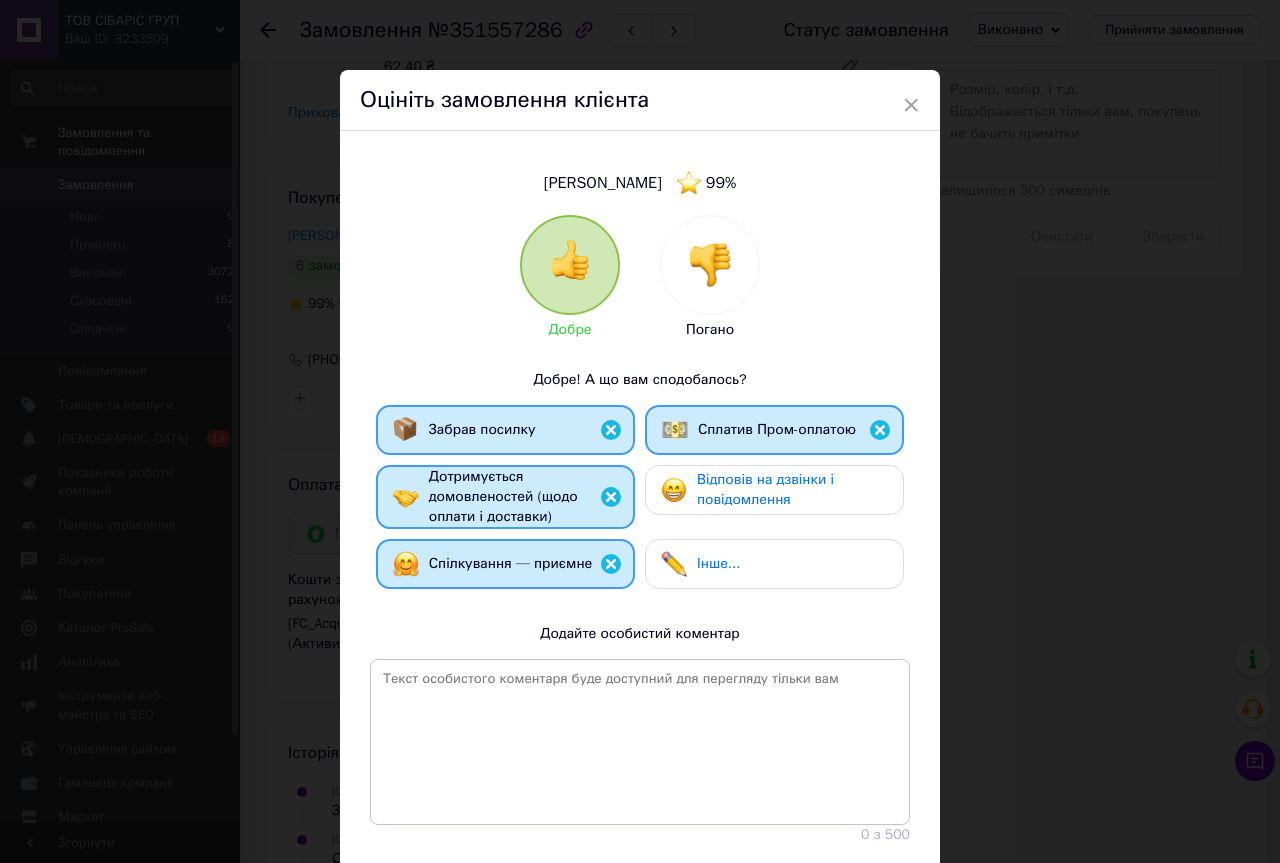 drag, startPoint x: 742, startPoint y: 485, endPoint x: 766, endPoint y: 516, distance: 39.20459 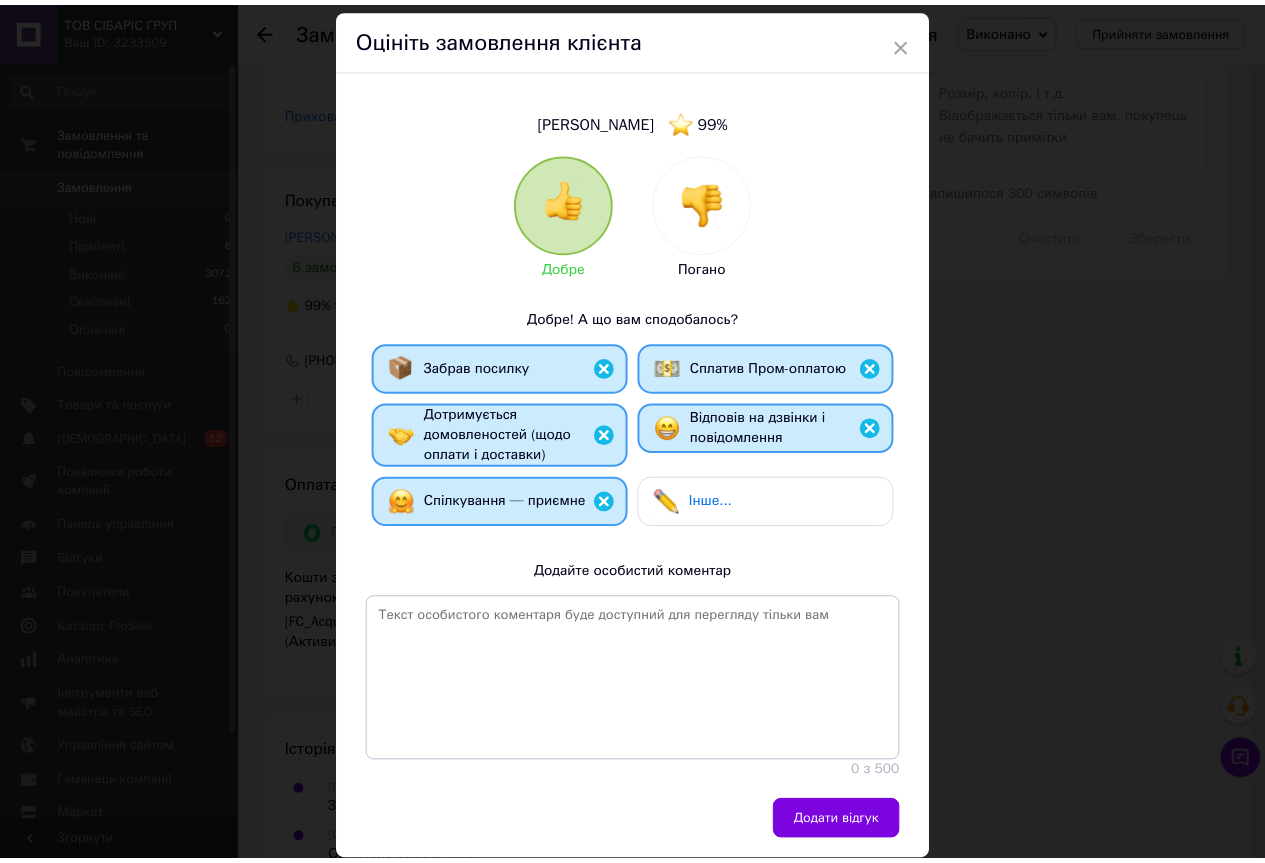 scroll, scrollTop: 123, scrollLeft: 0, axis: vertical 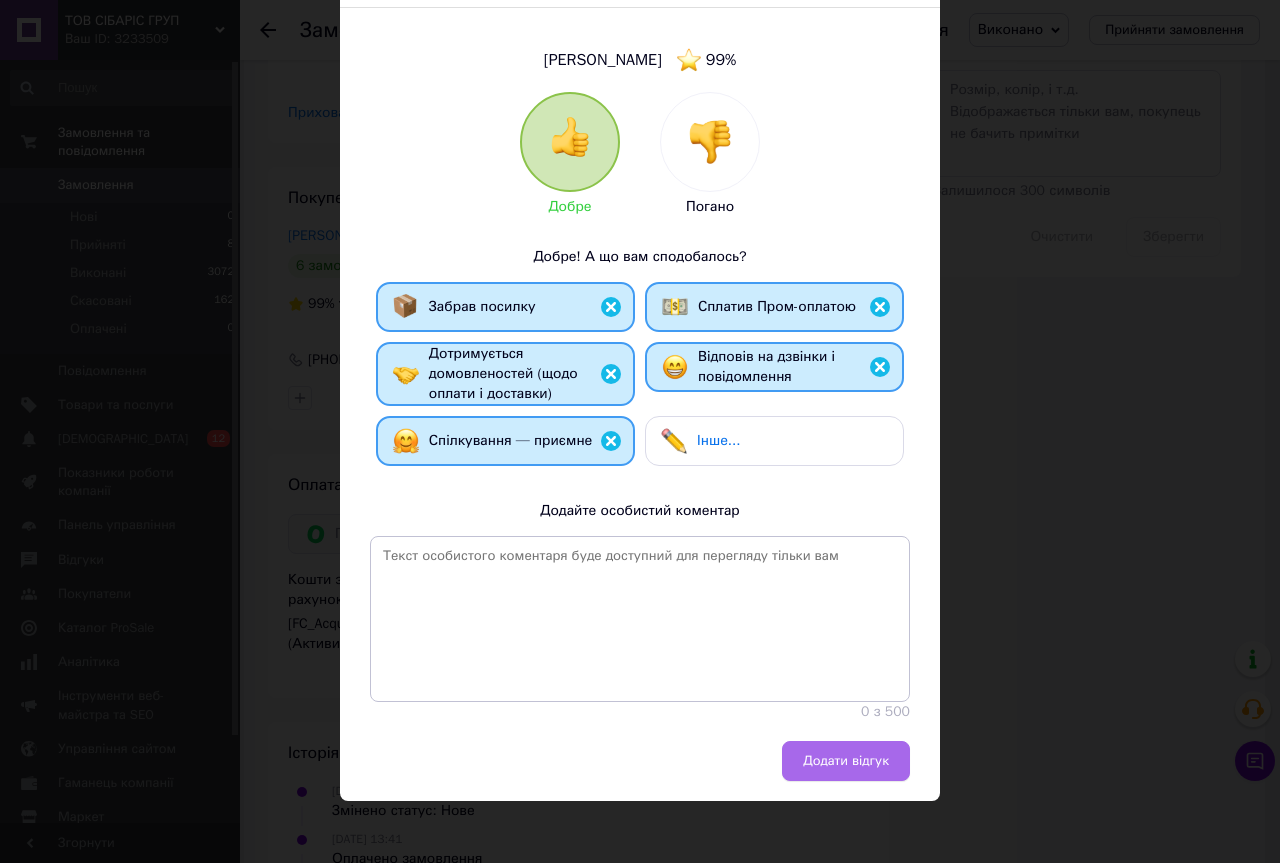 click on "Додати відгук" at bounding box center (846, 761) 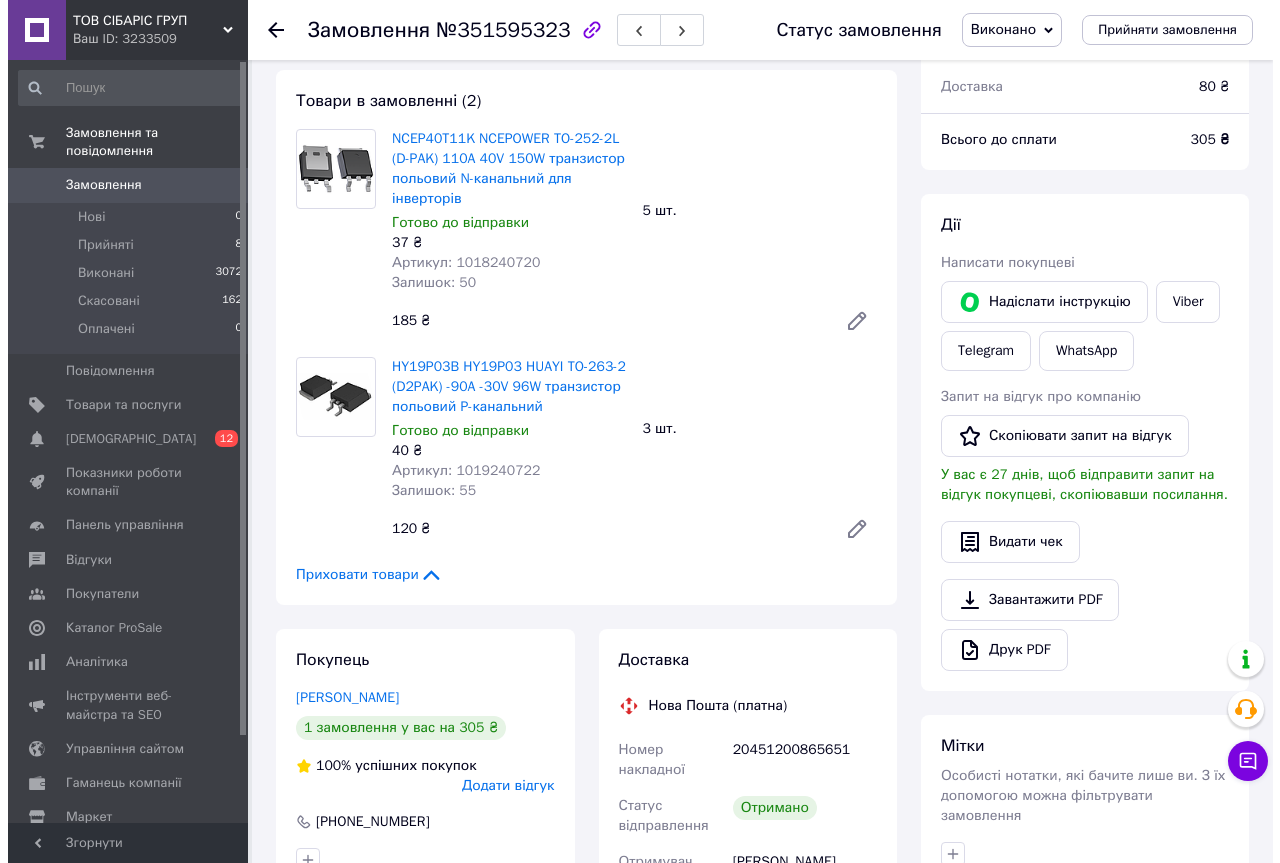 scroll, scrollTop: 300, scrollLeft: 0, axis: vertical 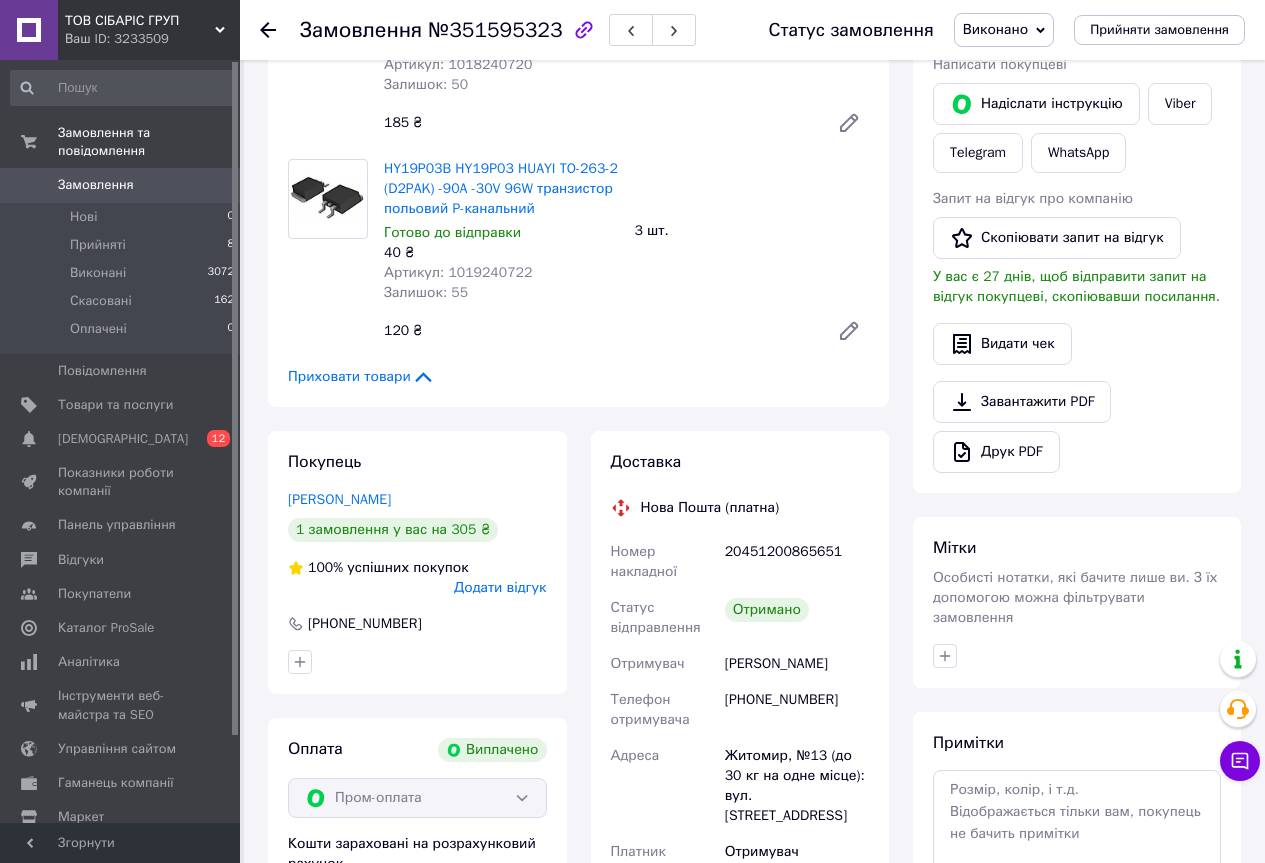 click on "Додати відгук" at bounding box center [500, 587] 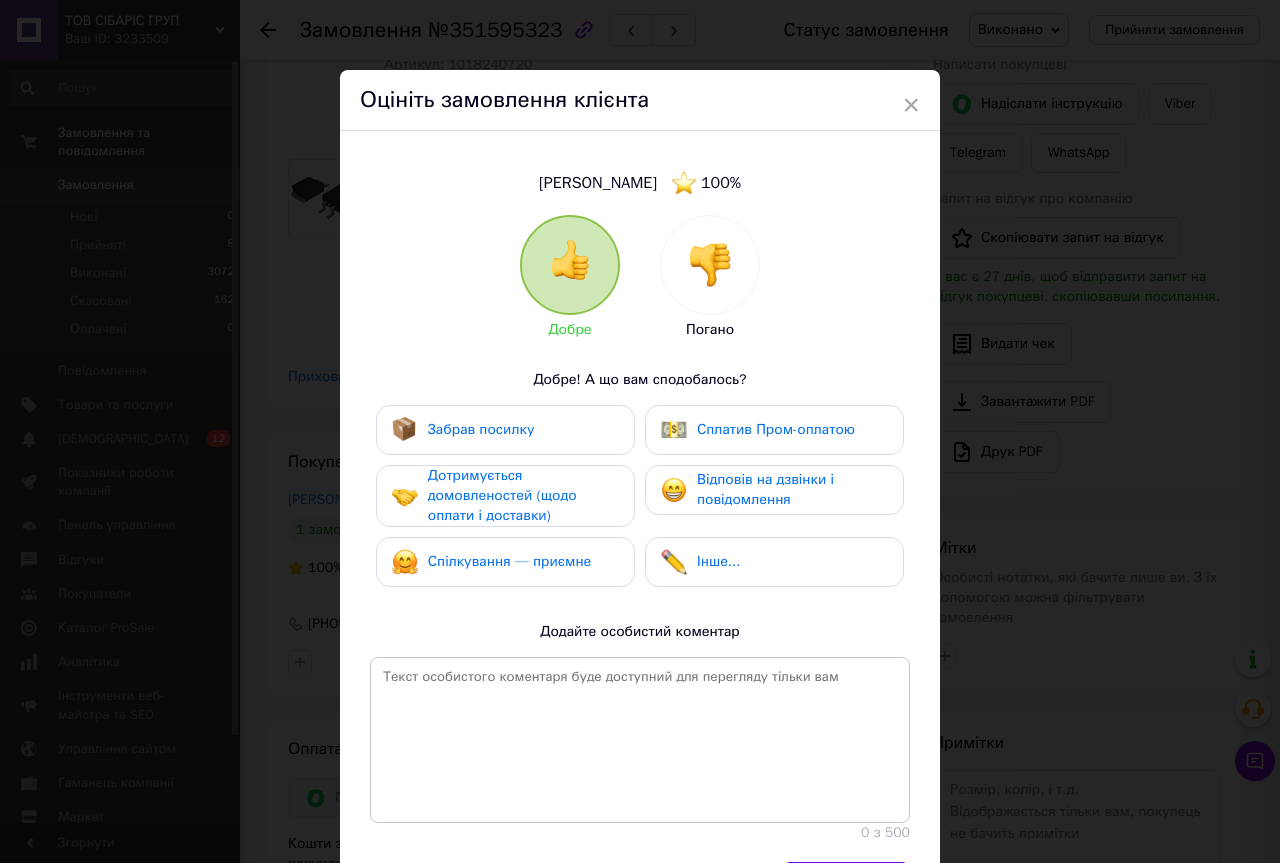 click on "Забрав посилку" at bounding box center [505, 430] 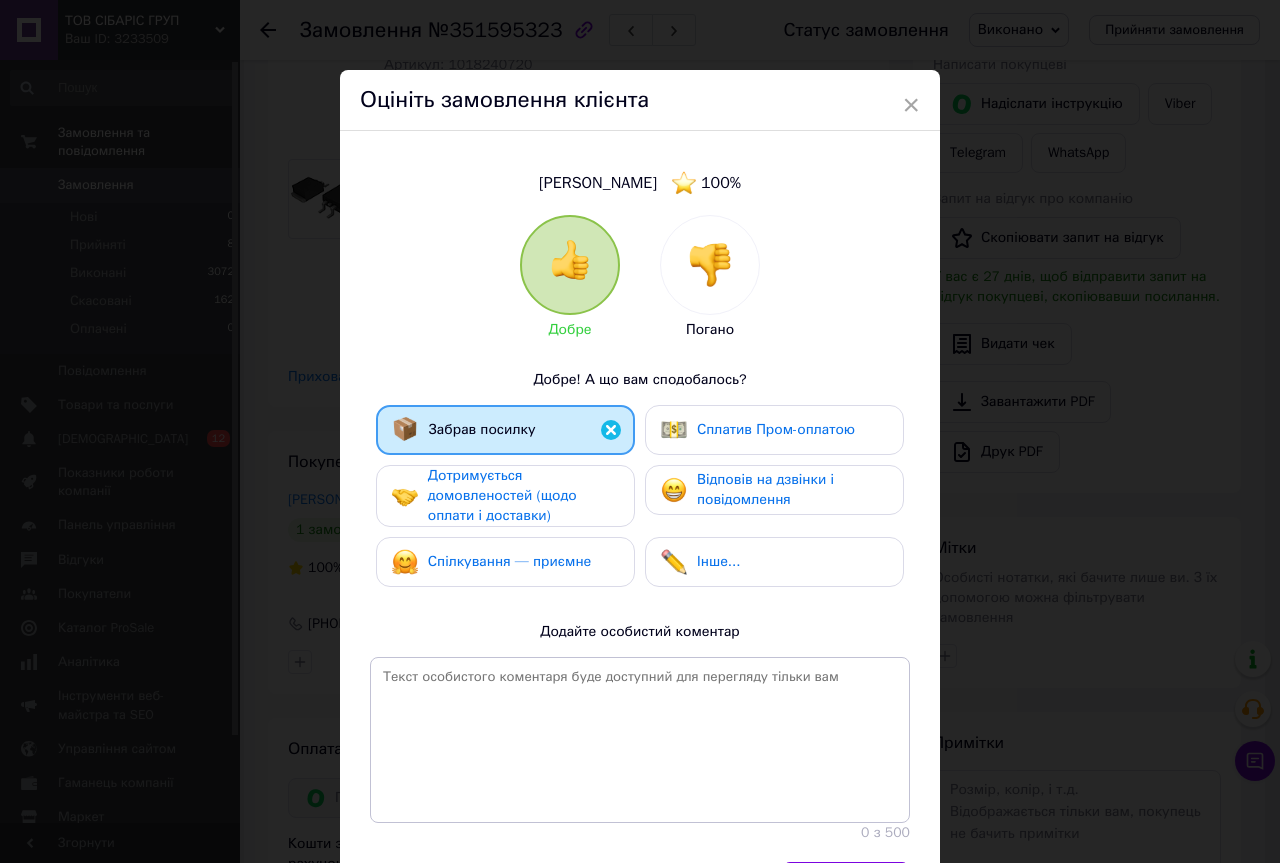 click on "Дотримується домовленостей (щодо оплати і доставки)" at bounding box center (523, 496) 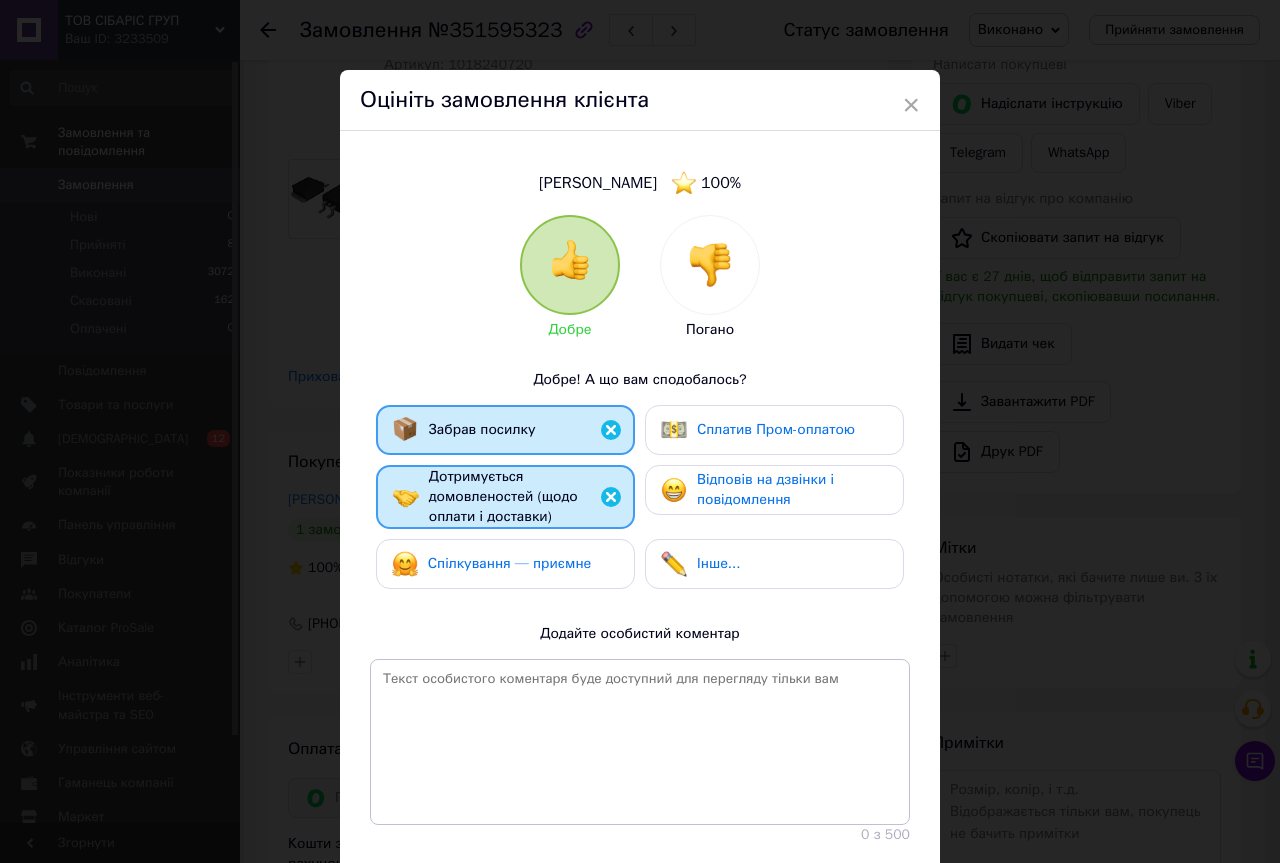 drag, startPoint x: 546, startPoint y: 564, endPoint x: 683, endPoint y: 495, distance: 153.39491 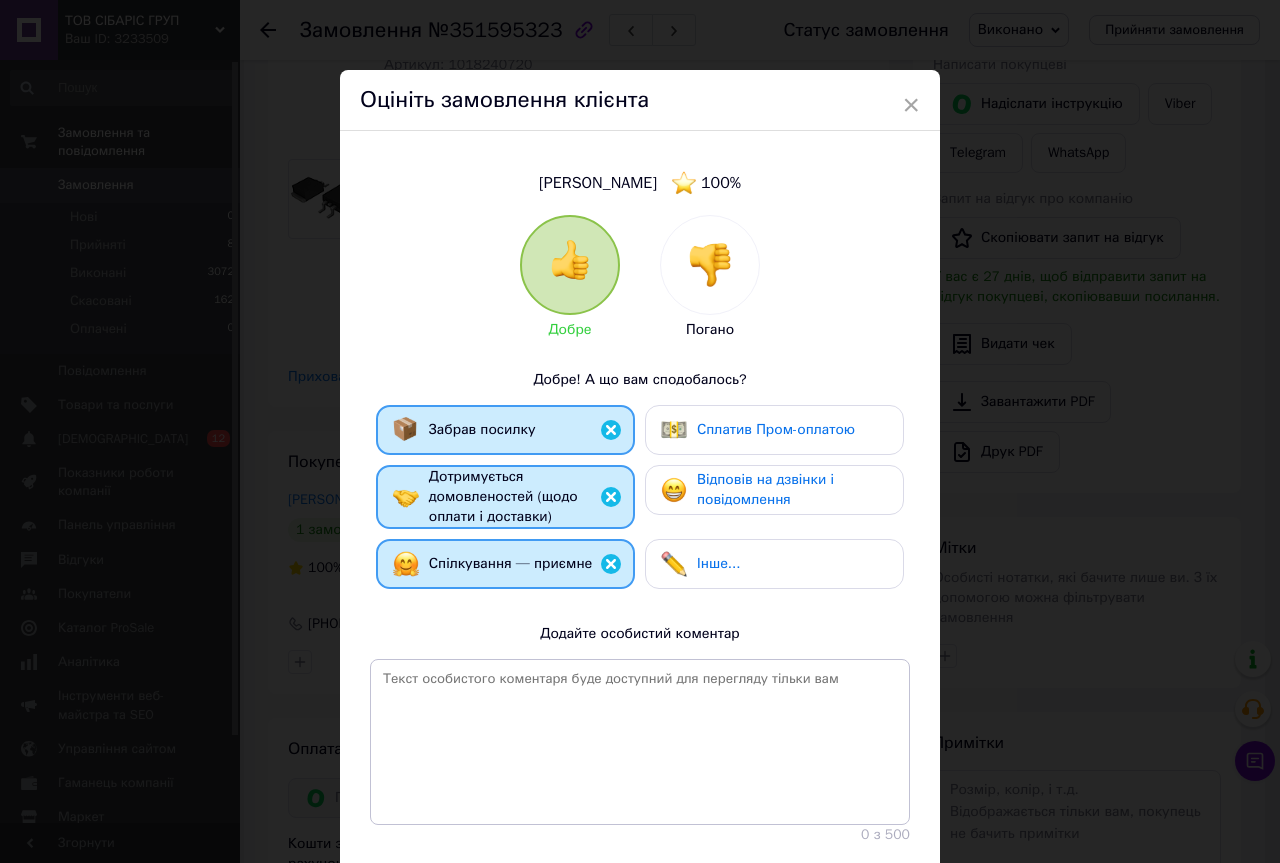 click on "Сплатив Пром-оплатою" at bounding box center [776, 429] 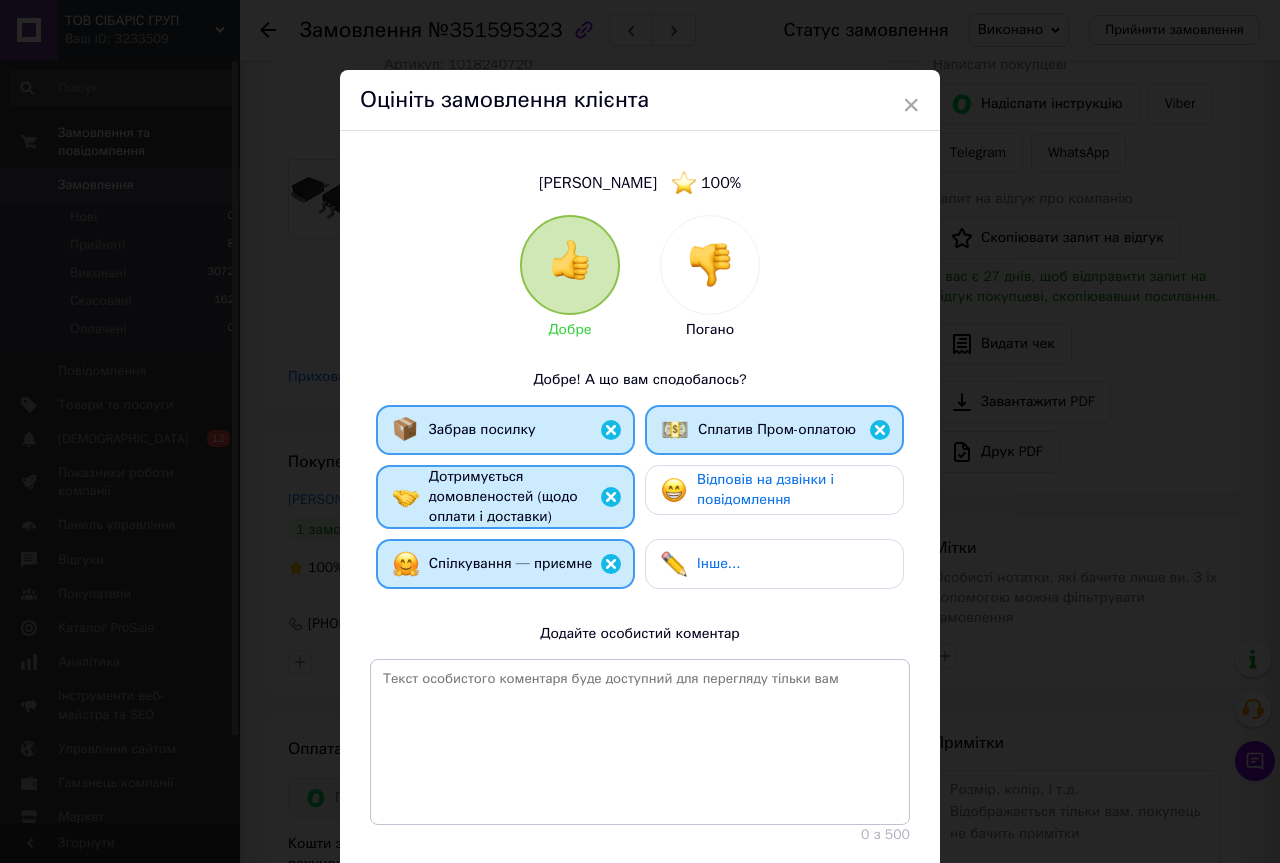 drag, startPoint x: 755, startPoint y: 497, endPoint x: 803, endPoint y: 628, distance: 139.51703 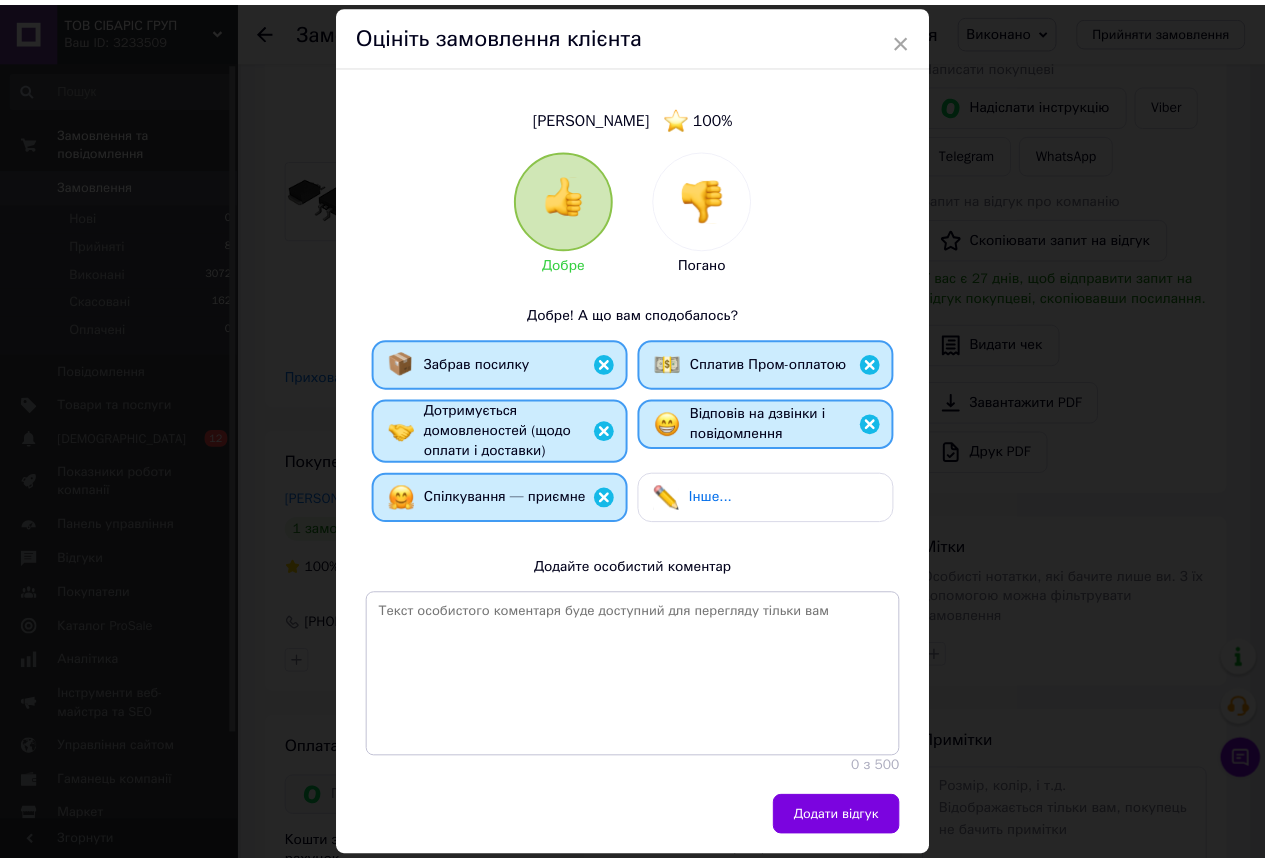 scroll, scrollTop: 123, scrollLeft: 0, axis: vertical 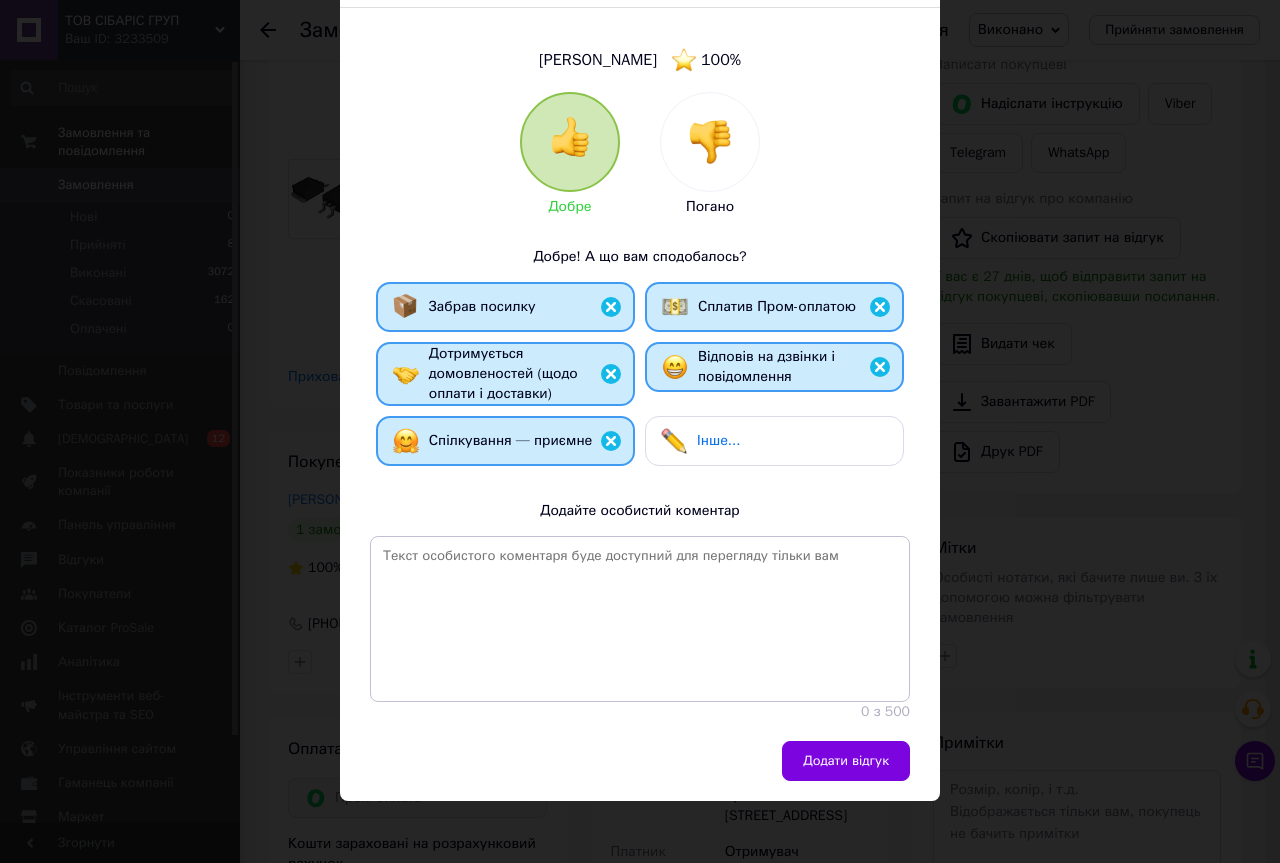 drag, startPoint x: 837, startPoint y: 741, endPoint x: 826, endPoint y: 742, distance: 11.045361 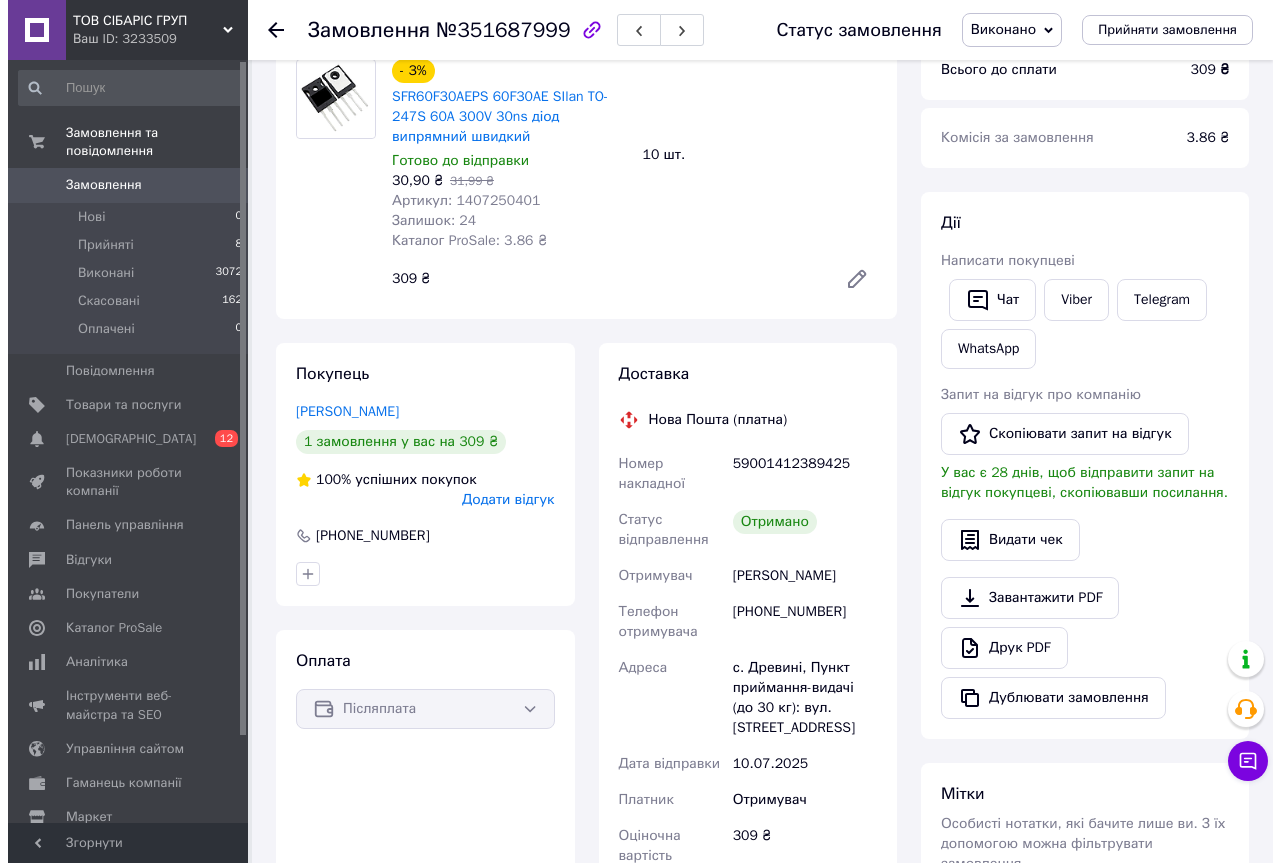 scroll, scrollTop: 200, scrollLeft: 0, axis: vertical 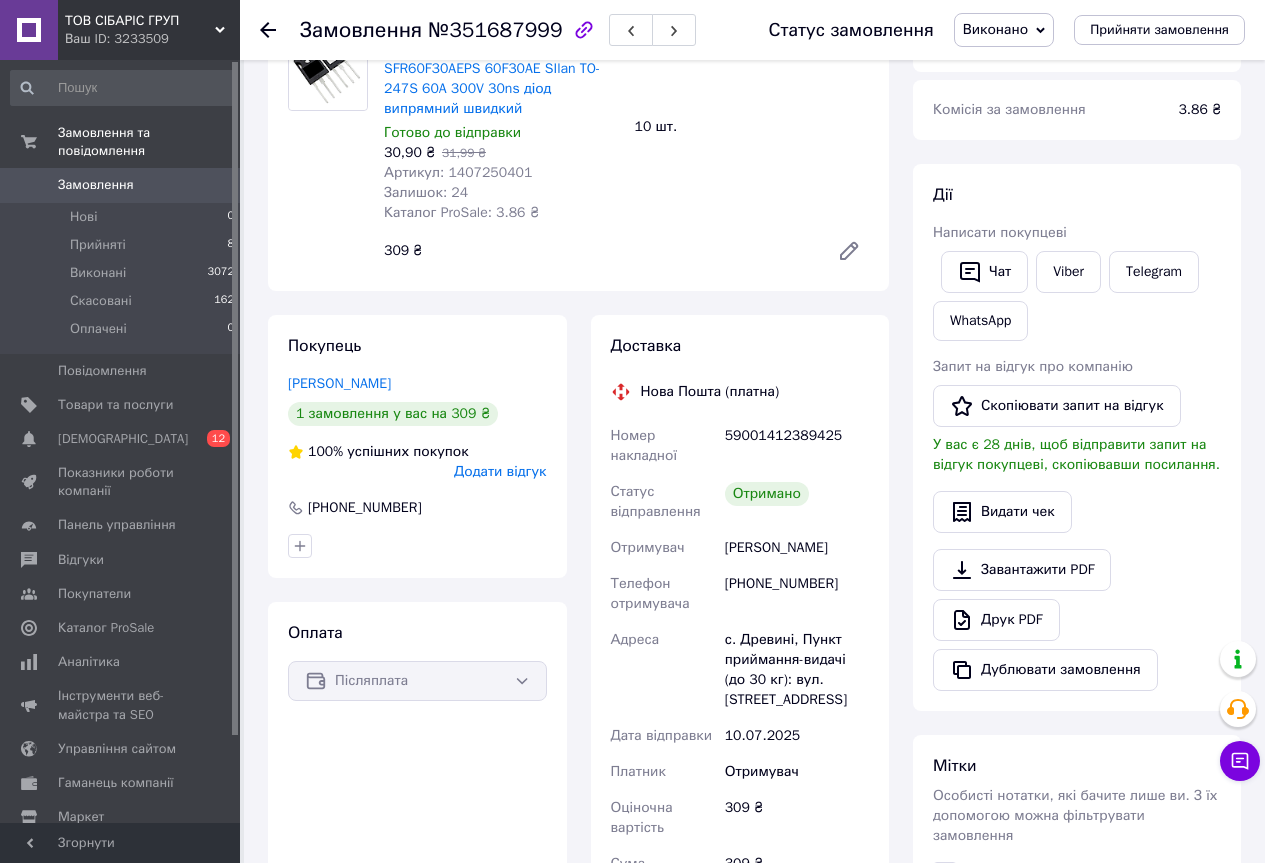 click on "Додати відгук" at bounding box center [500, 471] 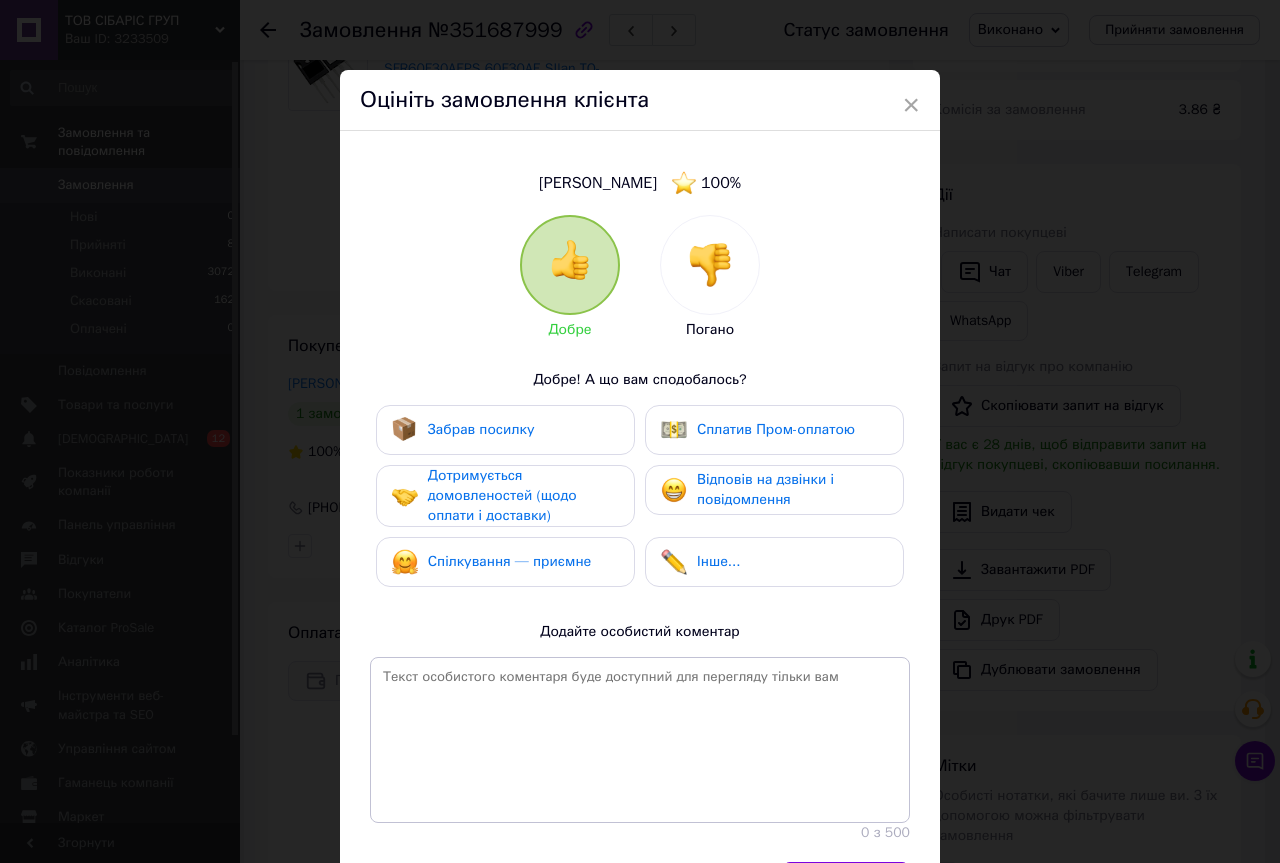 click on "Забрав посилку" at bounding box center [481, 429] 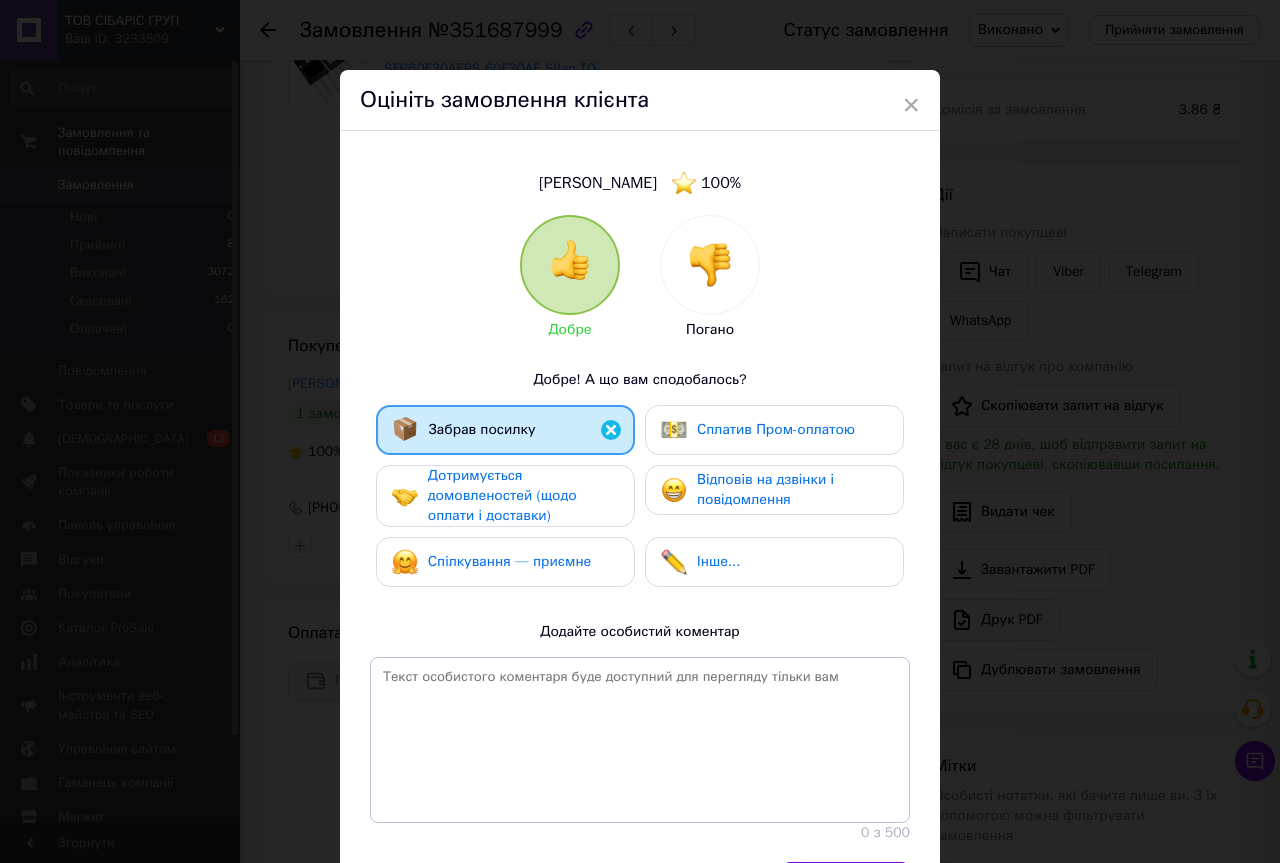 click on "Дотримується домовленостей (щодо оплати і доставки)" at bounding box center [502, 495] 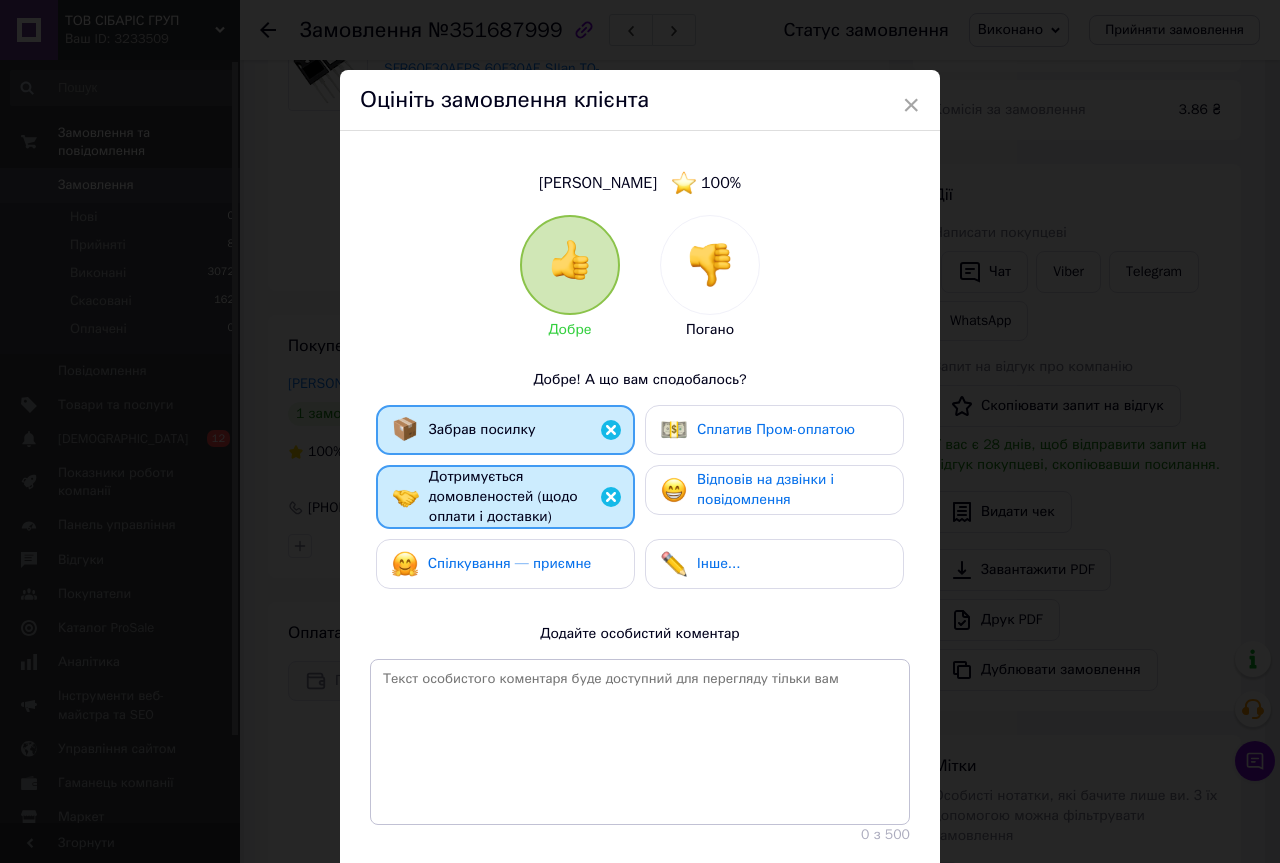 click on "Спілкування — приємне" at bounding box center [510, 563] 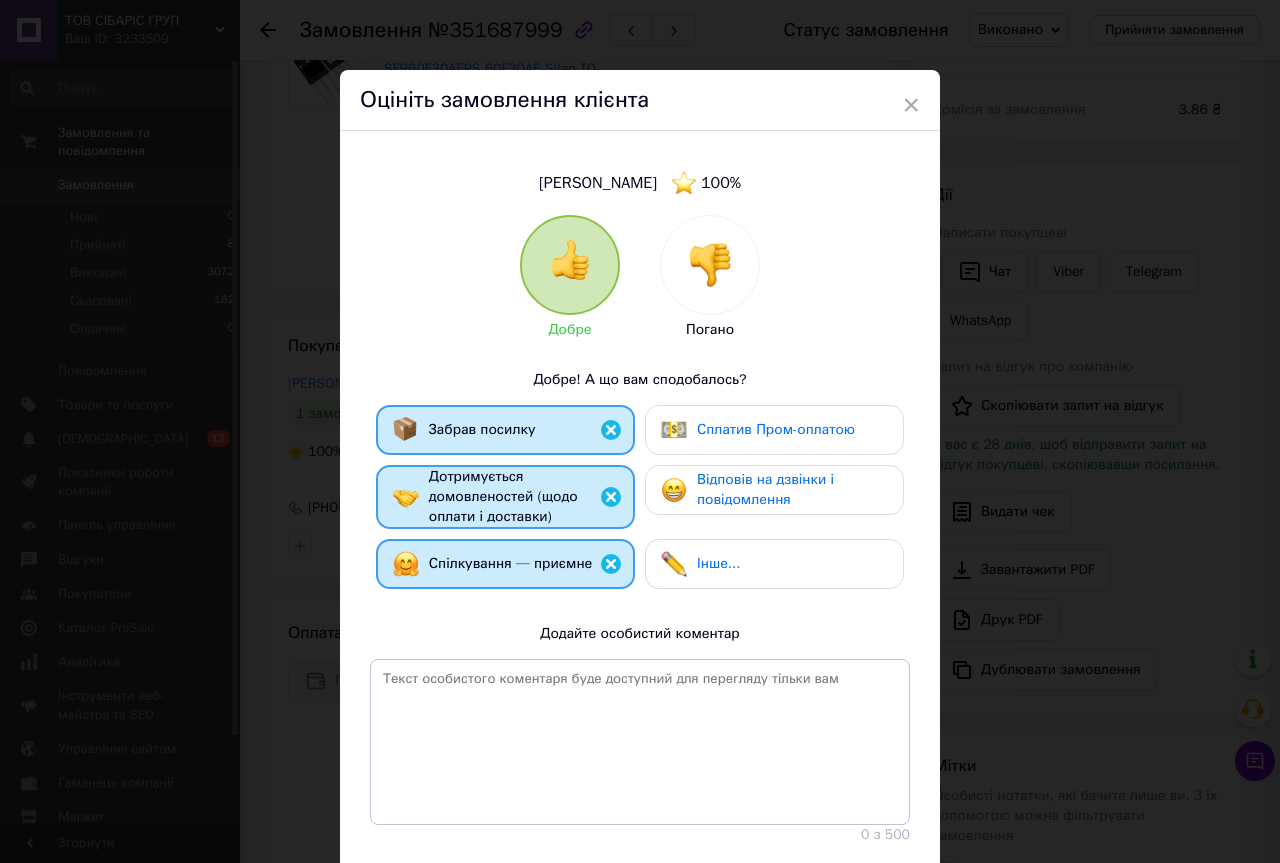 click on "Відповів на дзвінки і повідомлення" at bounding box center [765, 489] 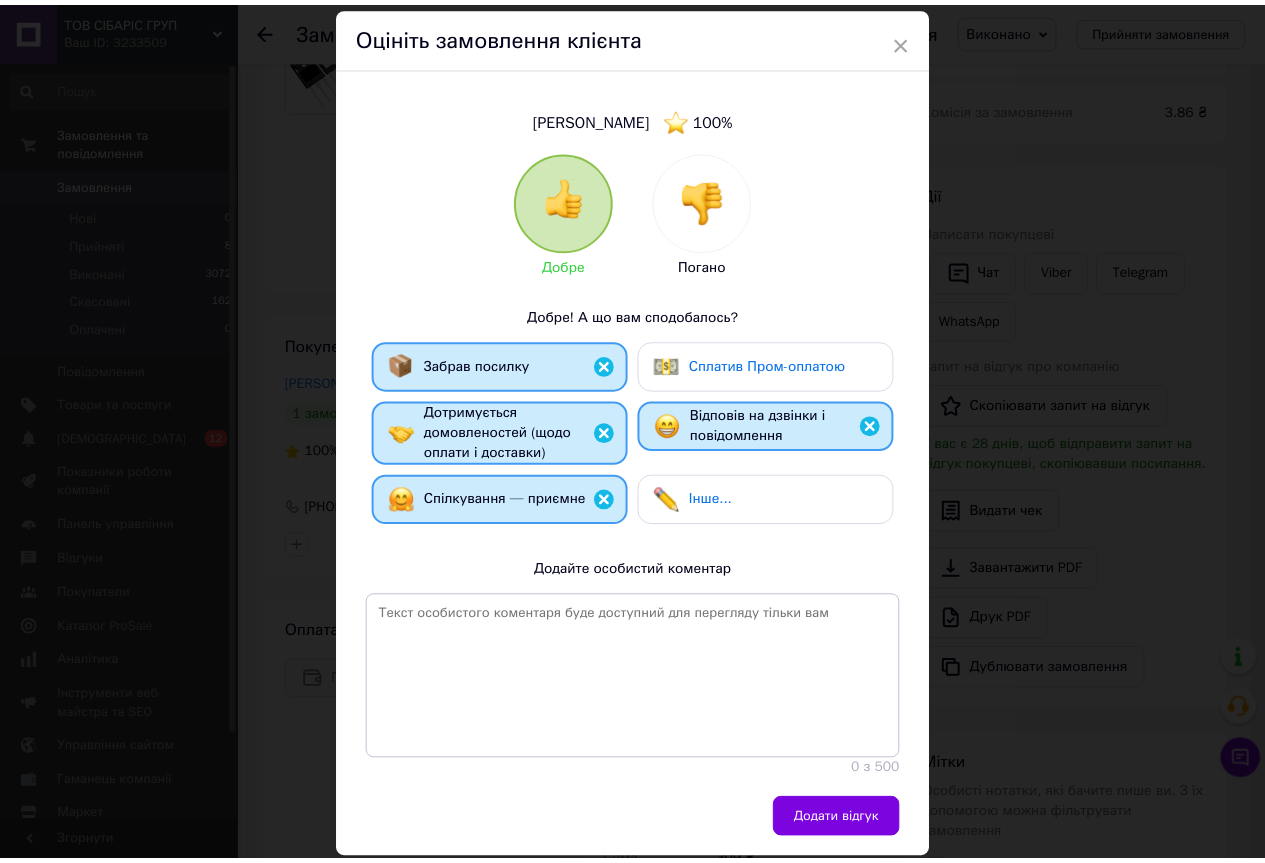 scroll, scrollTop: 123, scrollLeft: 0, axis: vertical 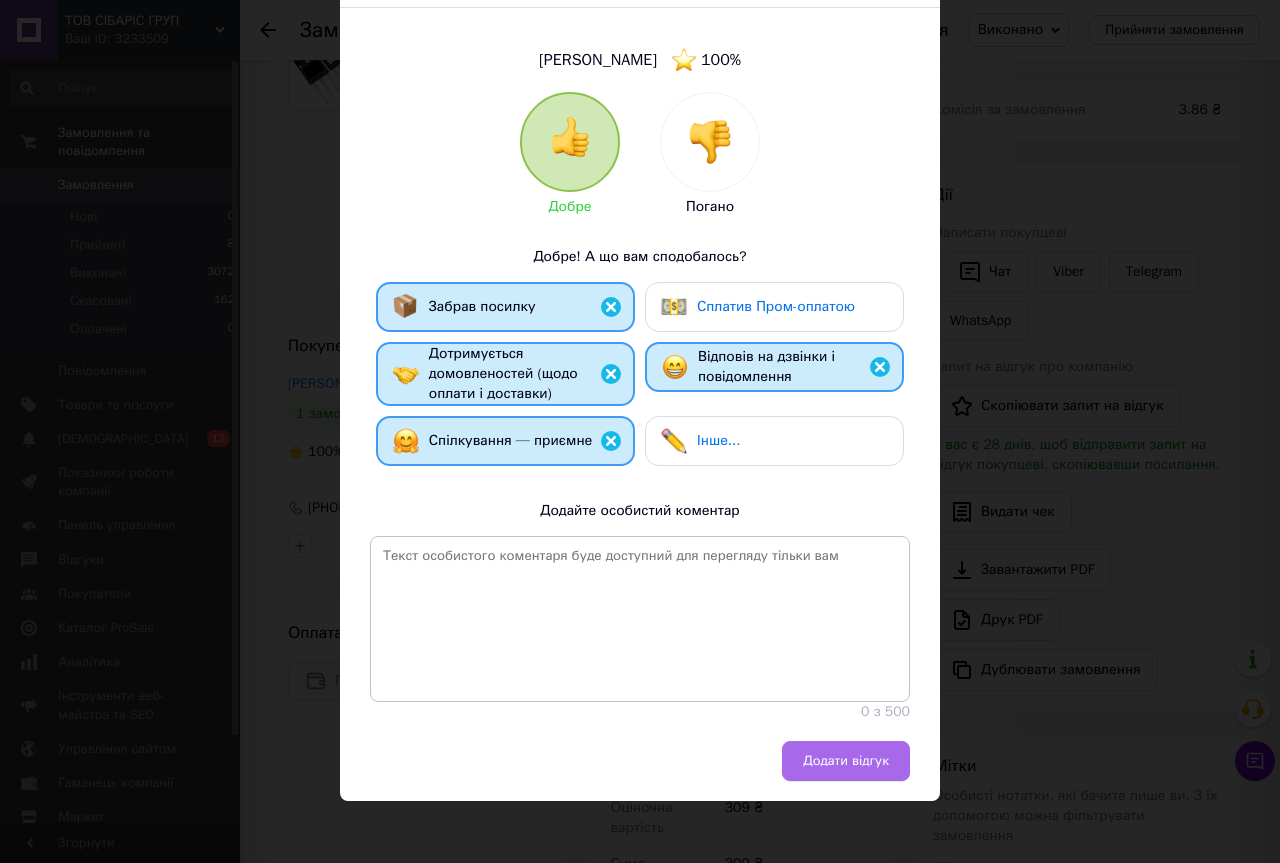 click on "Додати відгук" at bounding box center (846, 761) 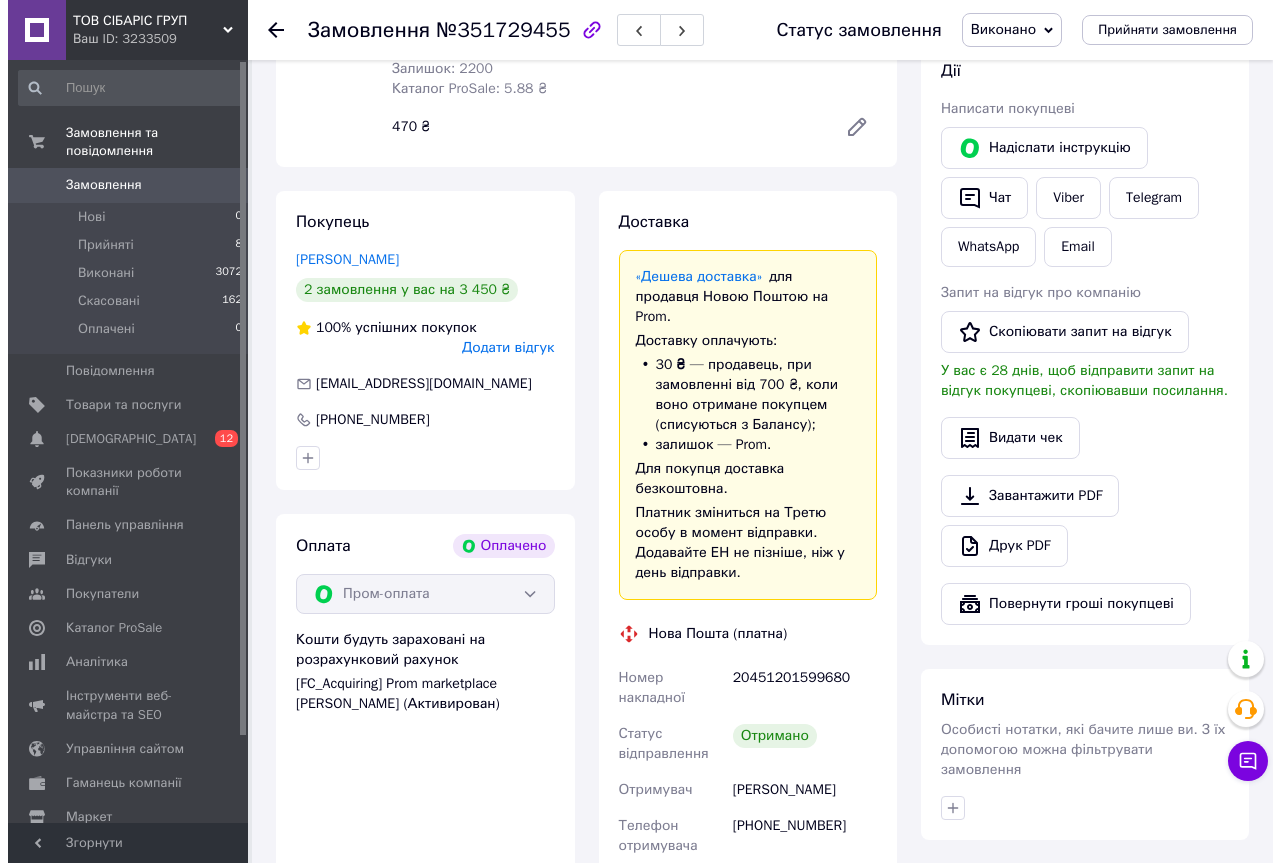 scroll, scrollTop: 400, scrollLeft: 0, axis: vertical 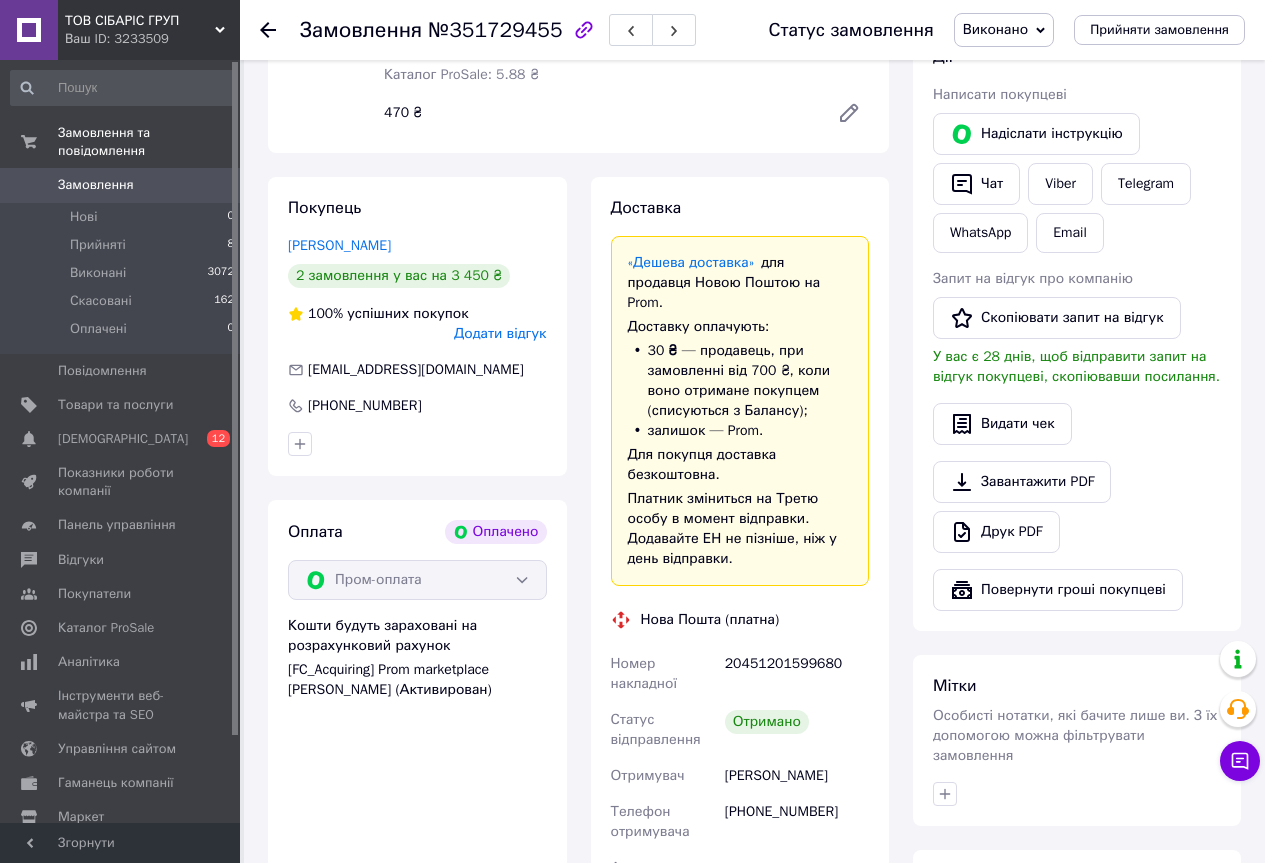 click on "Додати відгук" at bounding box center (500, 333) 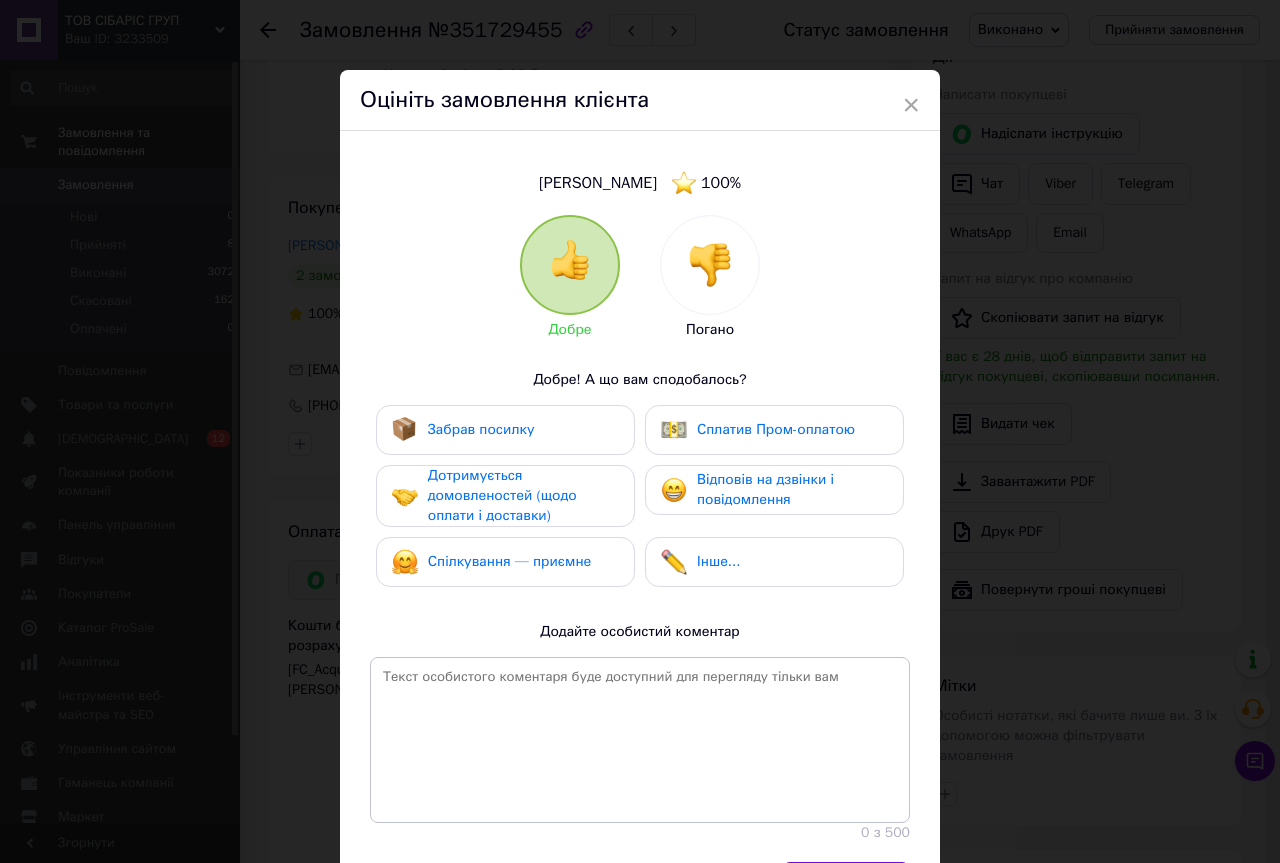 click on "Забрав посилку" at bounding box center (481, 429) 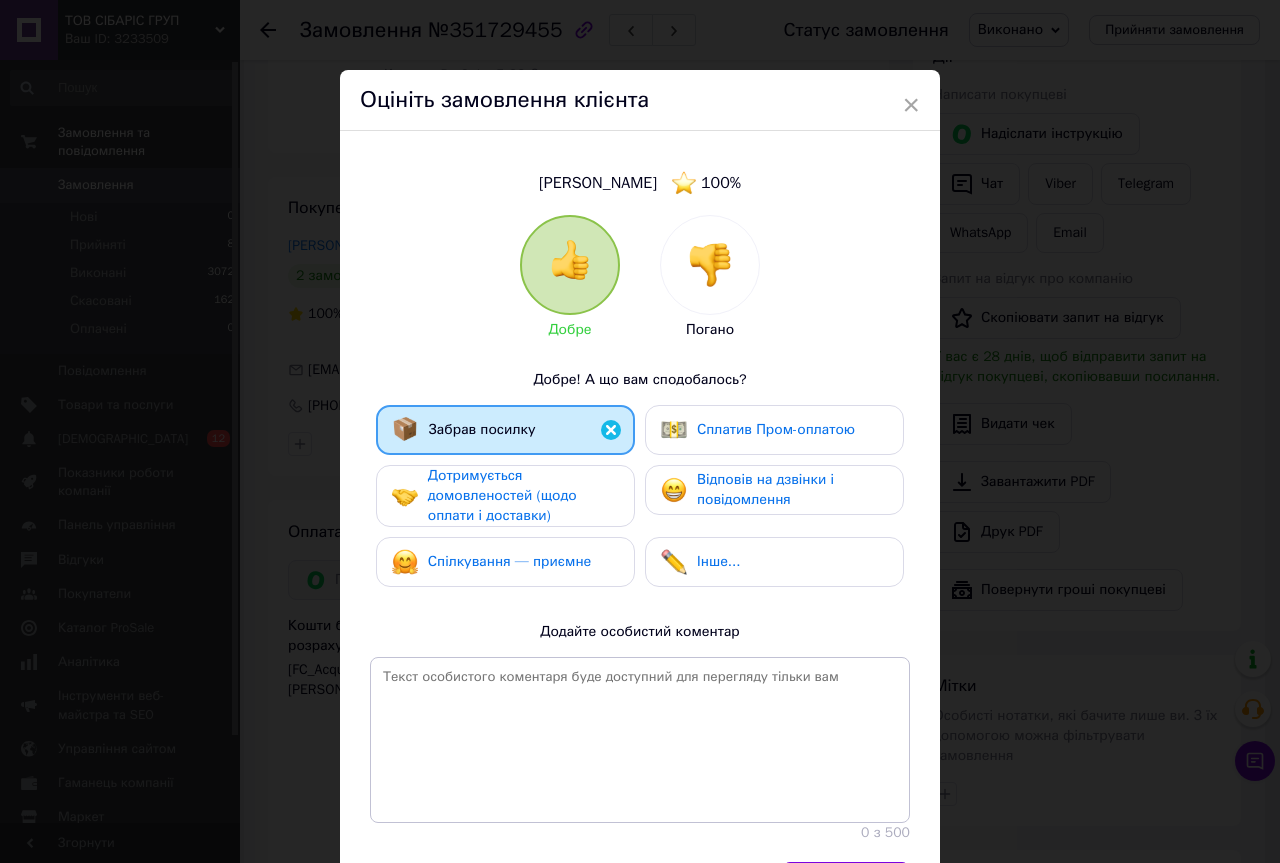 drag, startPoint x: 513, startPoint y: 500, endPoint x: 512, endPoint y: 549, distance: 49.010204 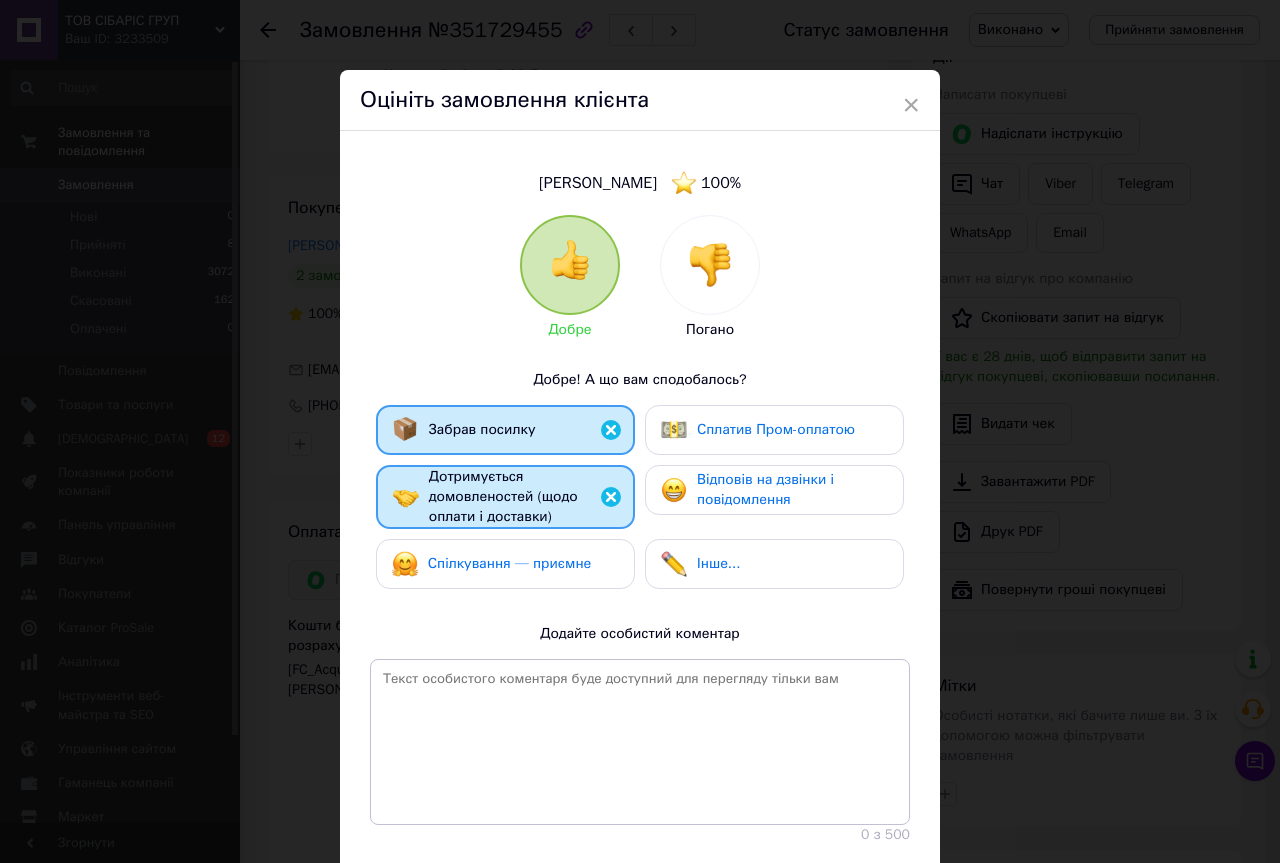 drag, startPoint x: 512, startPoint y: 554, endPoint x: 650, endPoint y: 480, distance: 156.58864 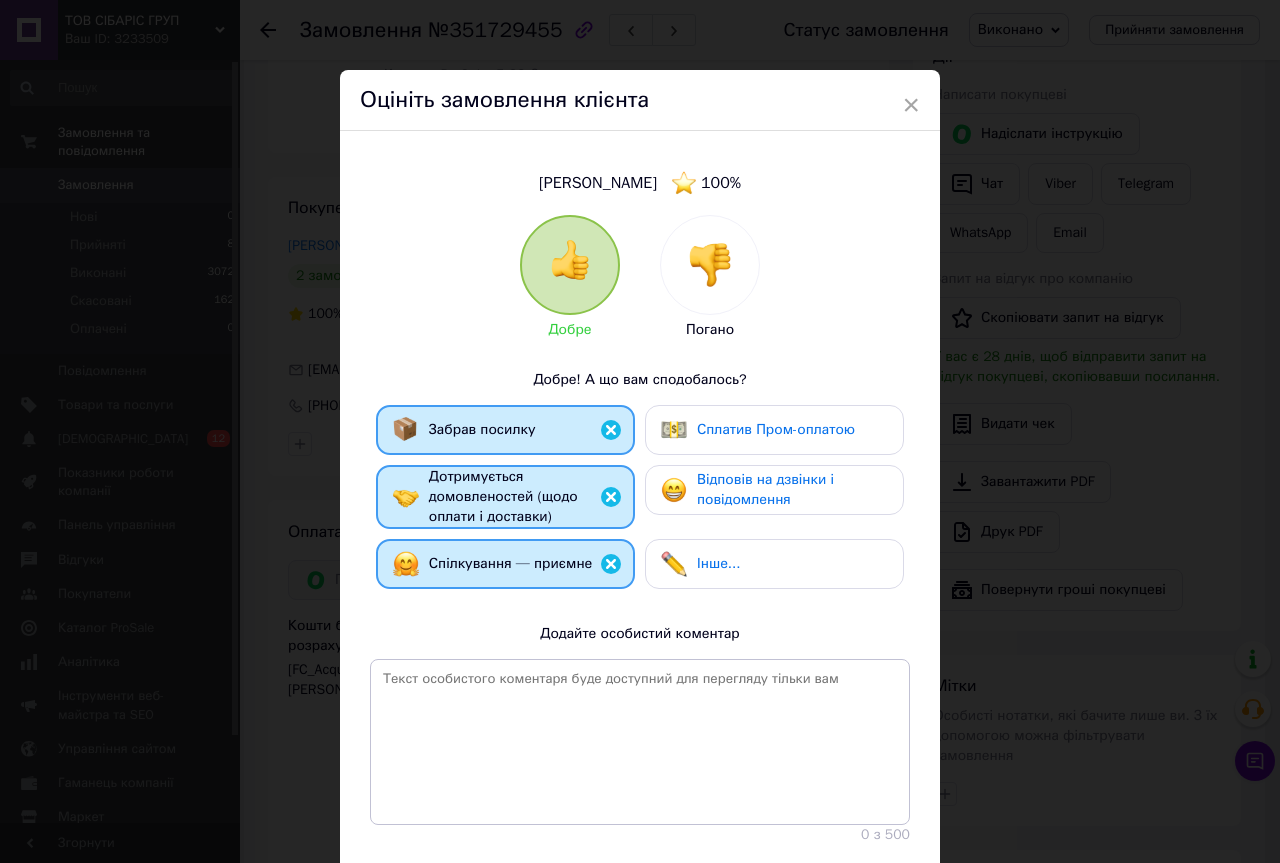 click on "Сплатив Пром-оплатою" at bounding box center (776, 429) 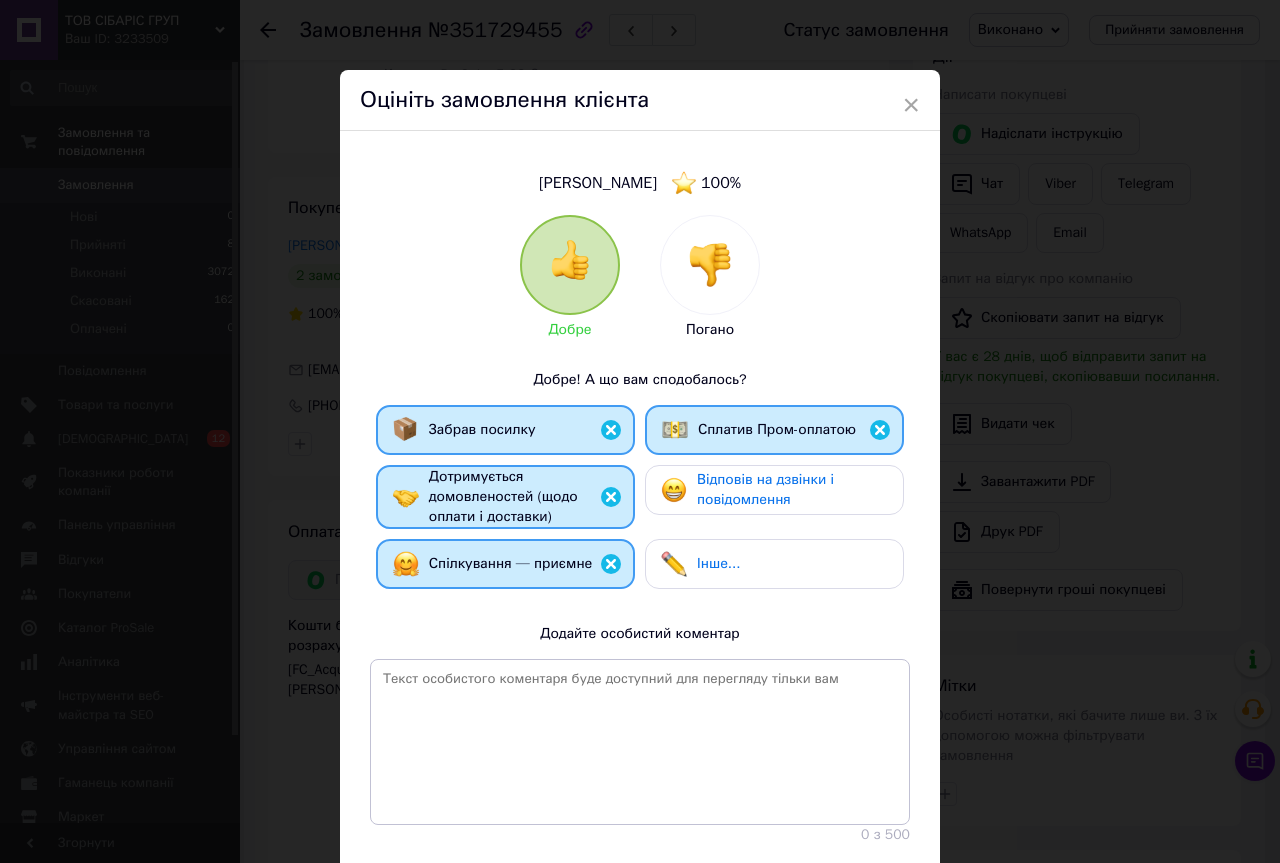 drag, startPoint x: 726, startPoint y: 487, endPoint x: 742, endPoint y: 511, distance: 28.84441 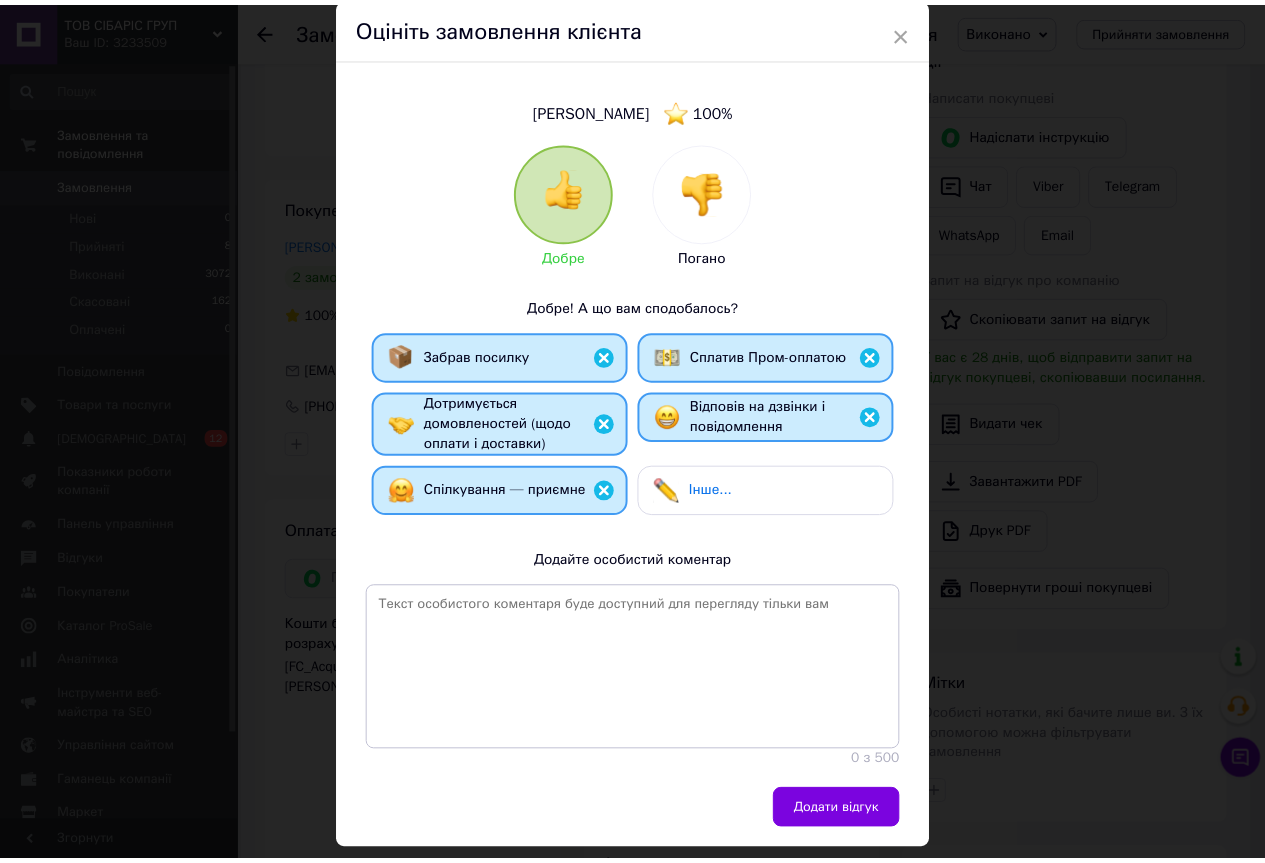 scroll, scrollTop: 123, scrollLeft: 0, axis: vertical 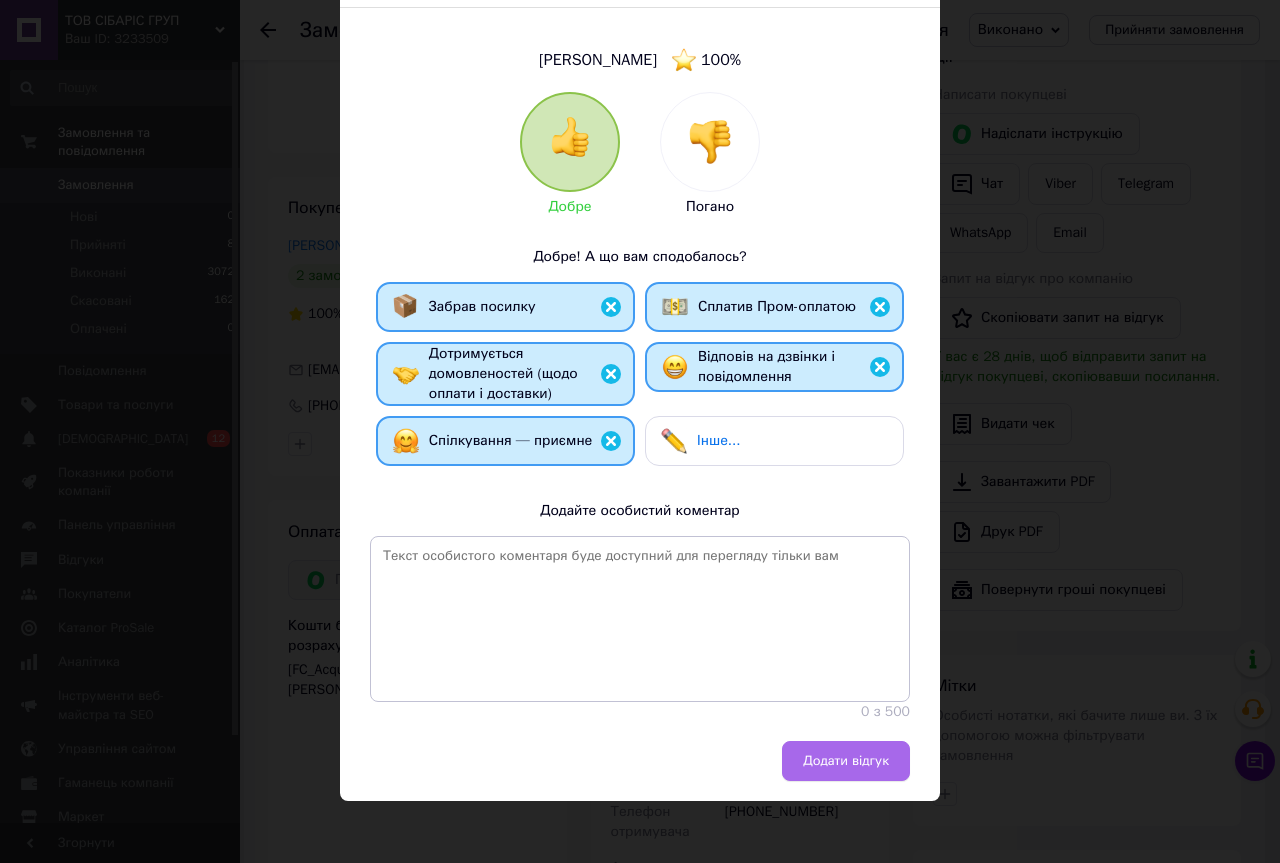 click on "Додати відгук" at bounding box center (846, 761) 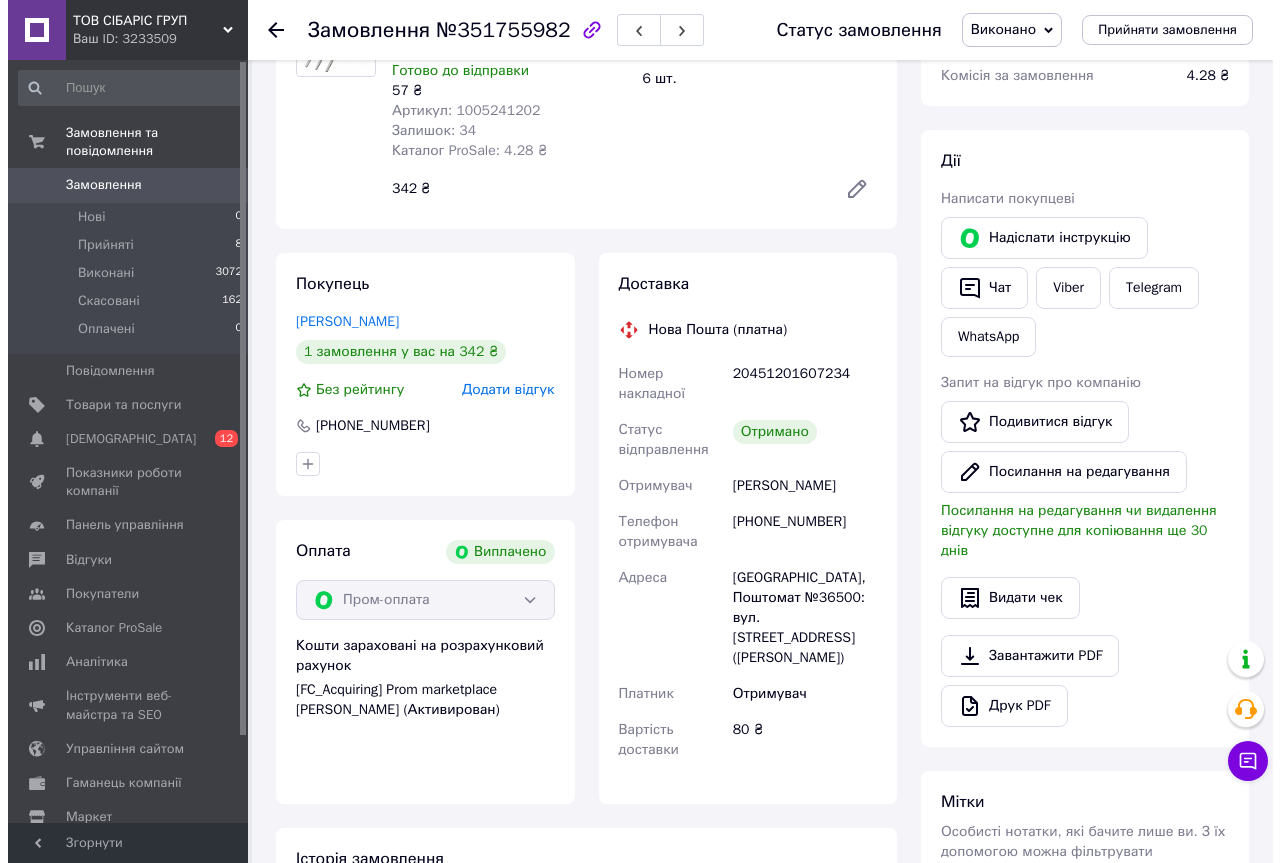 scroll, scrollTop: 300, scrollLeft: 0, axis: vertical 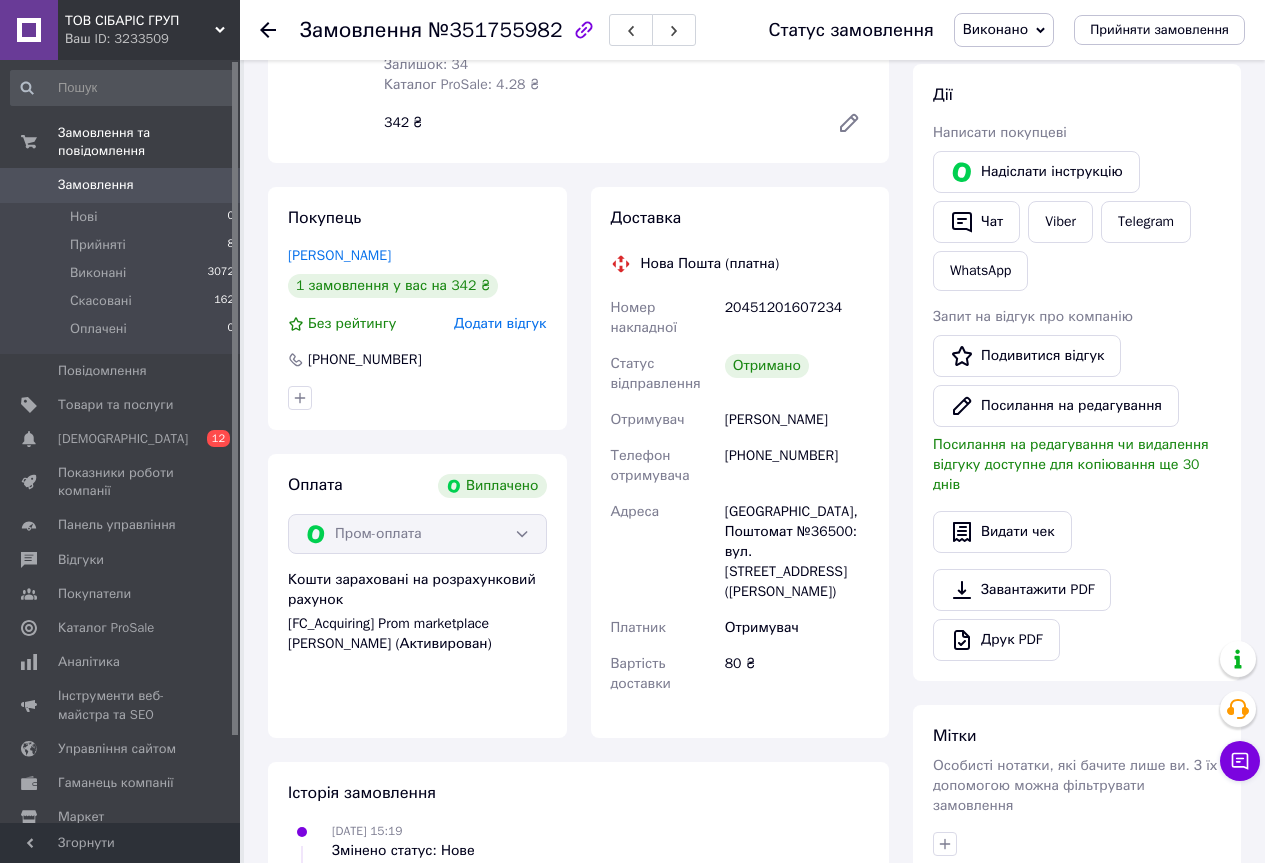 click on "Додати відгук" at bounding box center (500, 323) 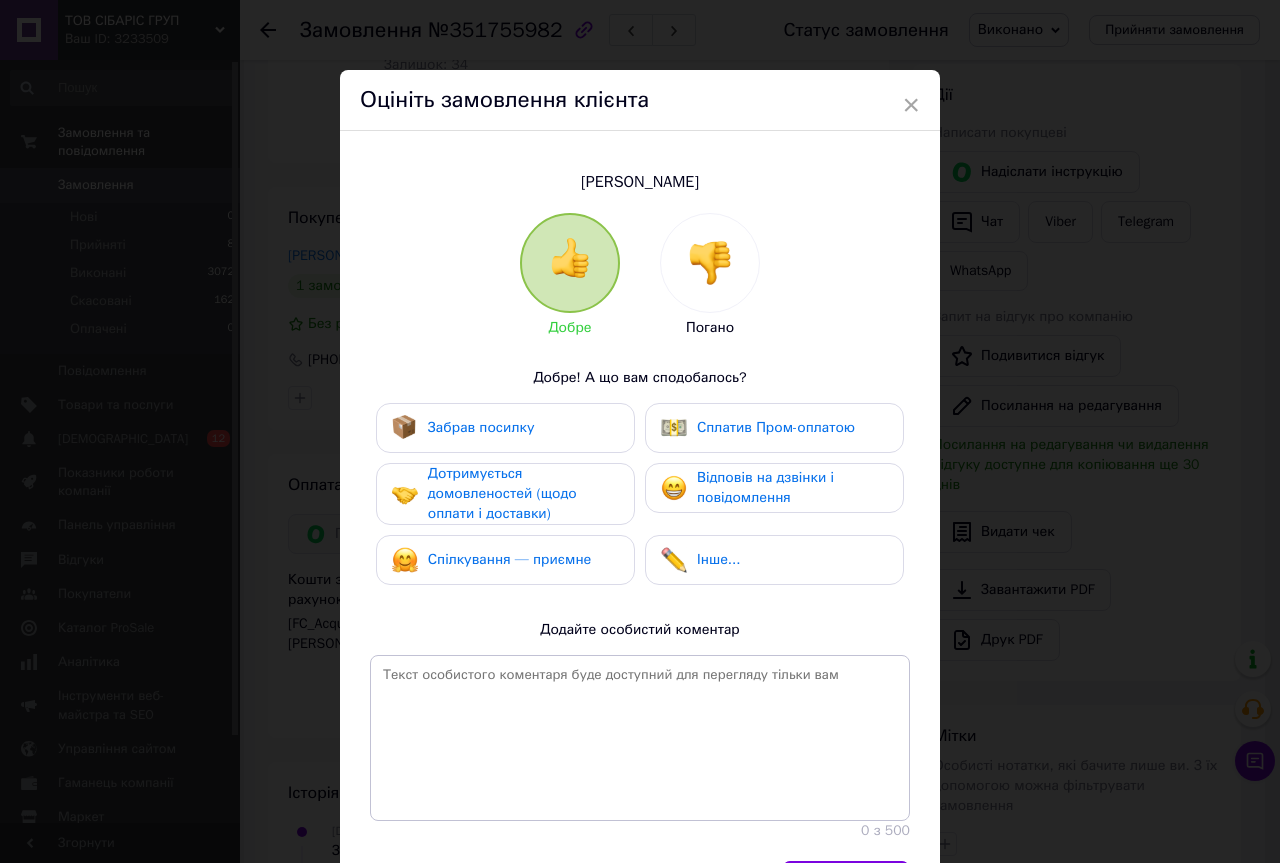 click on "Забрав посилку" at bounding box center [505, 428] 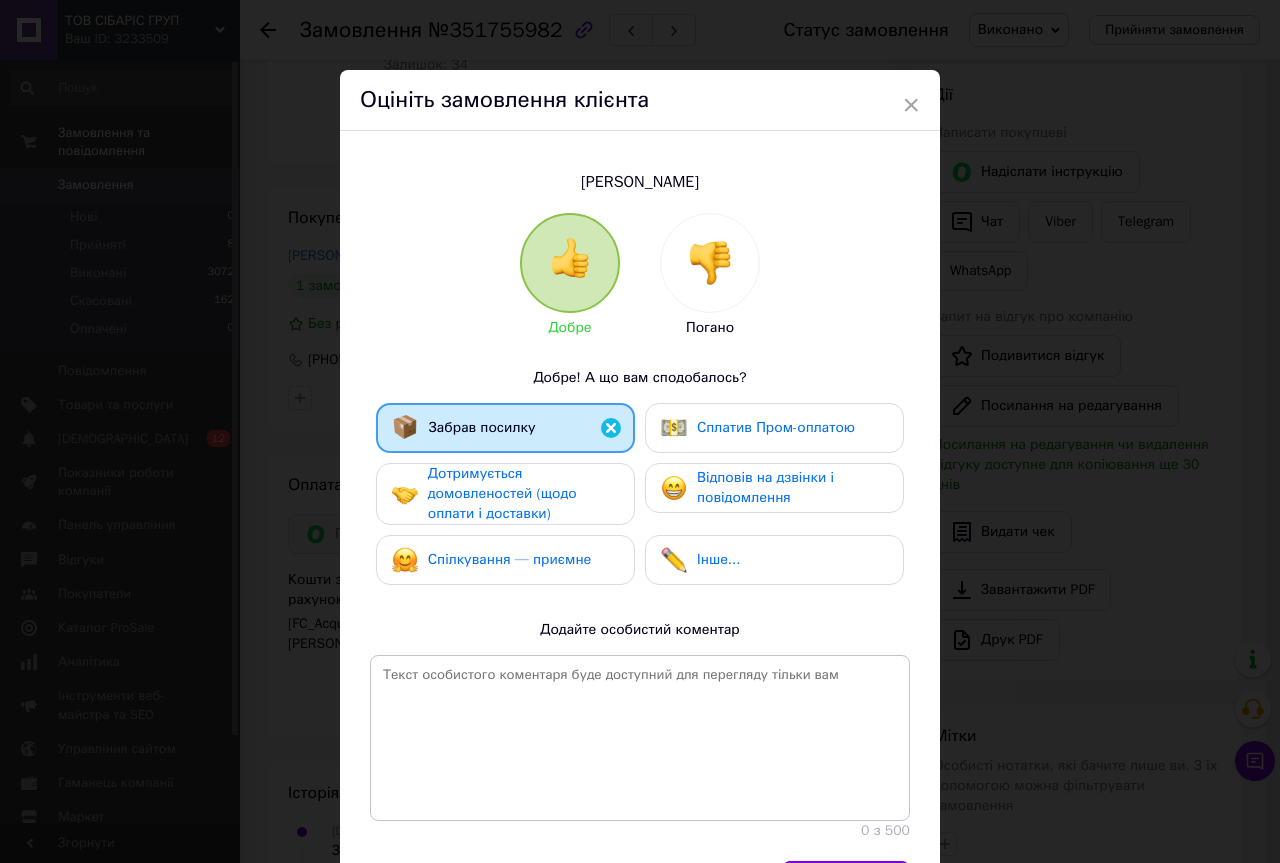 drag, startPoint x: 553, startPoint y: 490, endPoint x: 554, endPoint y: 548, distance: 58.00862 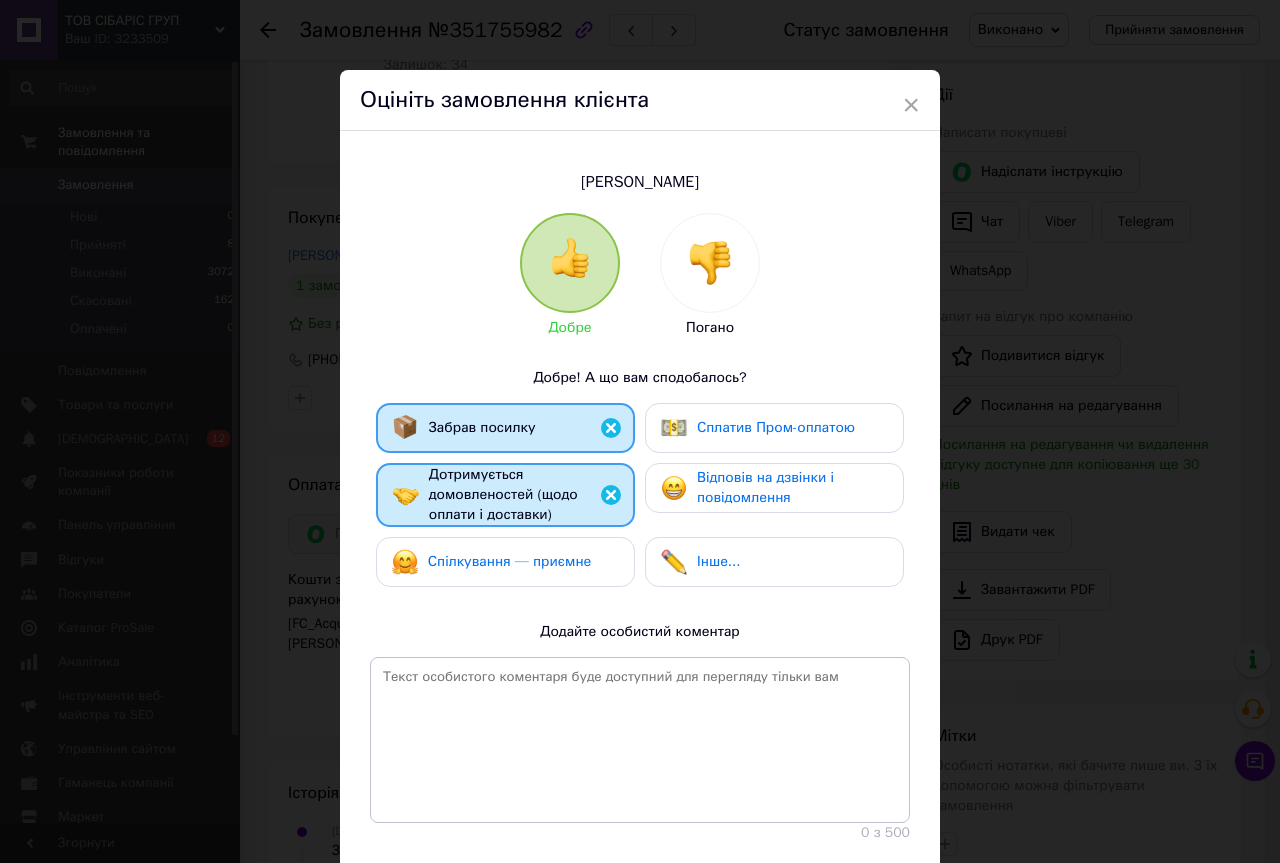 click on "Спілкування — приємне" at bounding box center [510, 561] 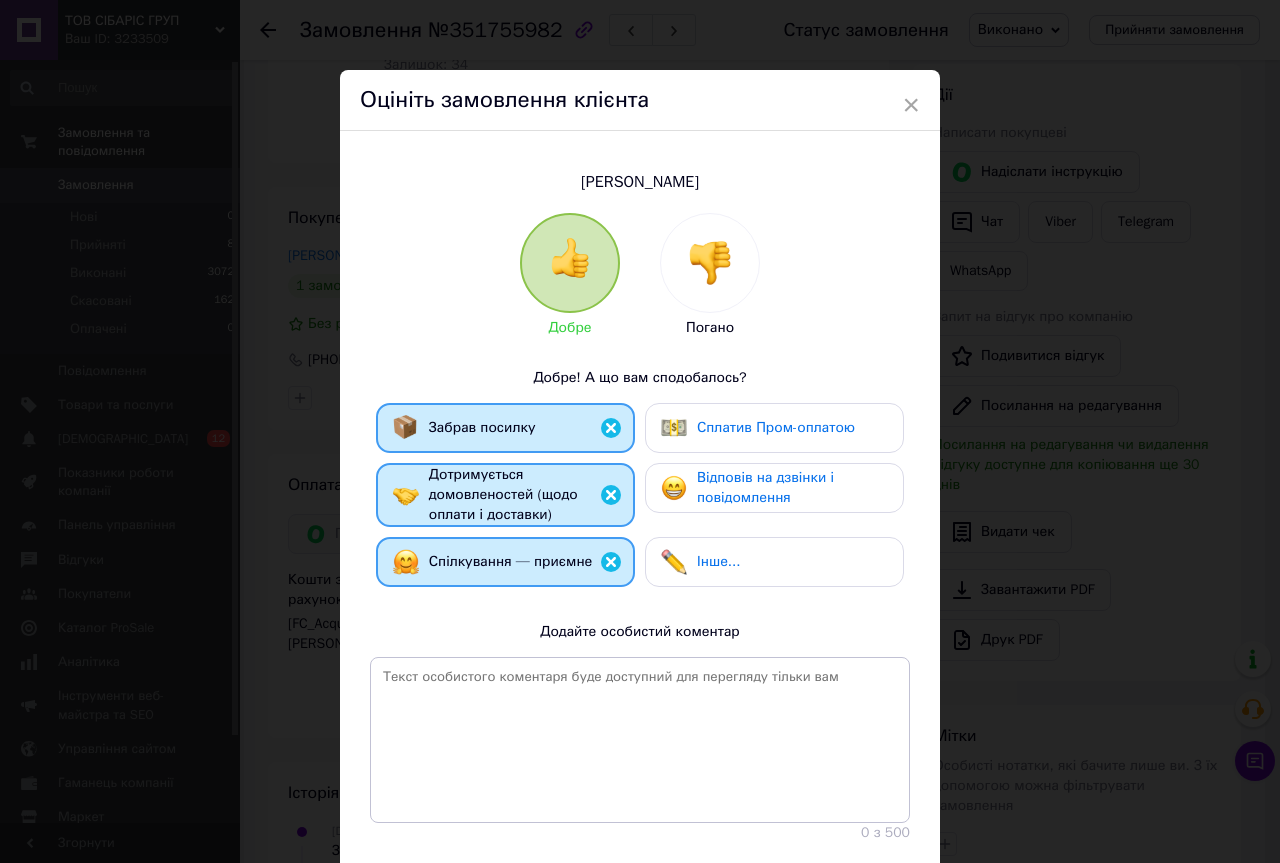 click on "Сплатив Пром-оплатою" at bounding box center (776, 427) 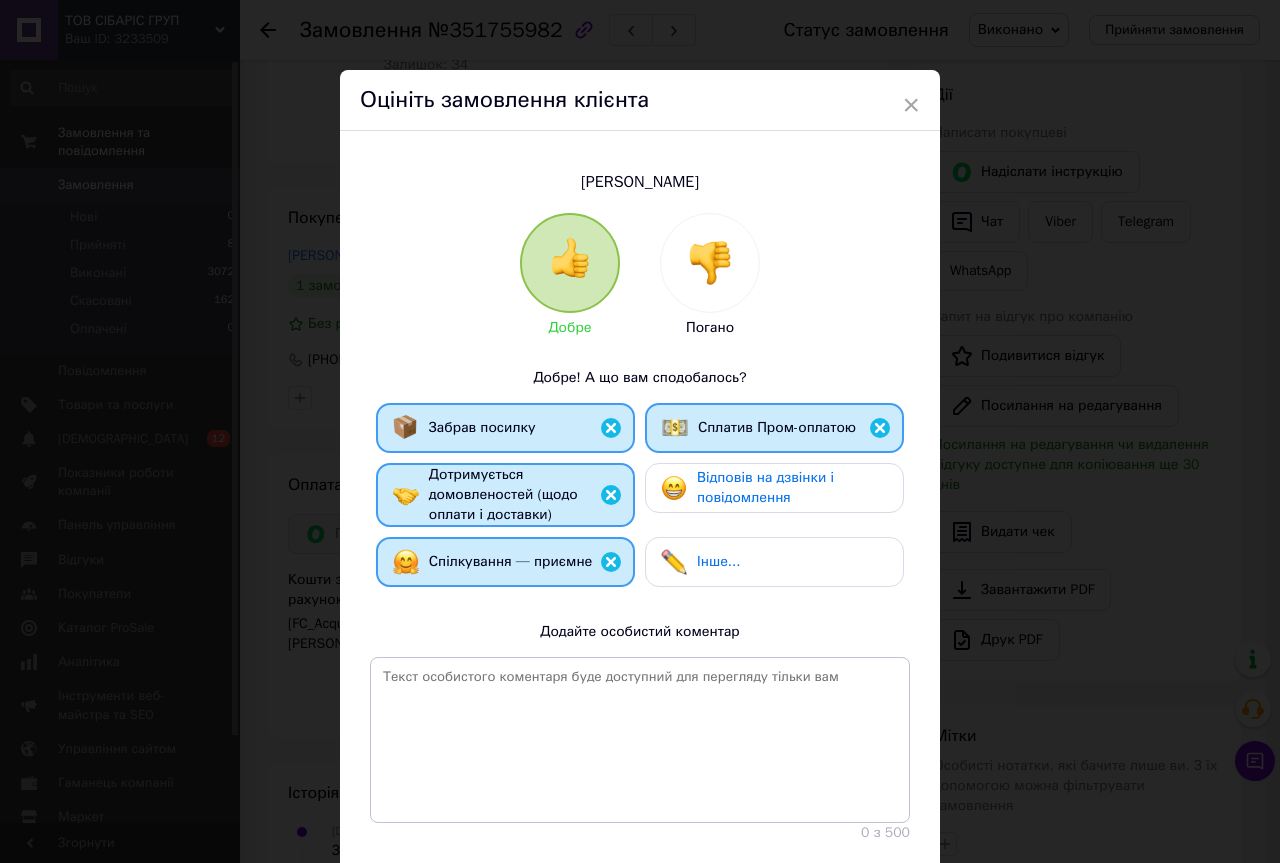click on "Відповів на дзвінки і повідомлення" at bounding box center (792, 488) 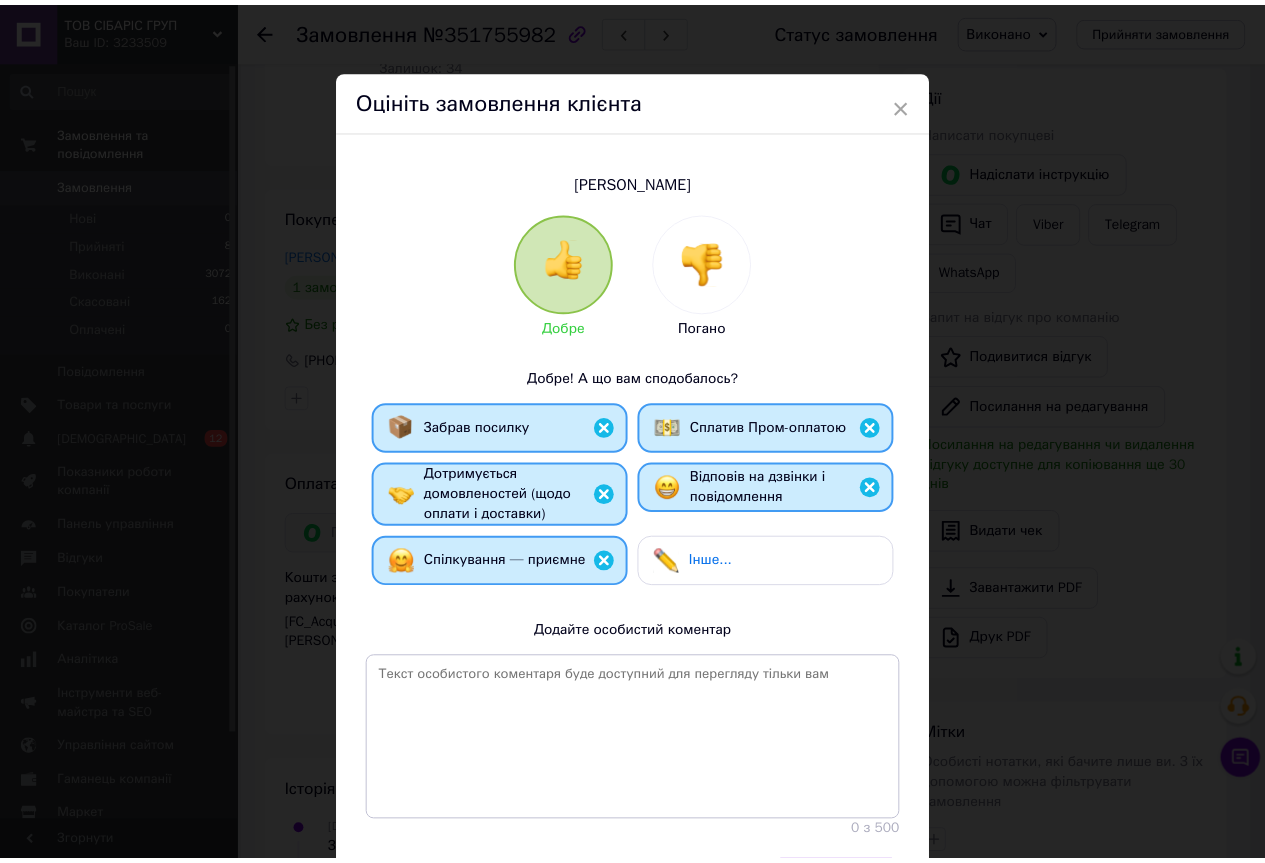 scroll, scrollTop: 122, scrollLeft: 0, axis: vertical 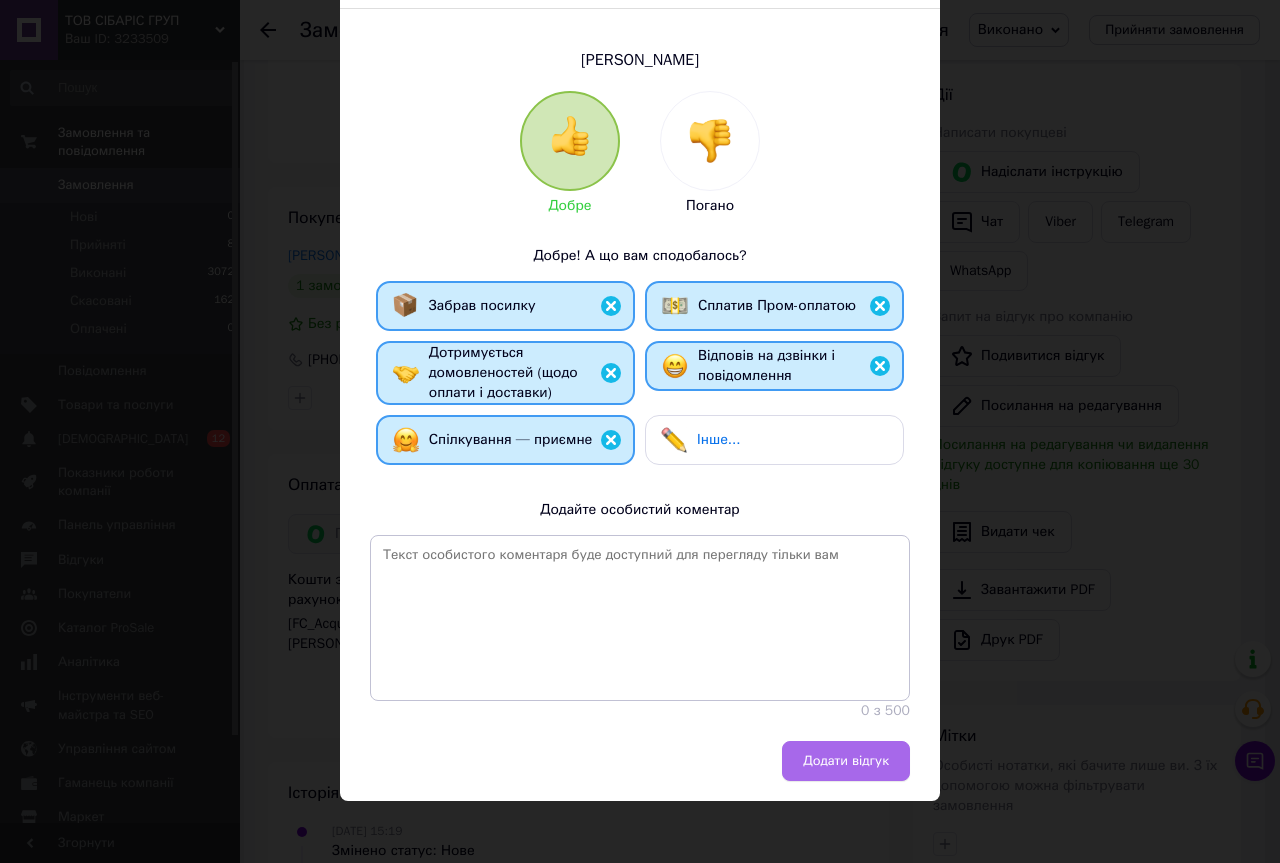 click on "Додати відгук" at bounding box center (846, 761) 